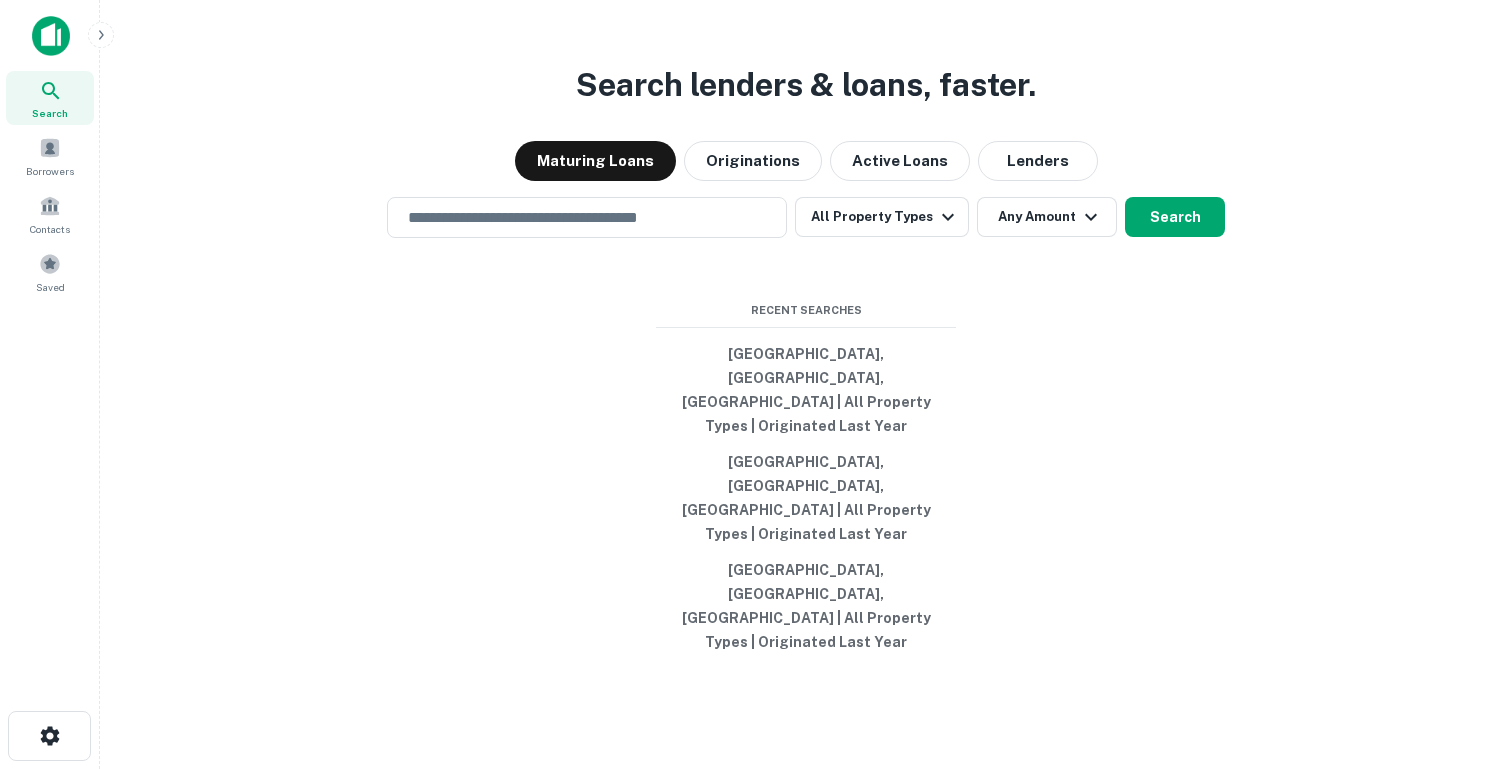 scroll, scrollTop: 0, scrollLeft: 0, axis: both 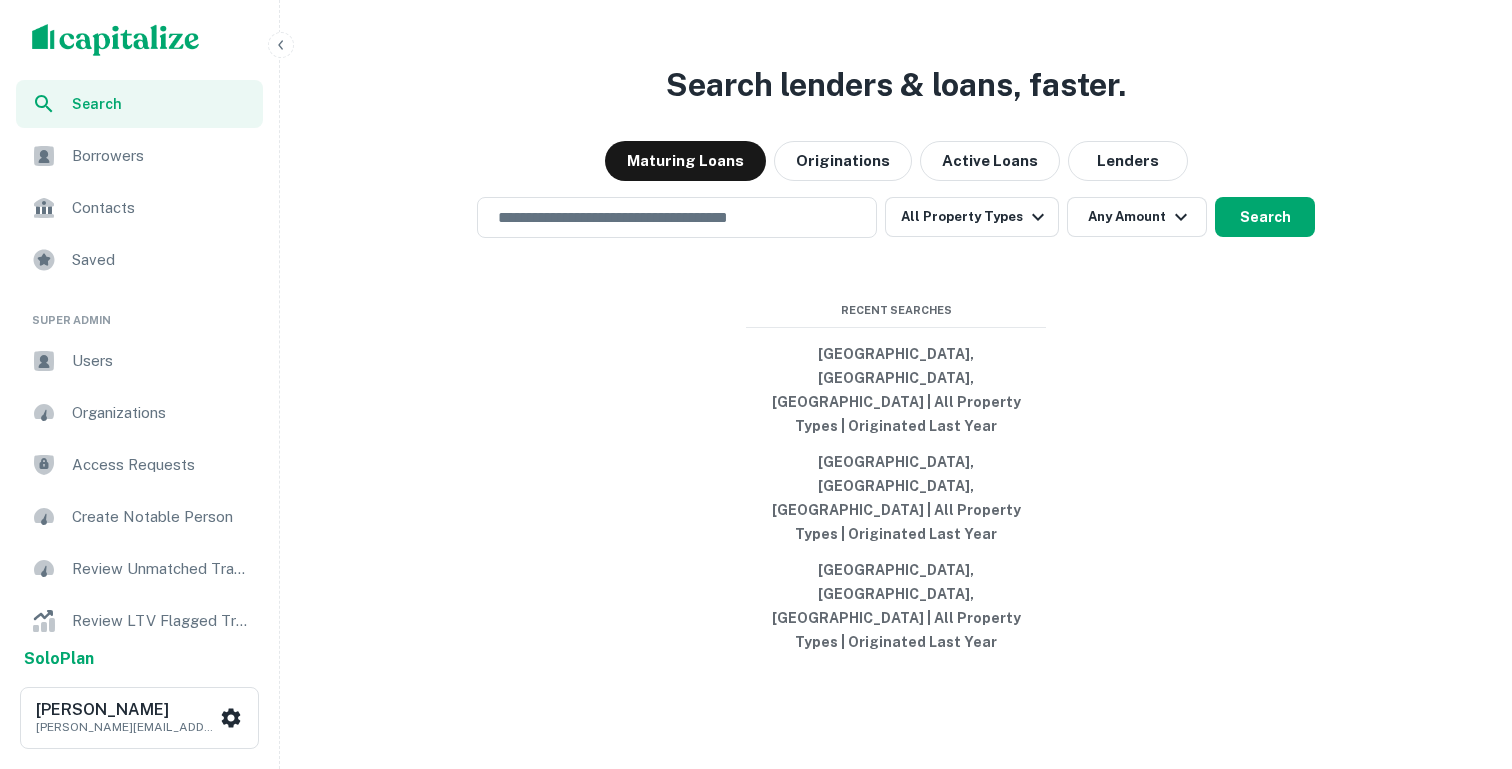 click on "Users" at bounding box center (161, 361) 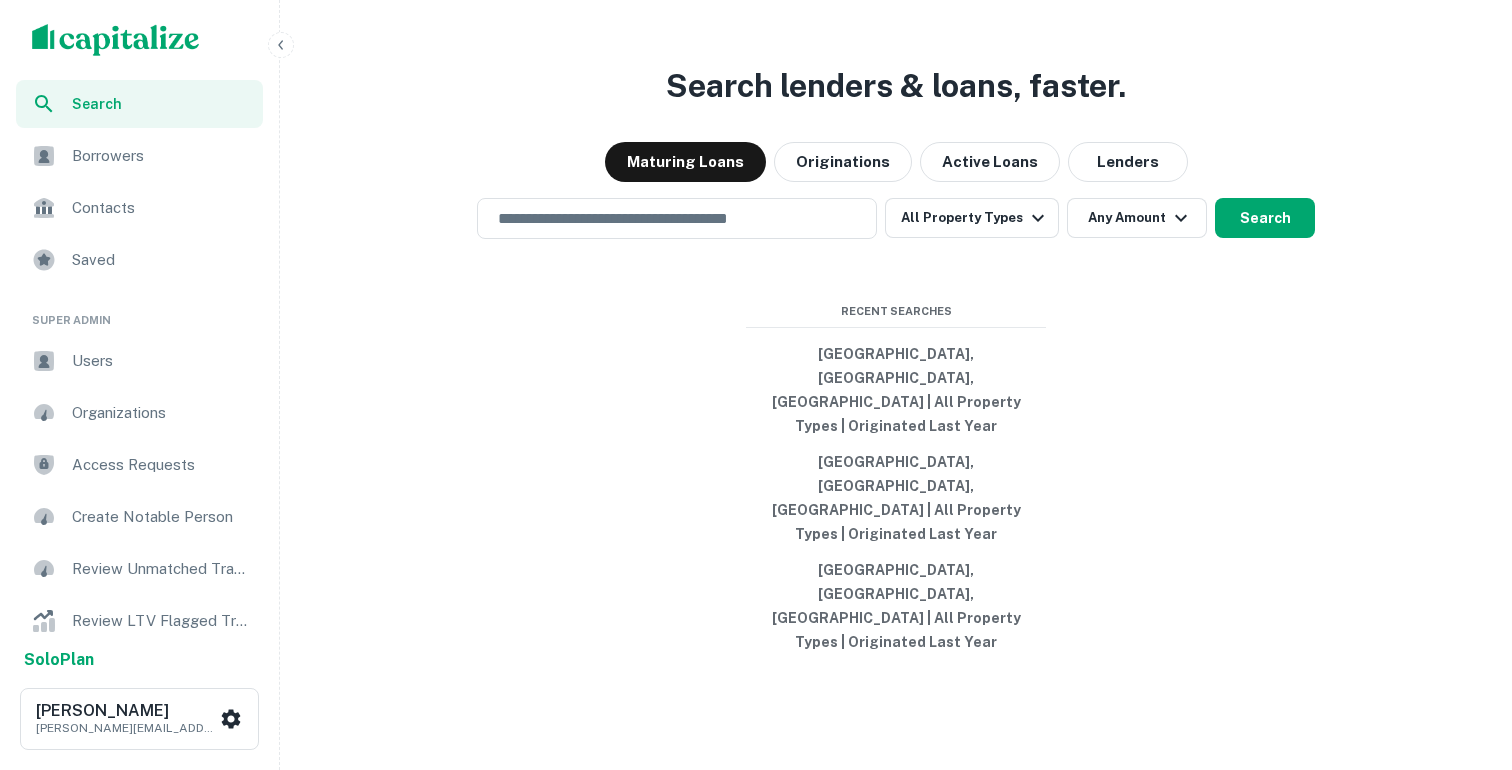 scroll, scrollTop: 0, scrollLeft: 0, axis: both 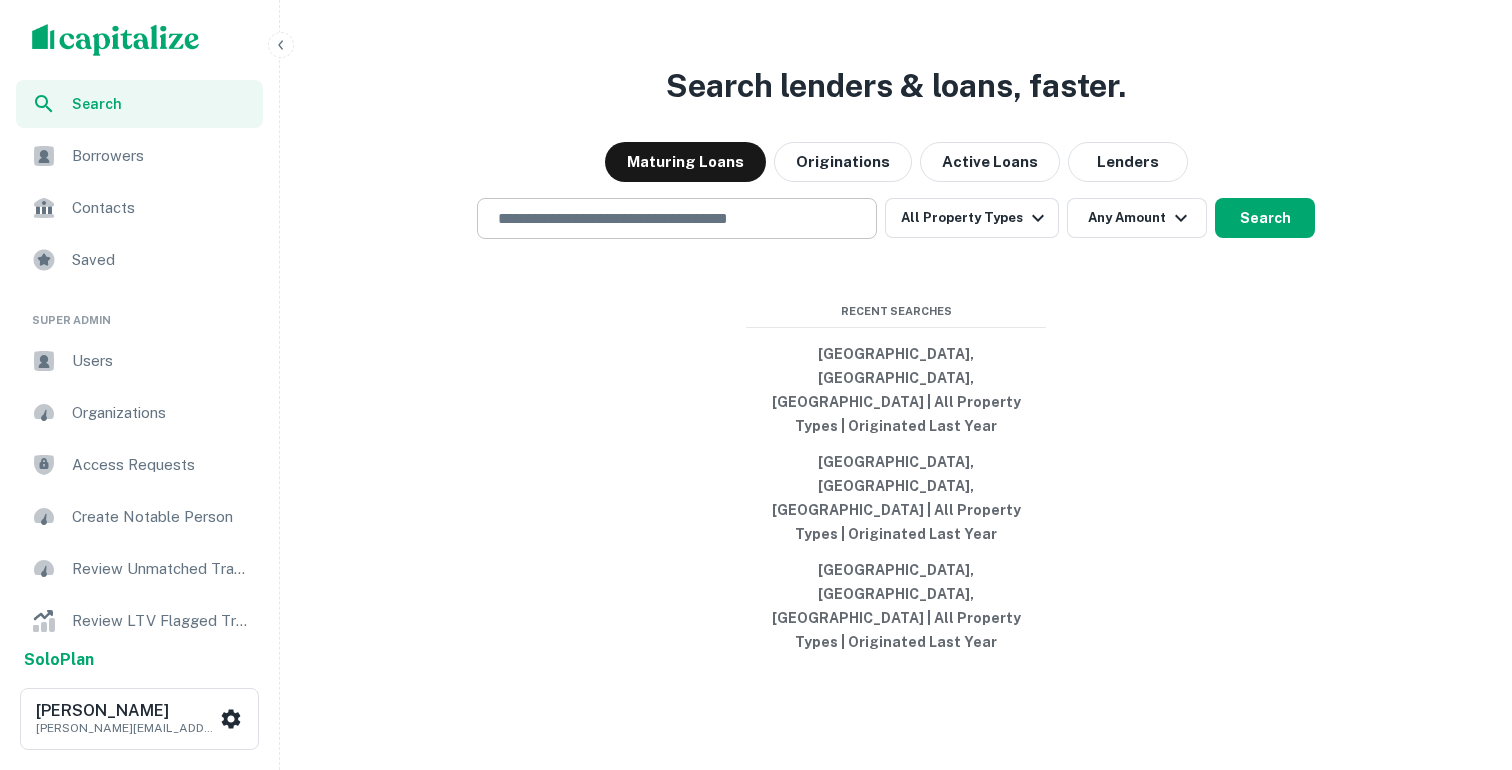 click at bounding box center [677, 218] 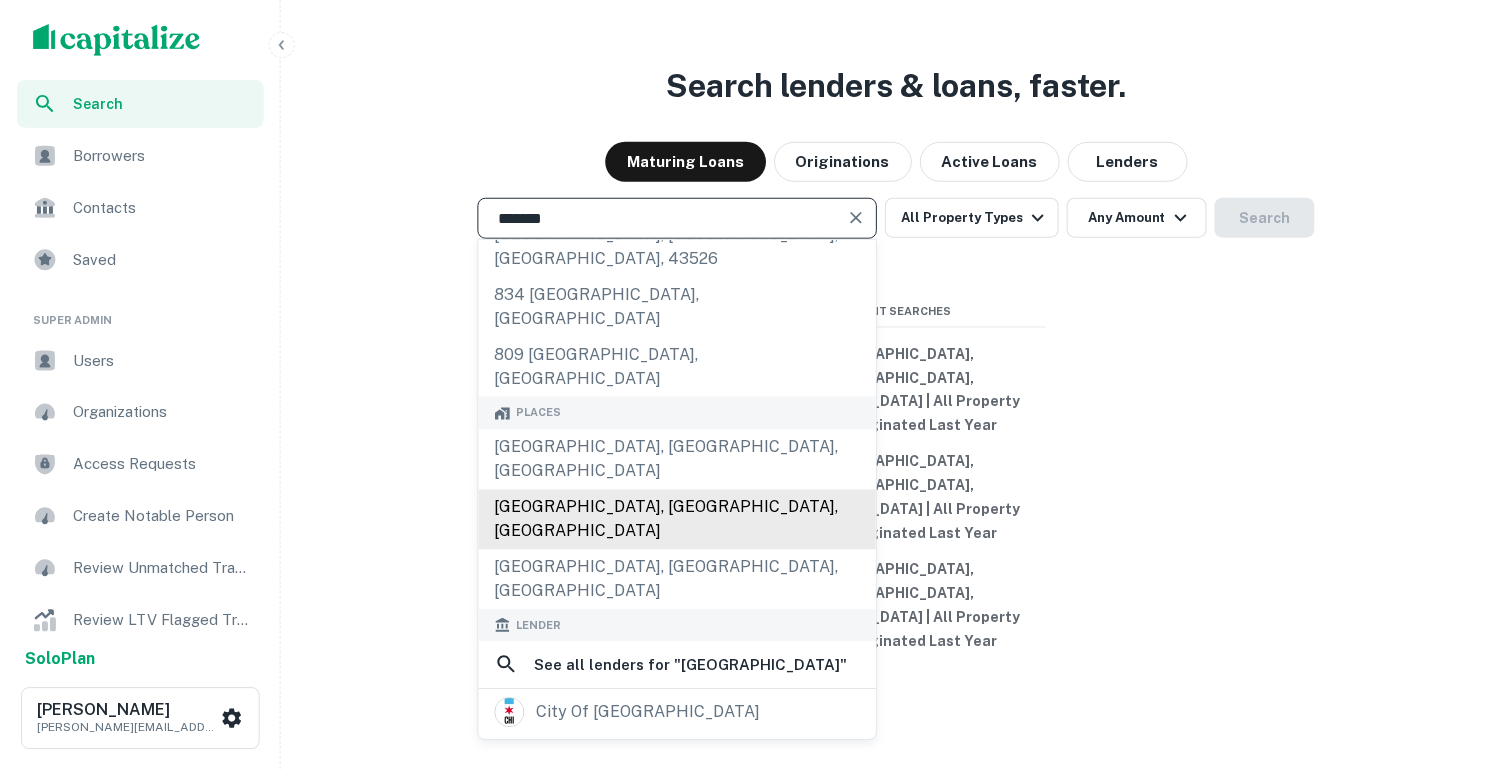 scroll, scrollTop: 93, scrollLeft: 0, axis: vertical 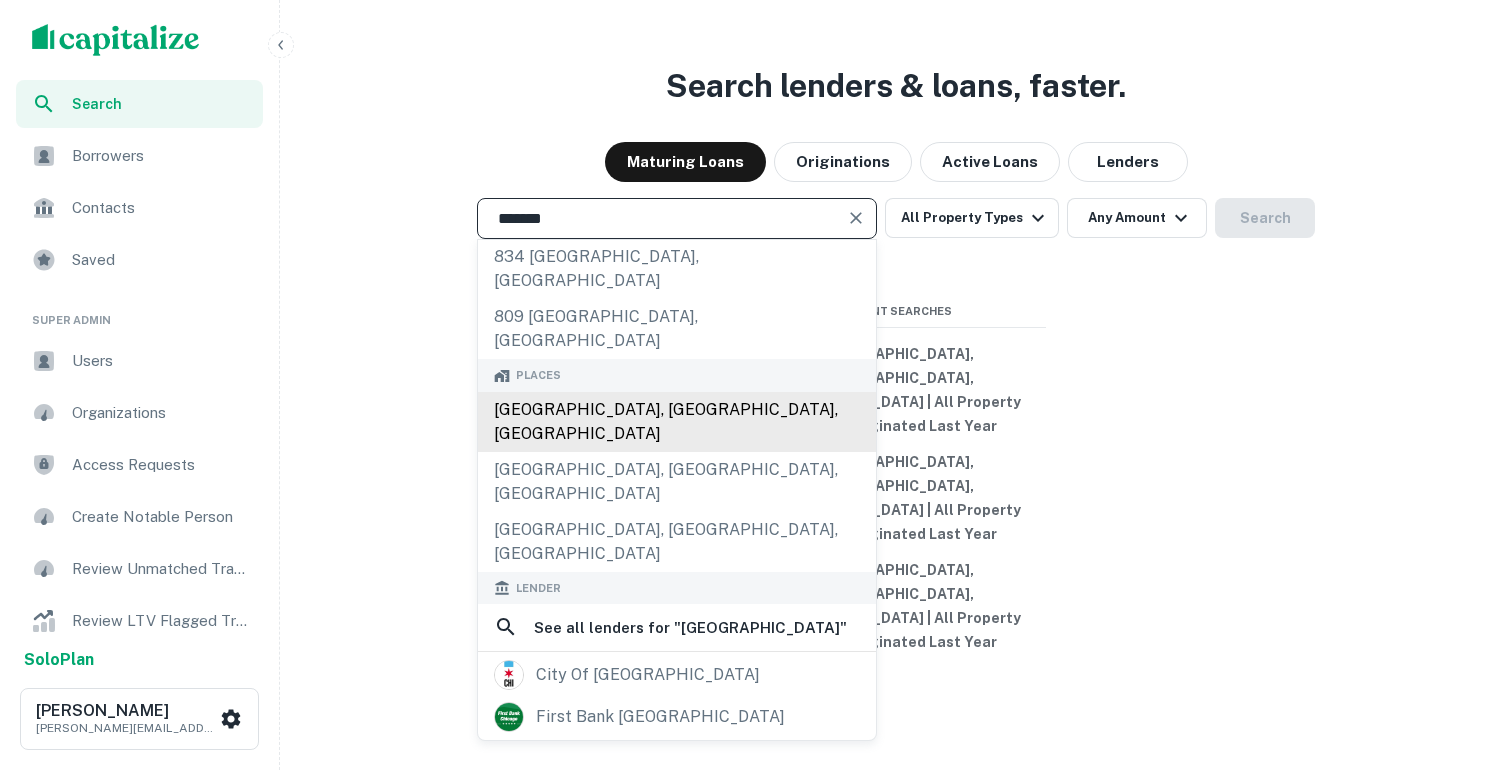 click on "Chicago, IL, USA" at bounding box center (677, 422) 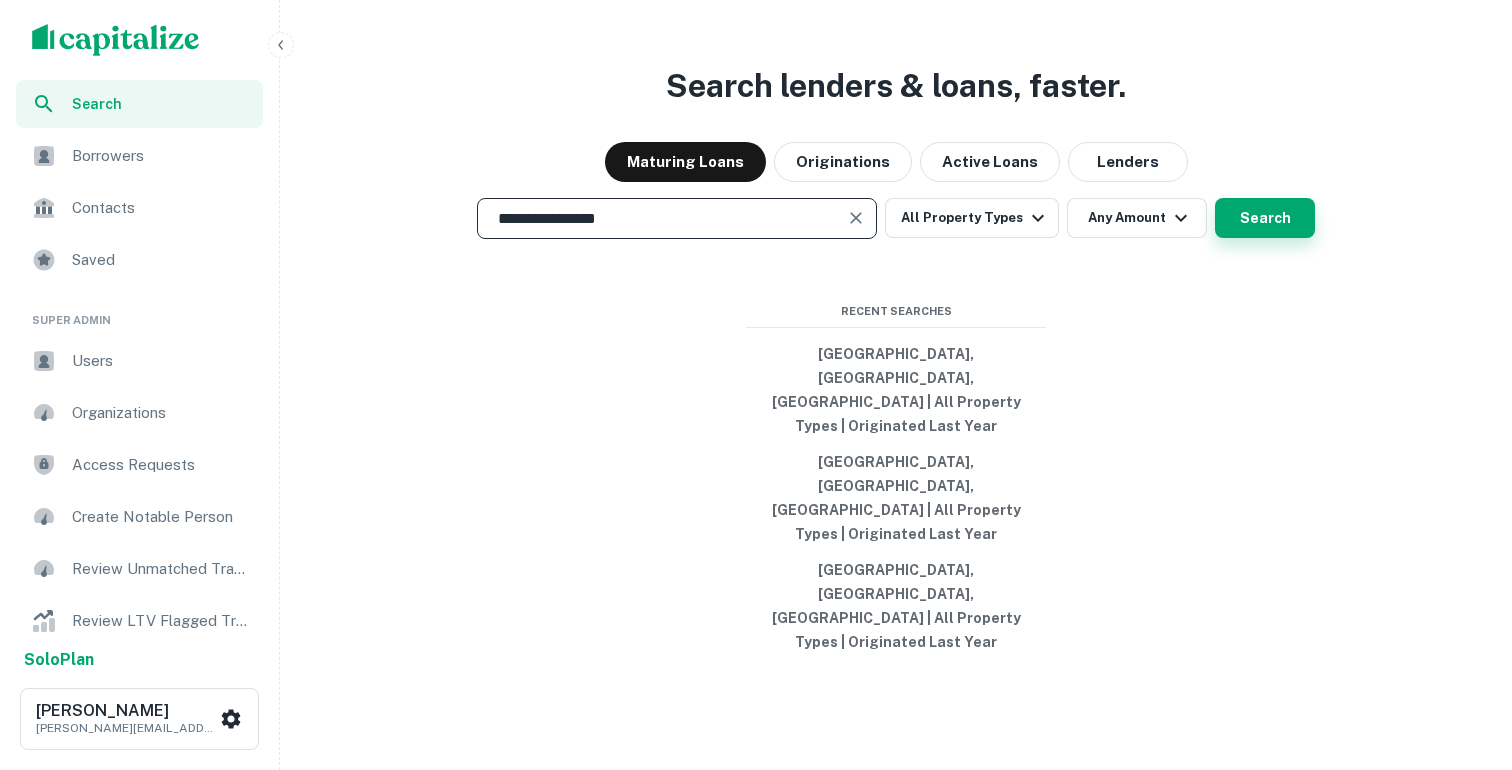 type on "**********" 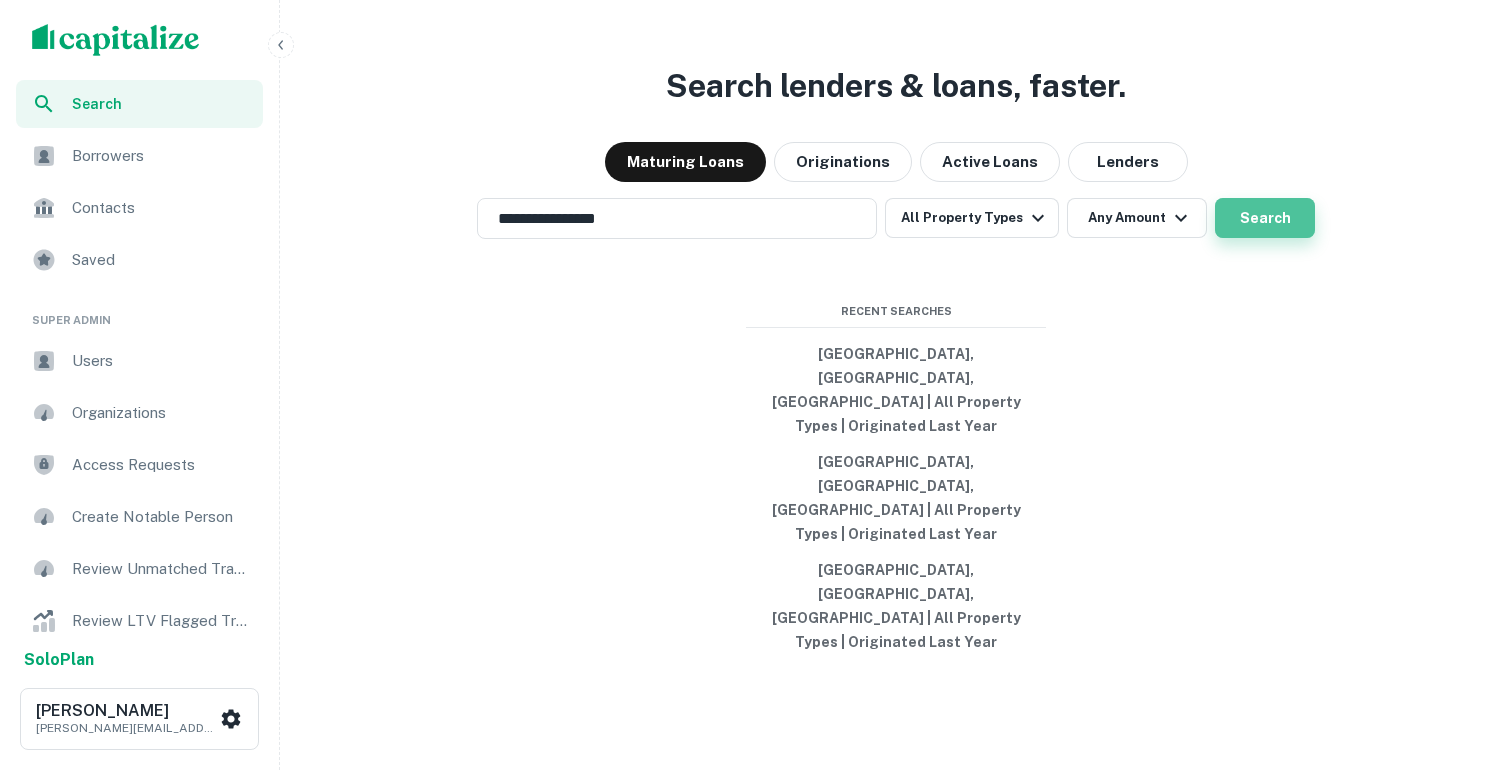 click on "Search" at bounding box center (1265, 218) 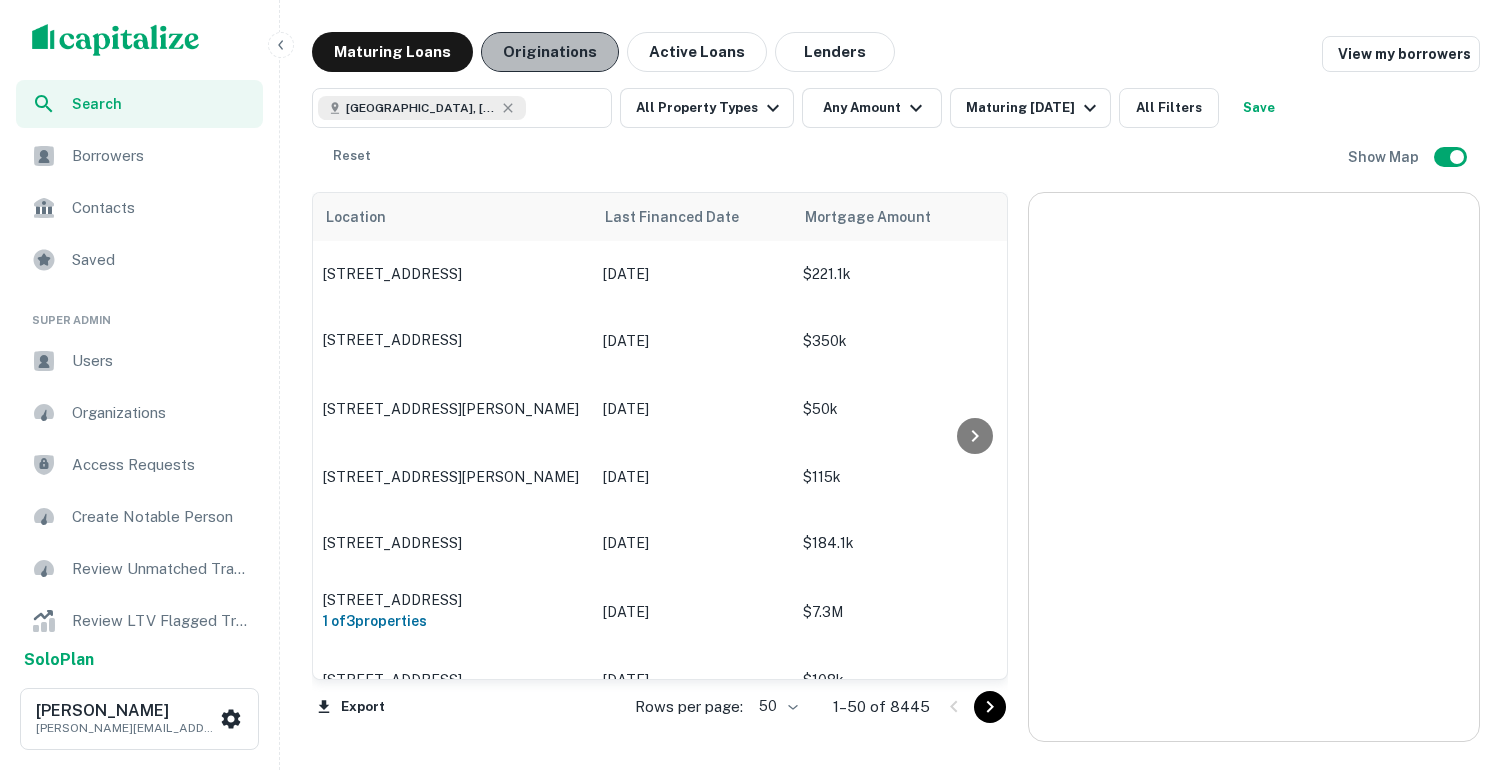 click on "Originations" at bounding box center [550, 52] 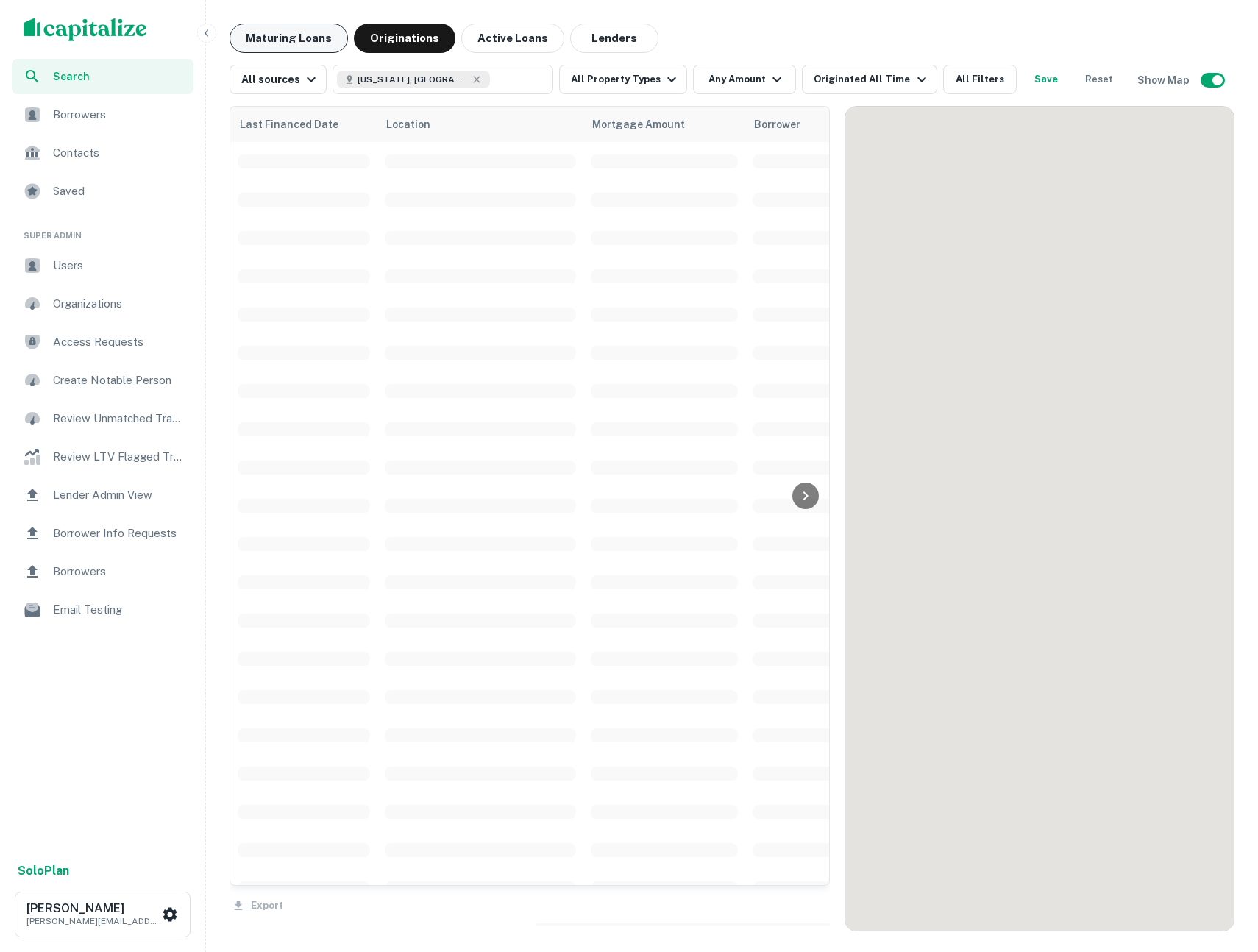 scroll, scrollTop: 0, scrollLeft: 0, axis: both 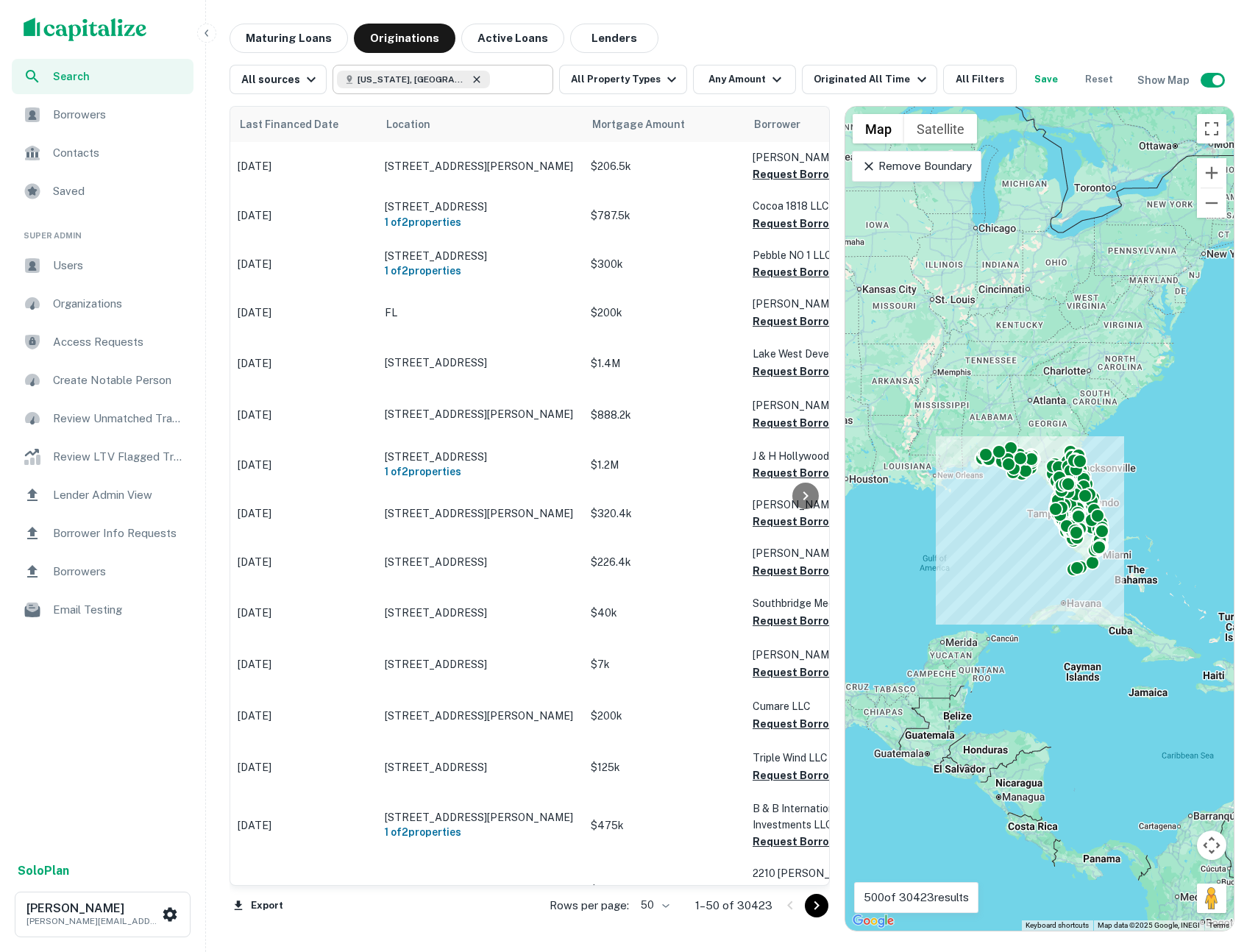click 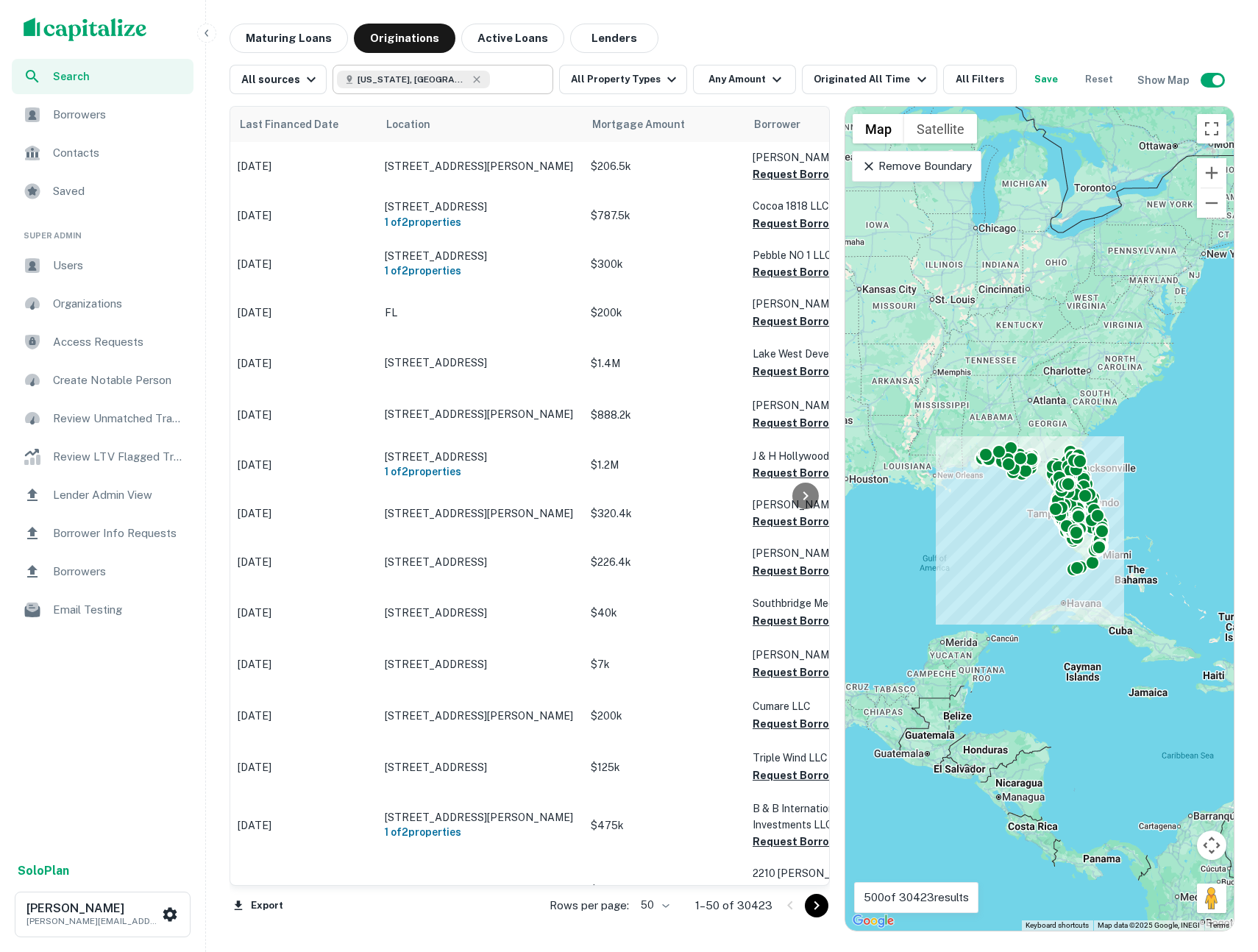 type on "**********" 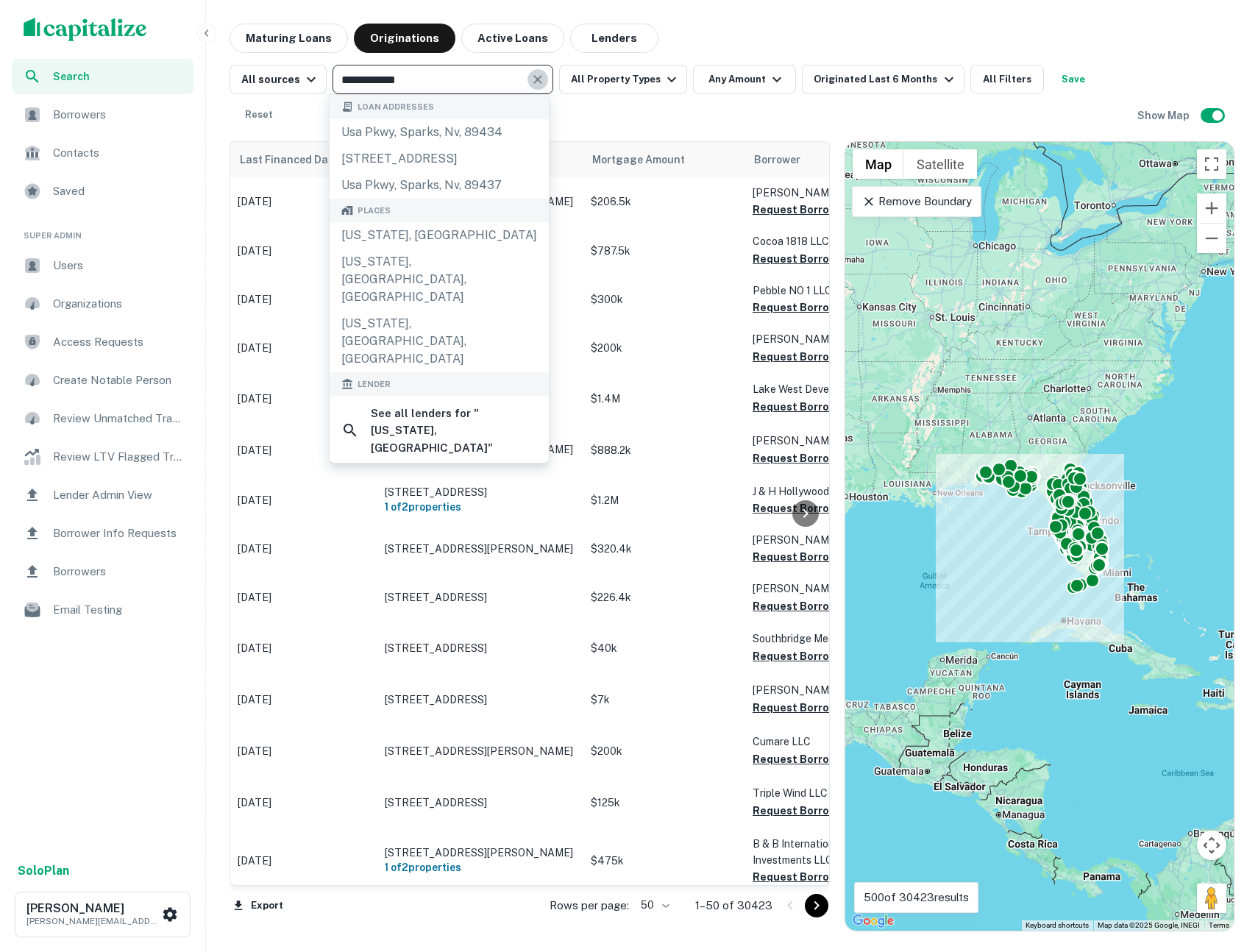 click 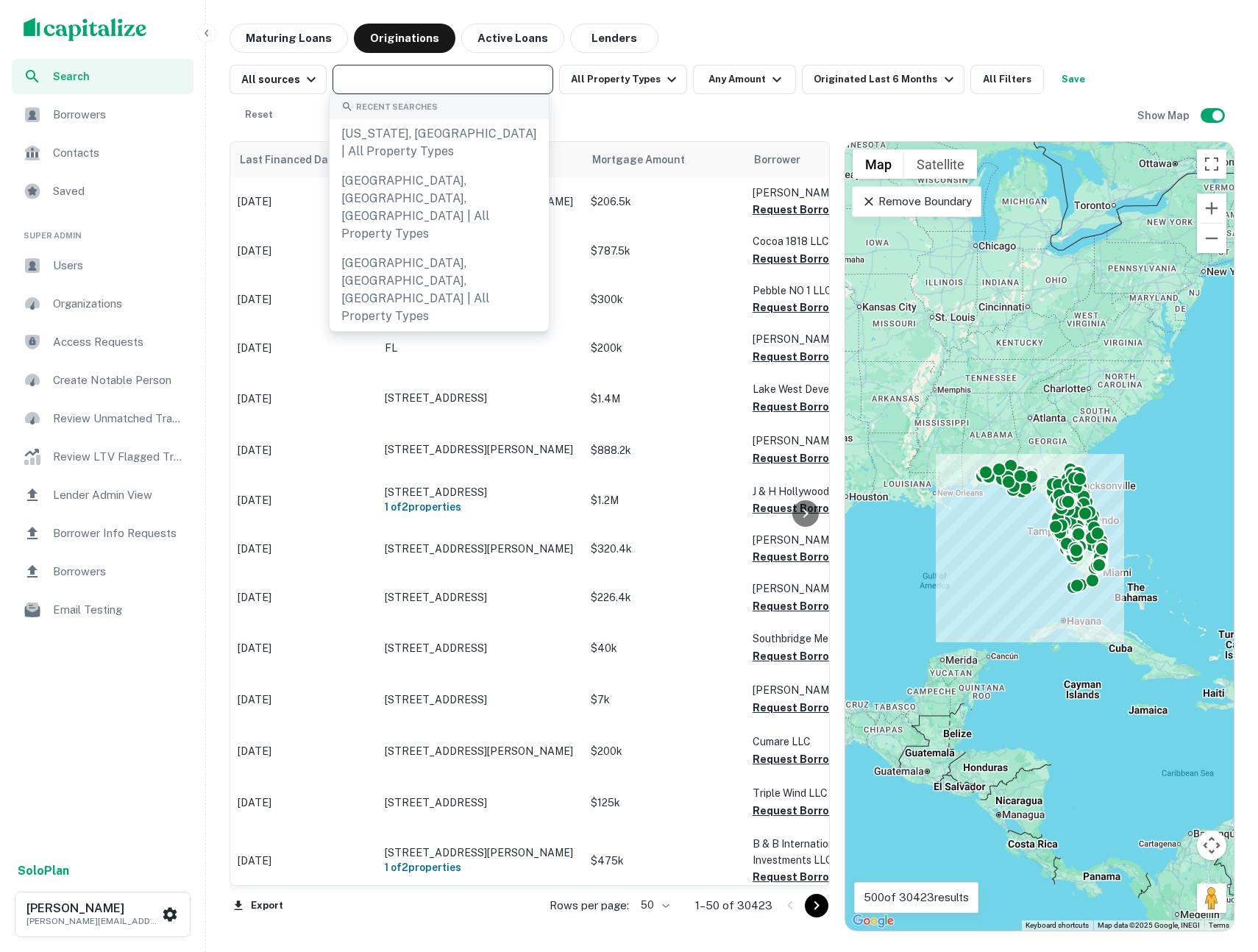 click at bounding box center [441, 79] 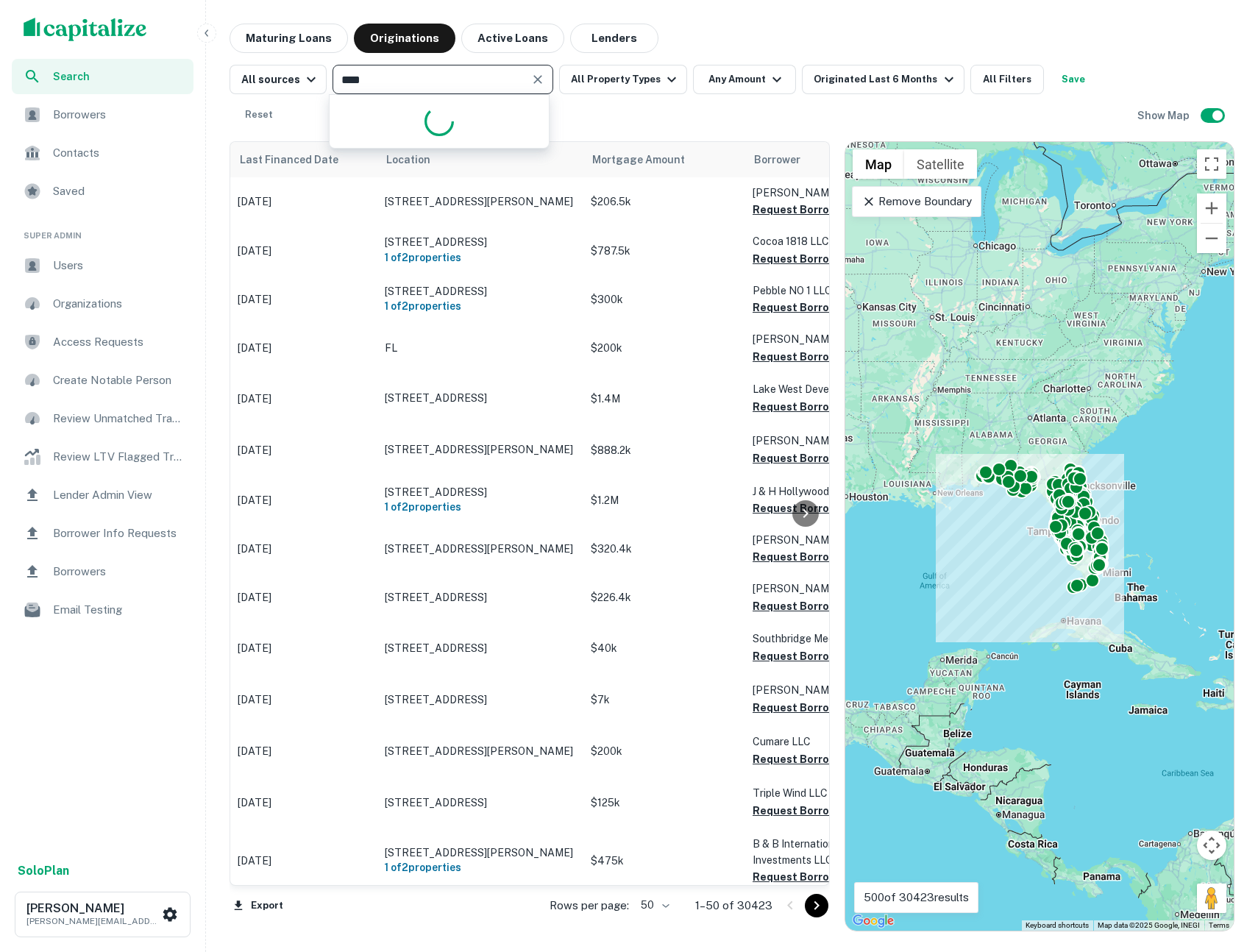 type on "*****" 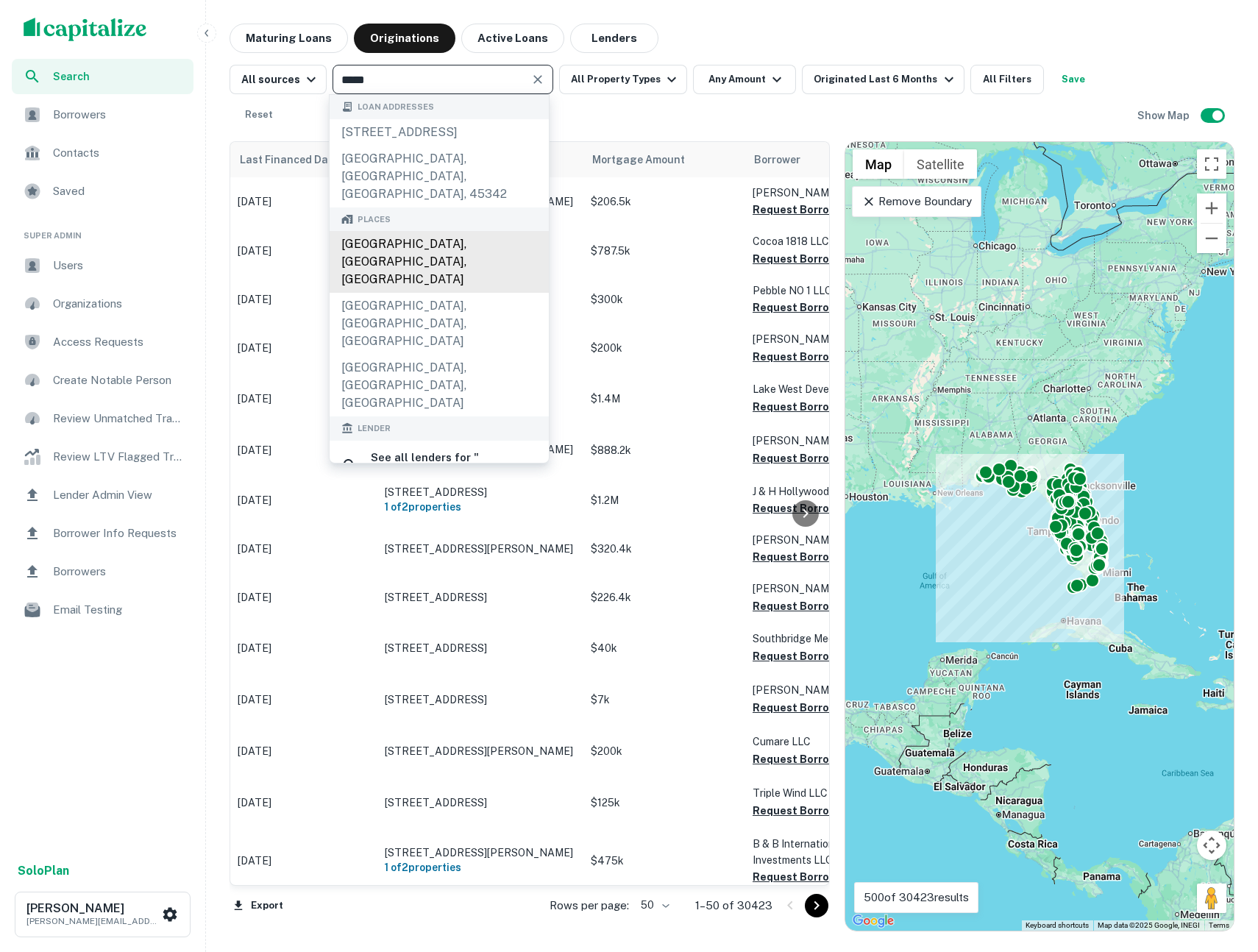 click on "Miami, FL, USA" at bounding box center [439, 262] 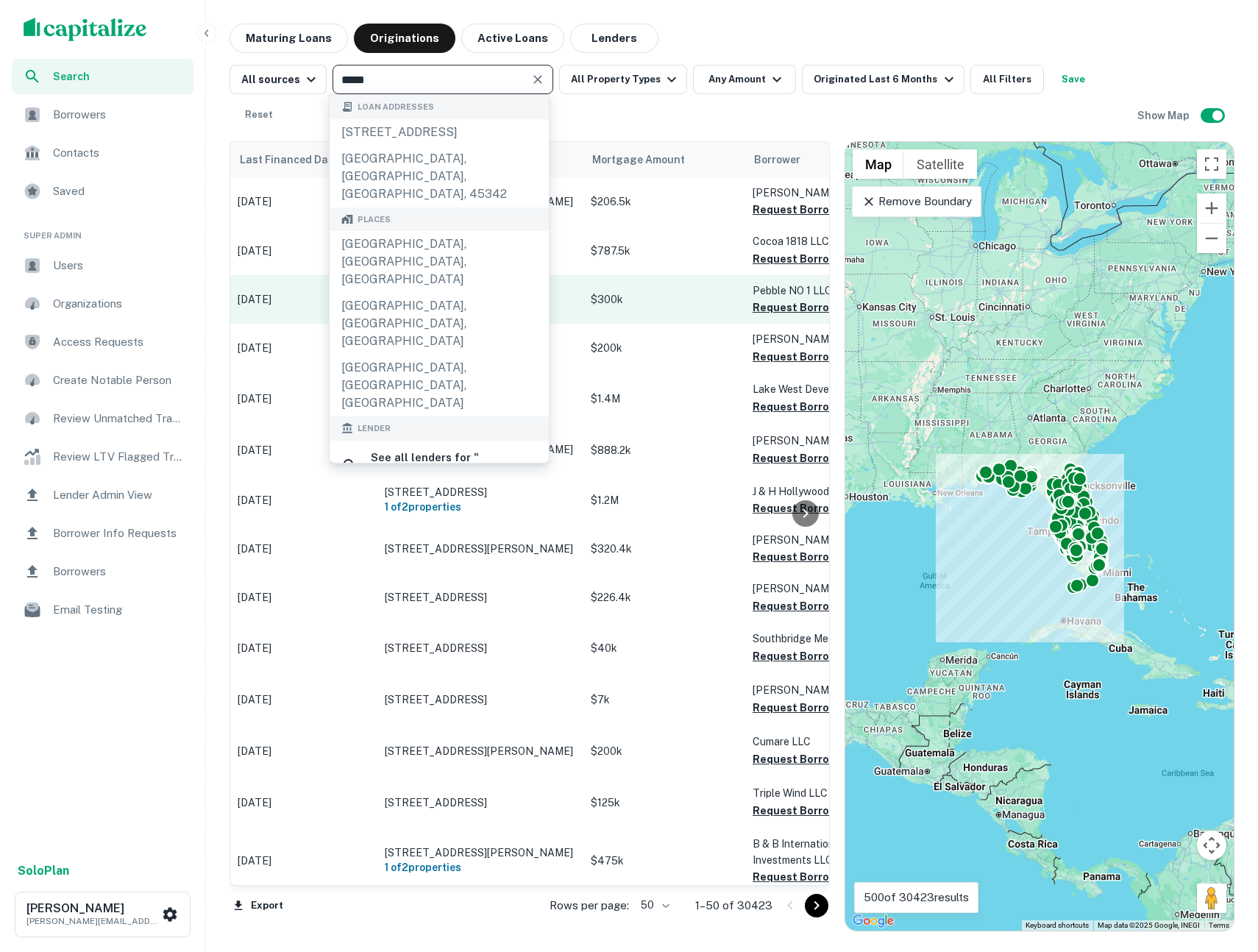 type 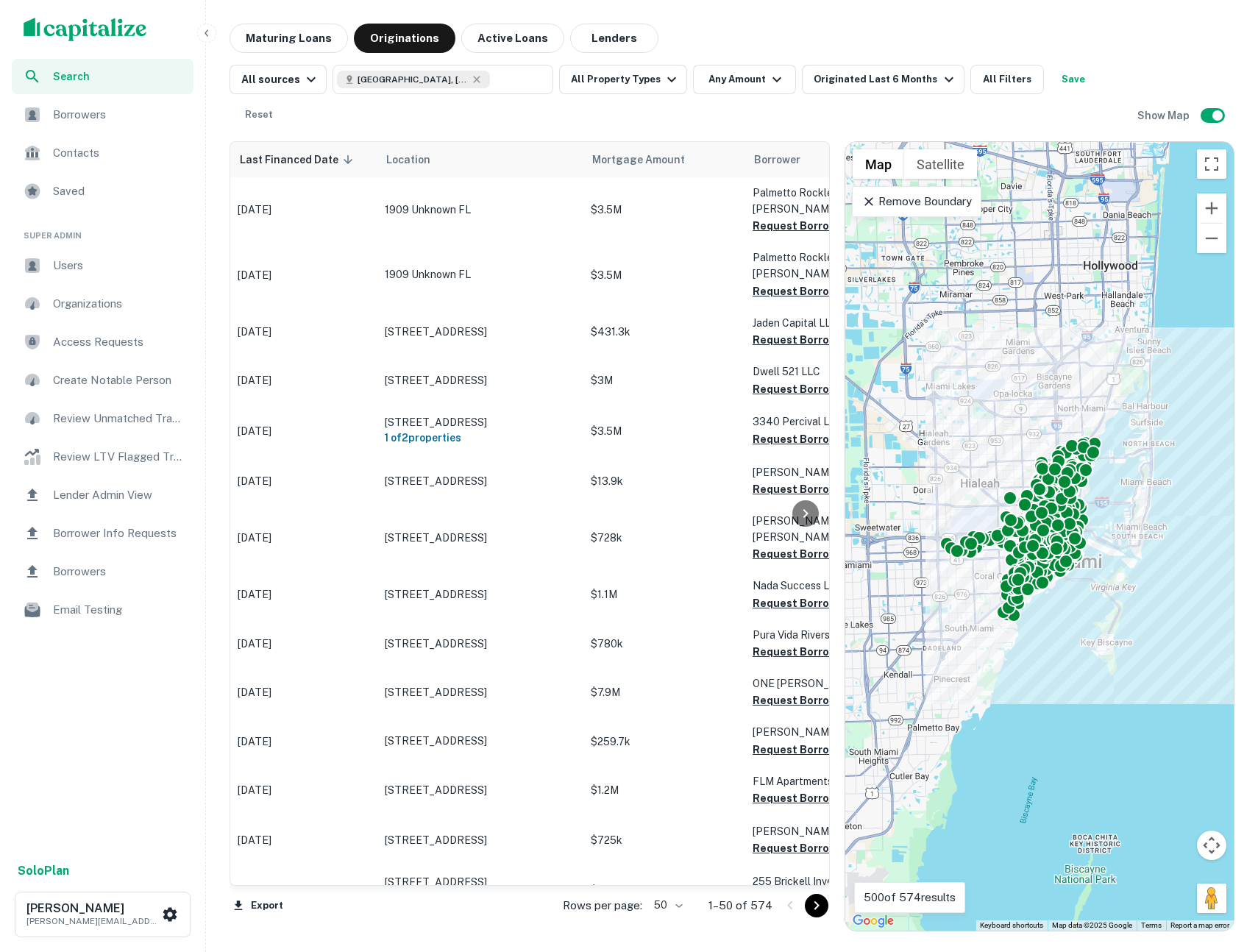 click 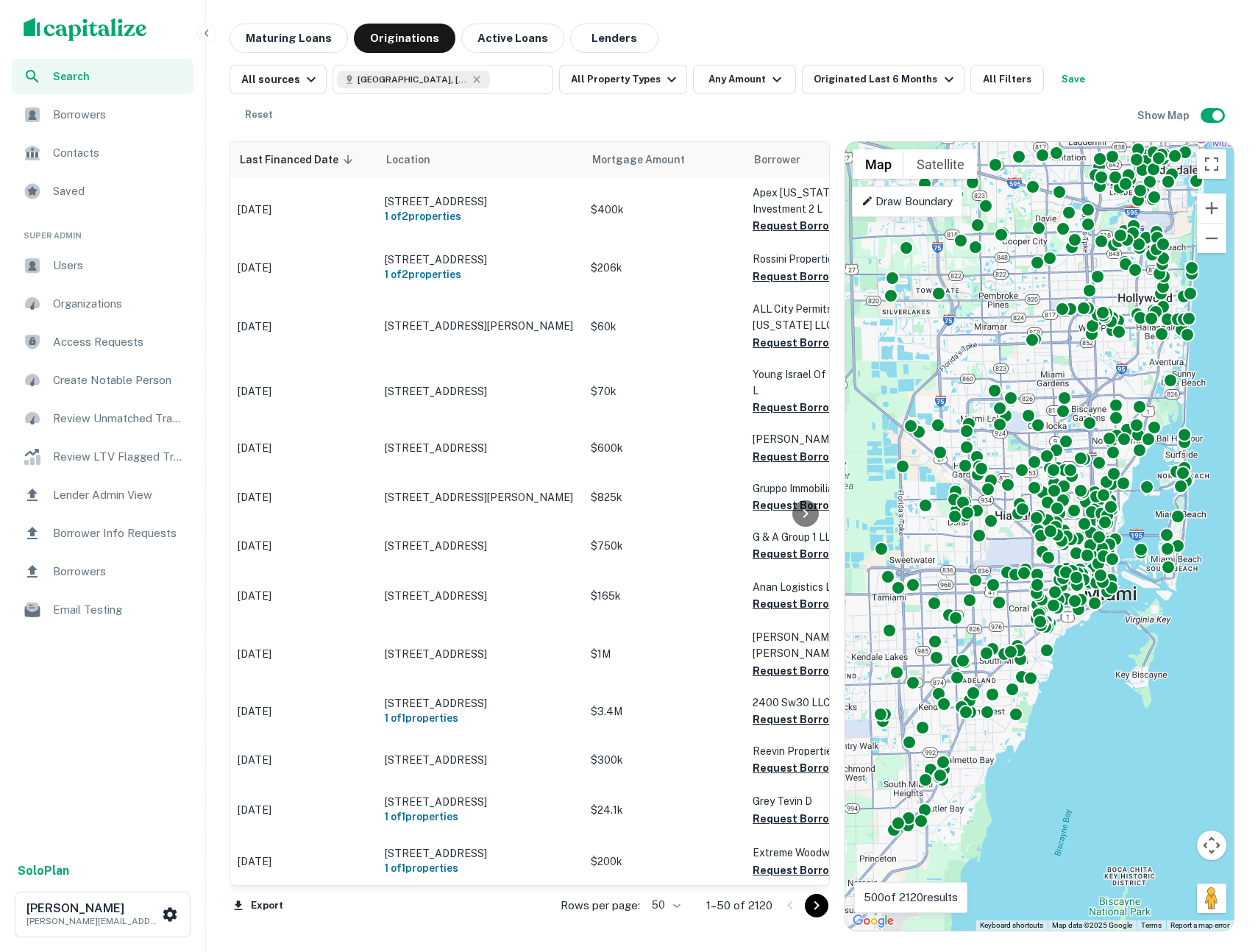 drag, startPoint x: 939, startPoint y: 313, endPoint x: 984, endPoint y: 352, distance: 59.5483 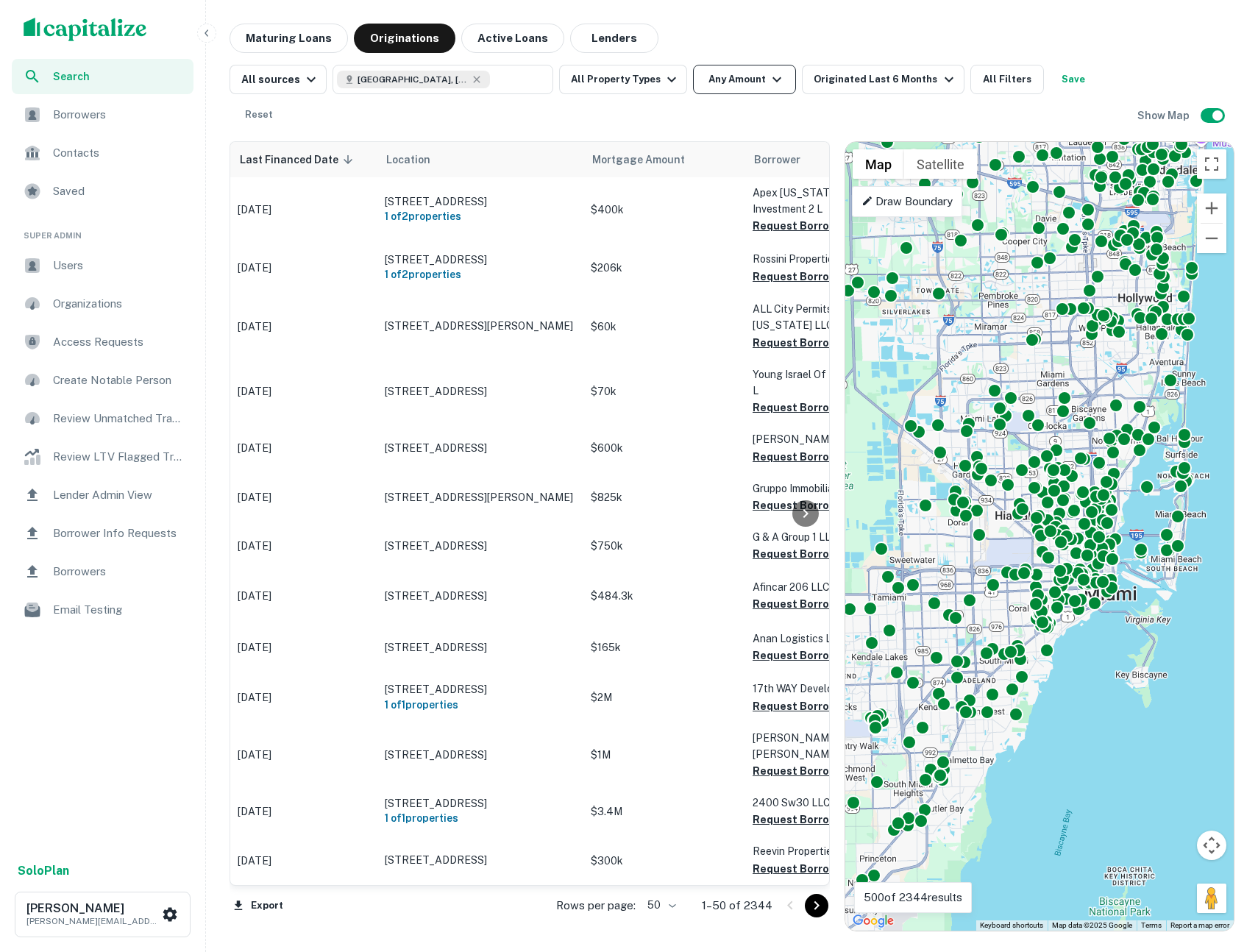click on "Any Amount" at bounding box center (745, 79) 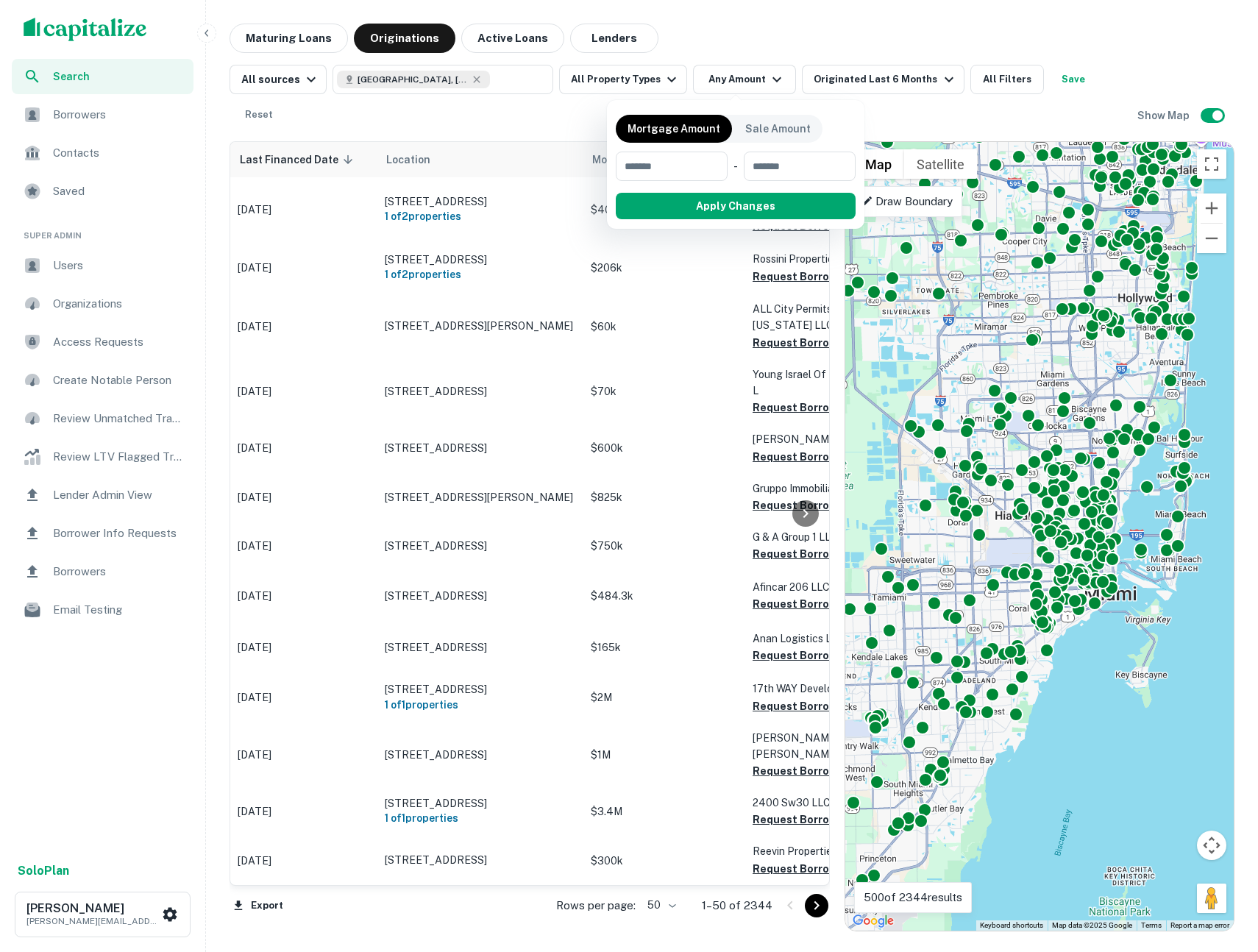 click at bounding box center (629, 476) 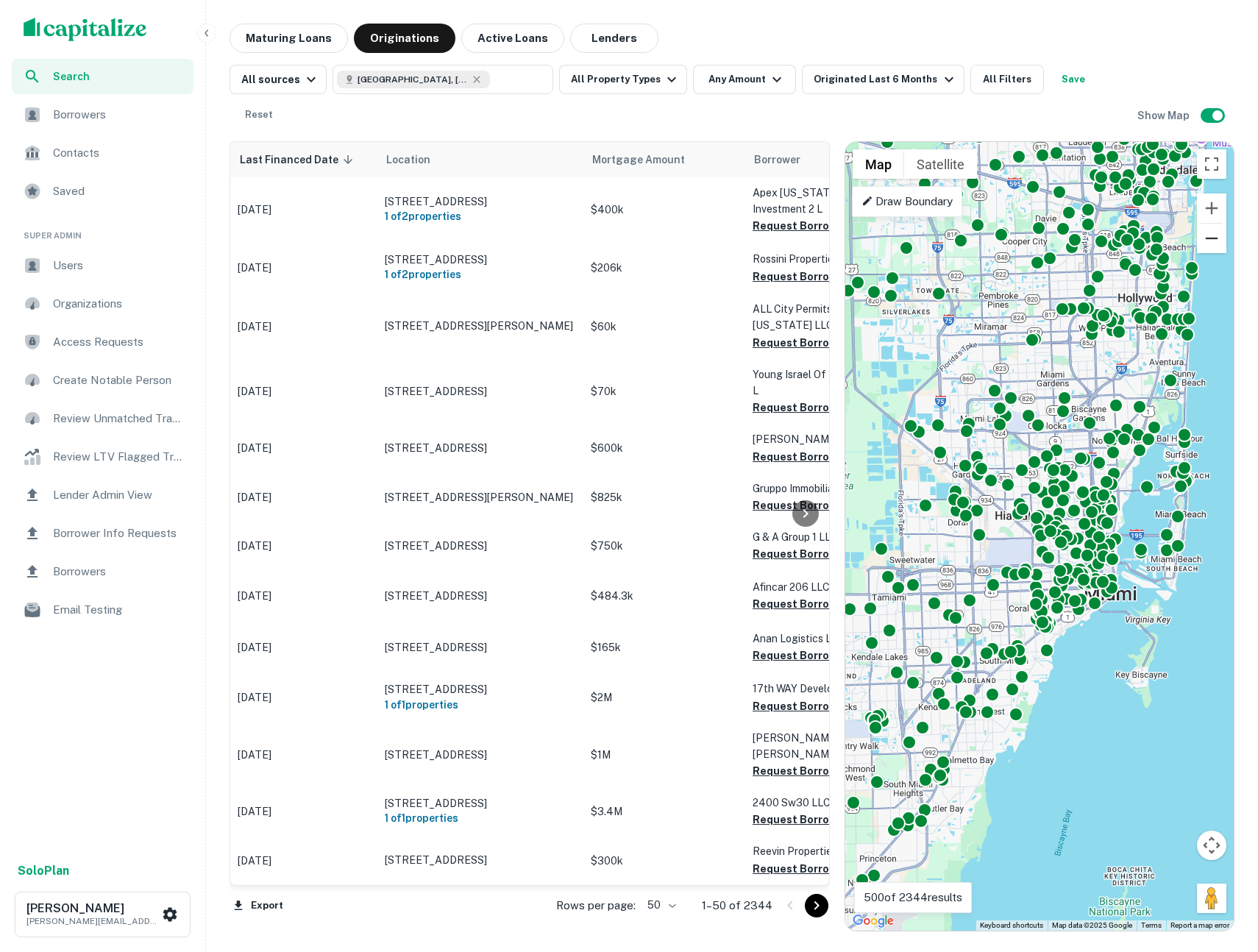 click at bounding box center (1212, 238) 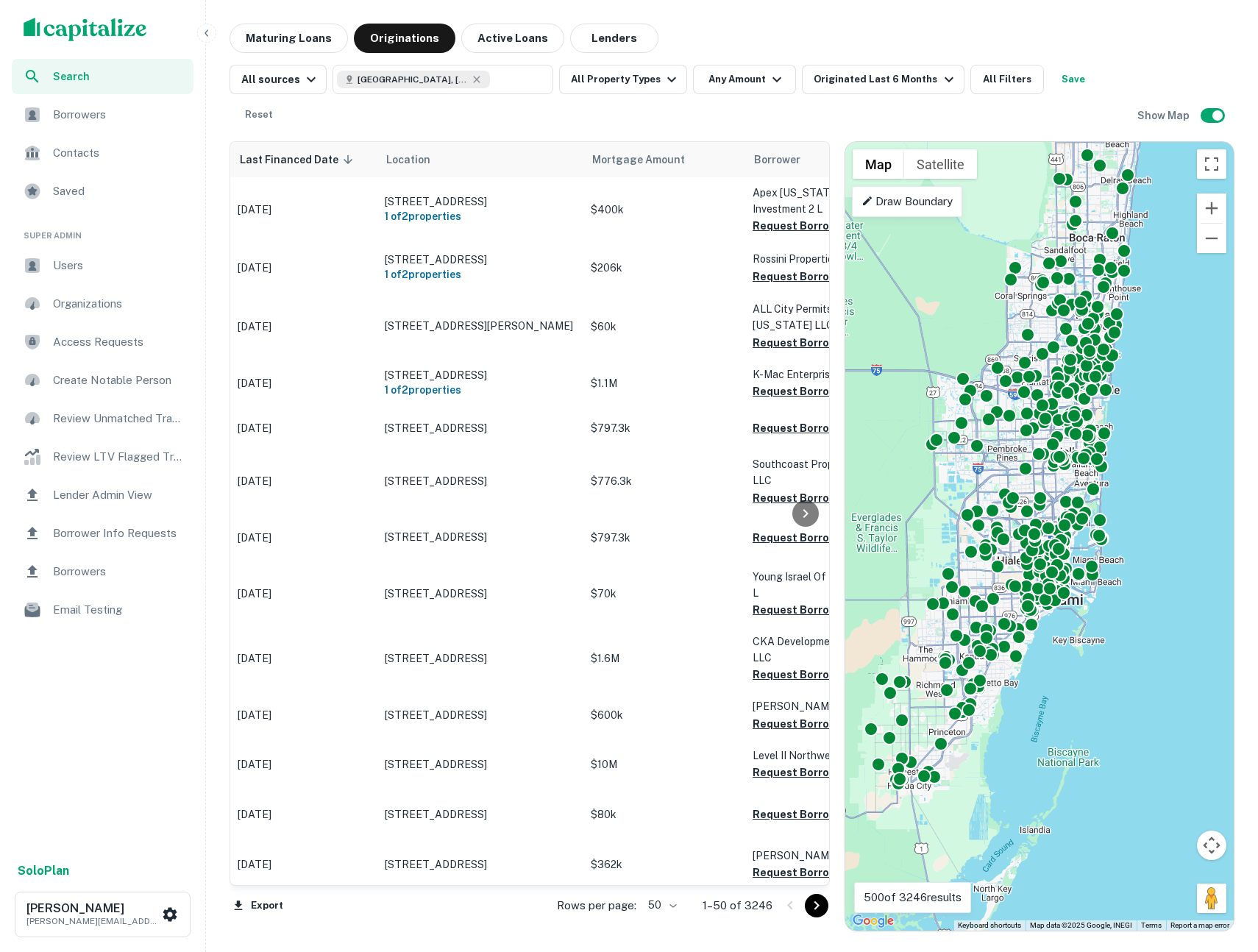 drag, startPoint x: 1169, startPoint y: 233, endPoint x: 1157, endPoint y: 272, distance: 40.804412 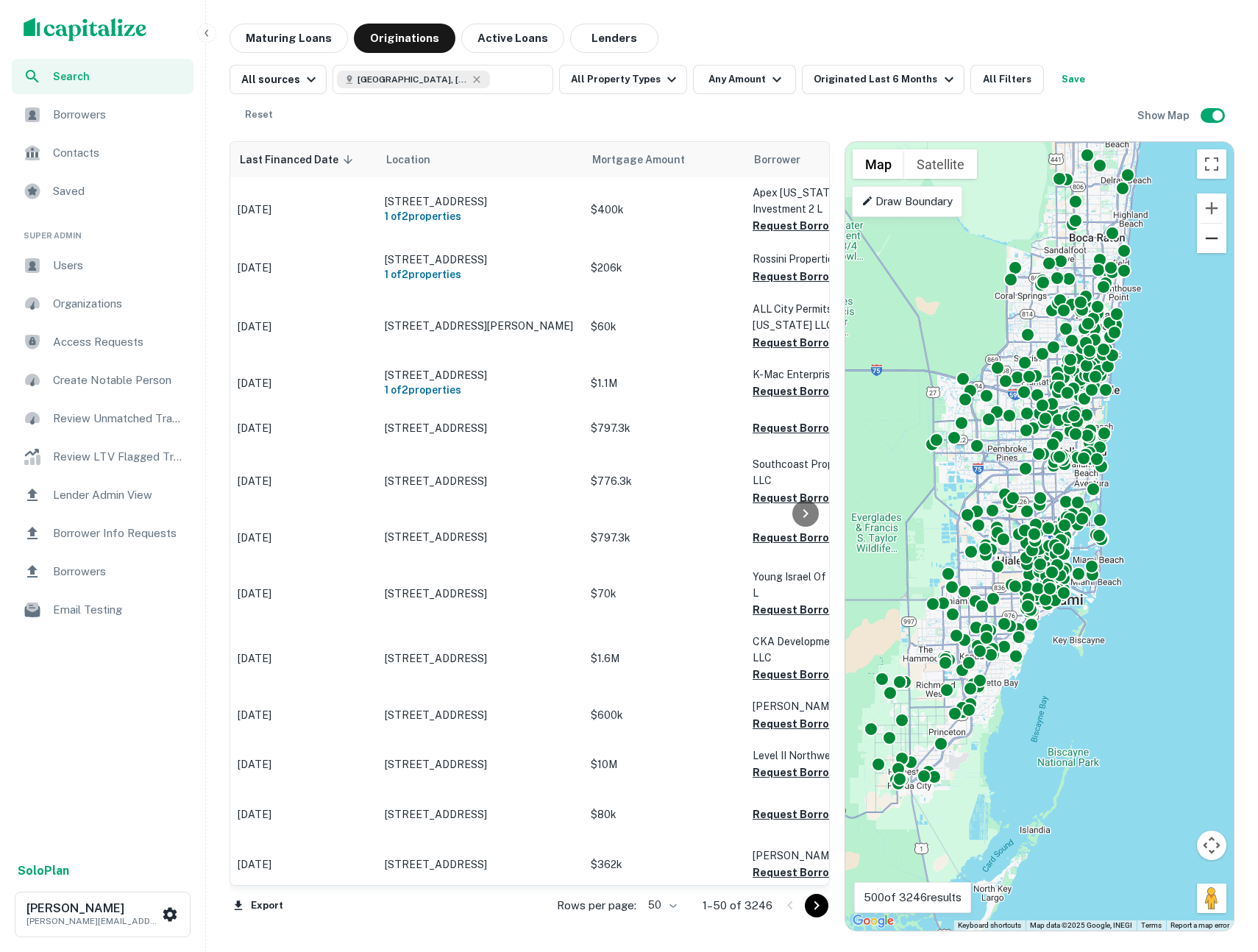 click at bounding box center (1212, 238) 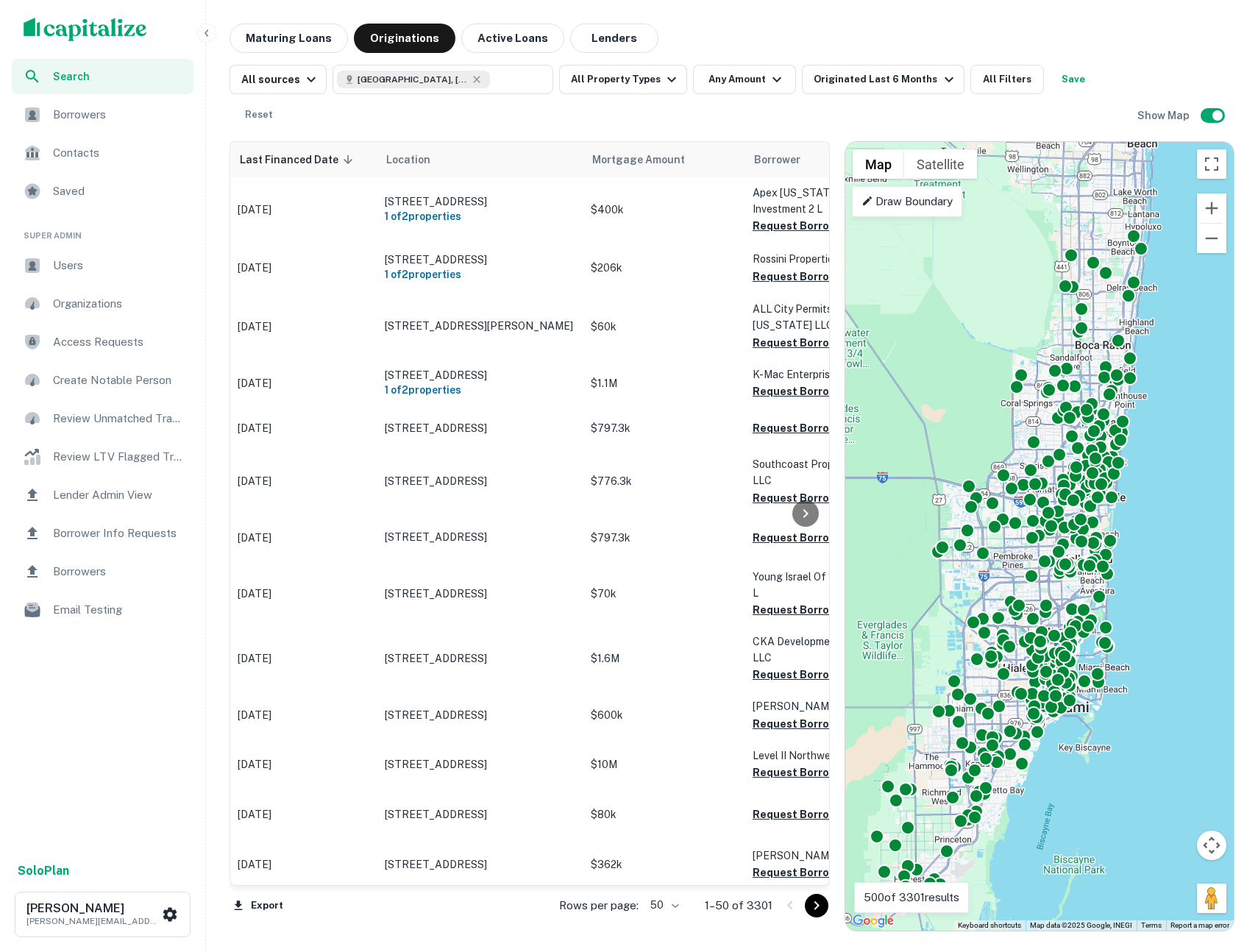 drag, startPoint x: 1165, startPoint y: 236, endPoint x: 1158, endPoint y: 305, distance: 69.35416 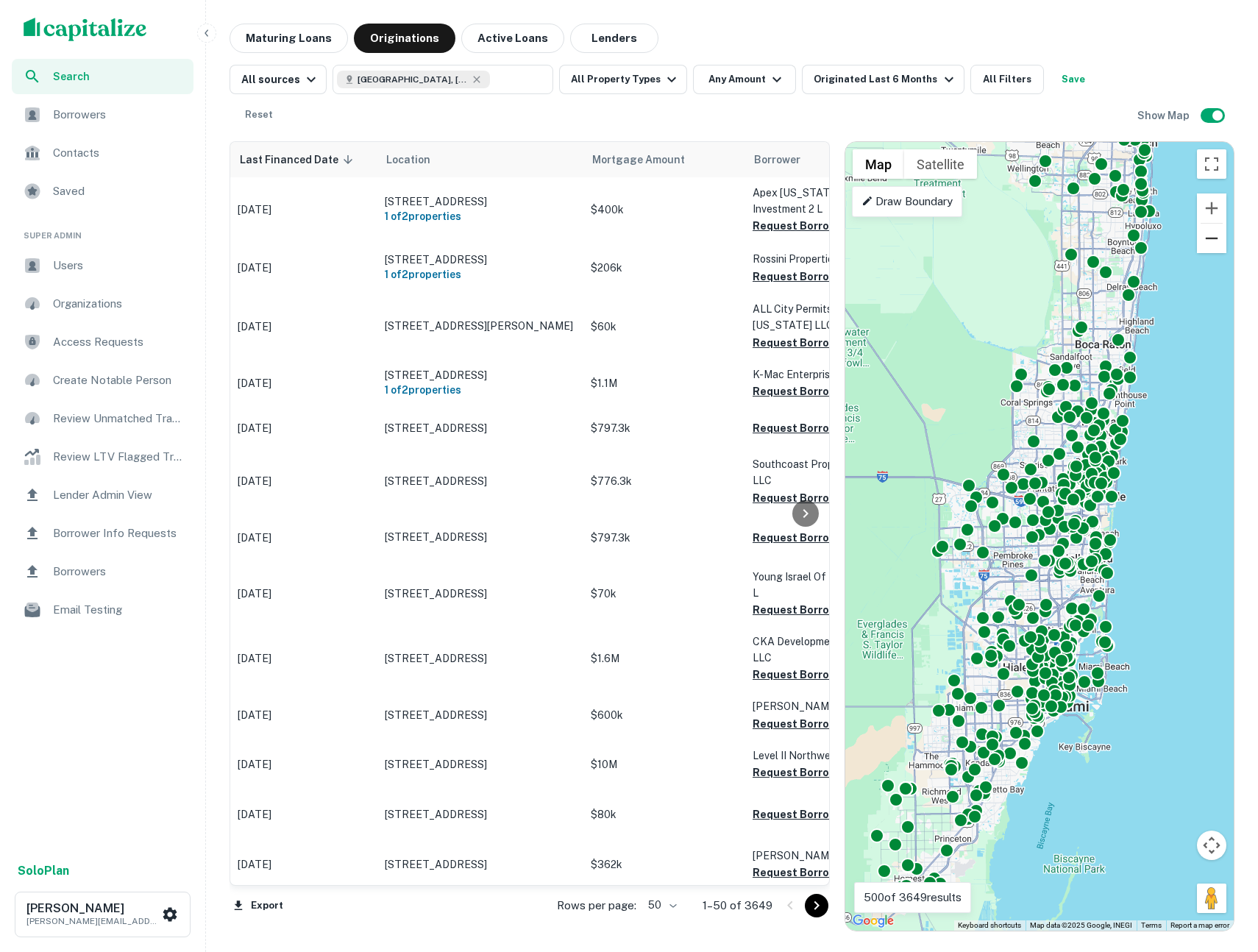 click at bounding box center [1212, 238] 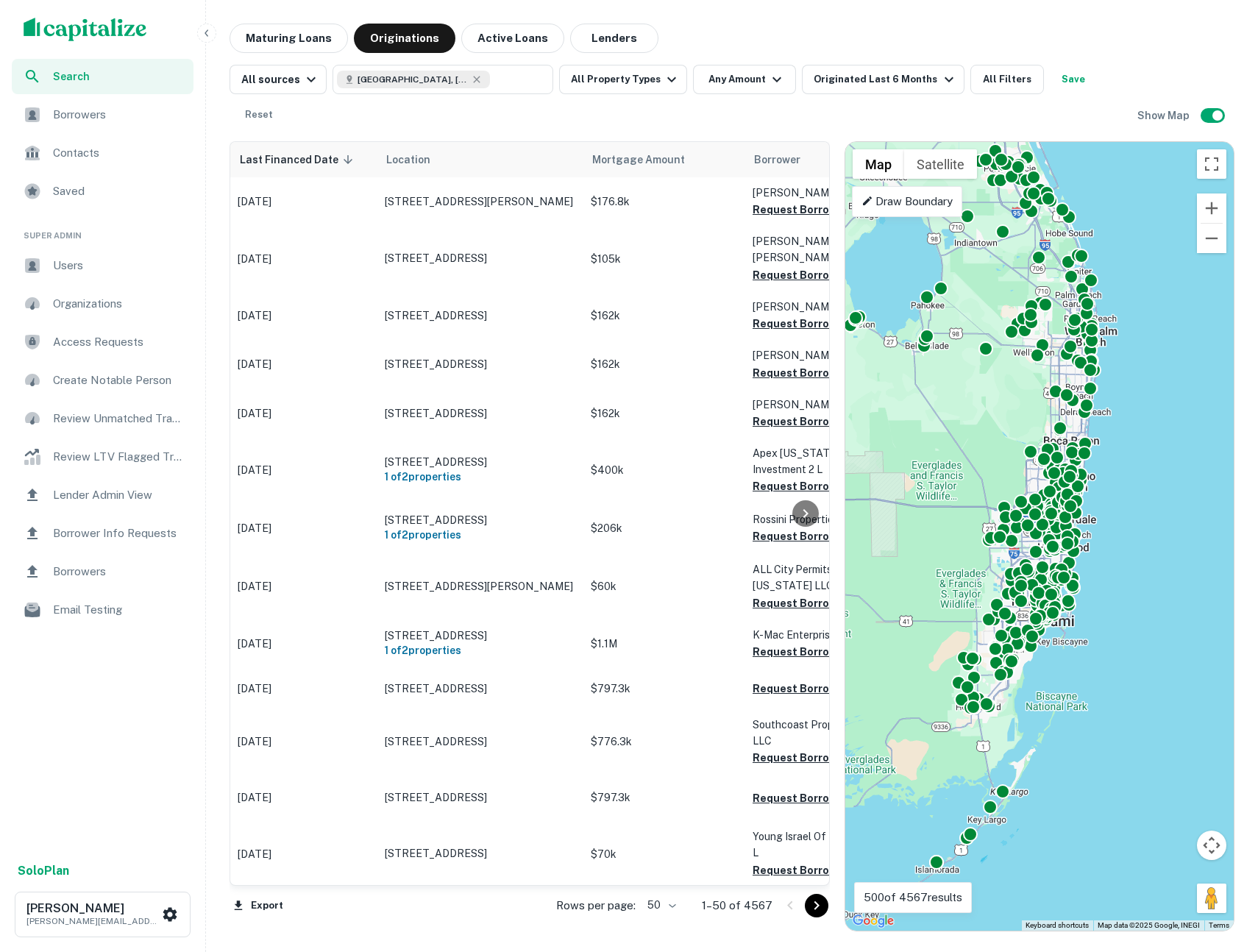 click on "1–50 of 4567" at bounding box center [737, 906] 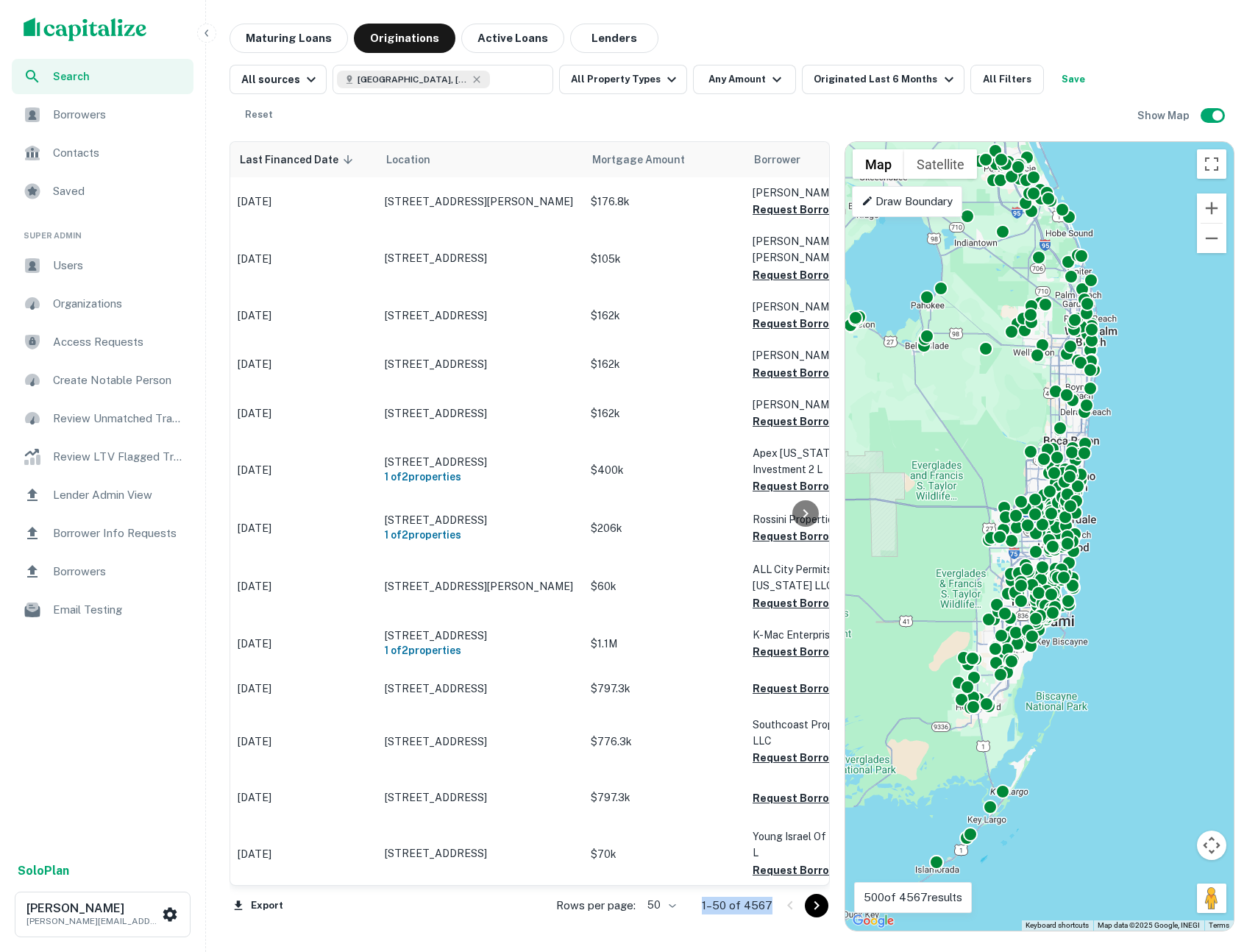 click on "1–50 of 4567" at bounding box center [737, 906] 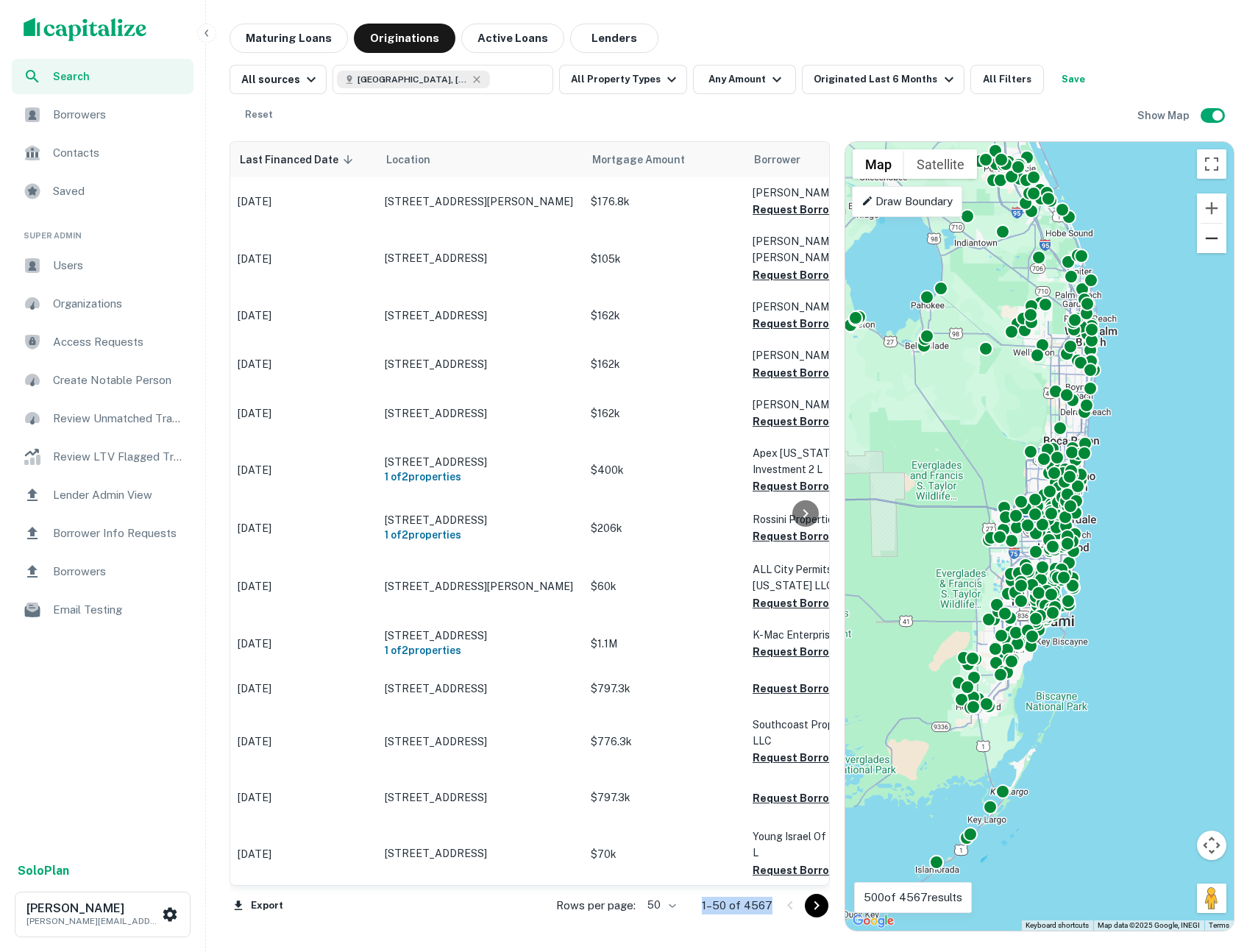 click at bounding box center [1212, 238] 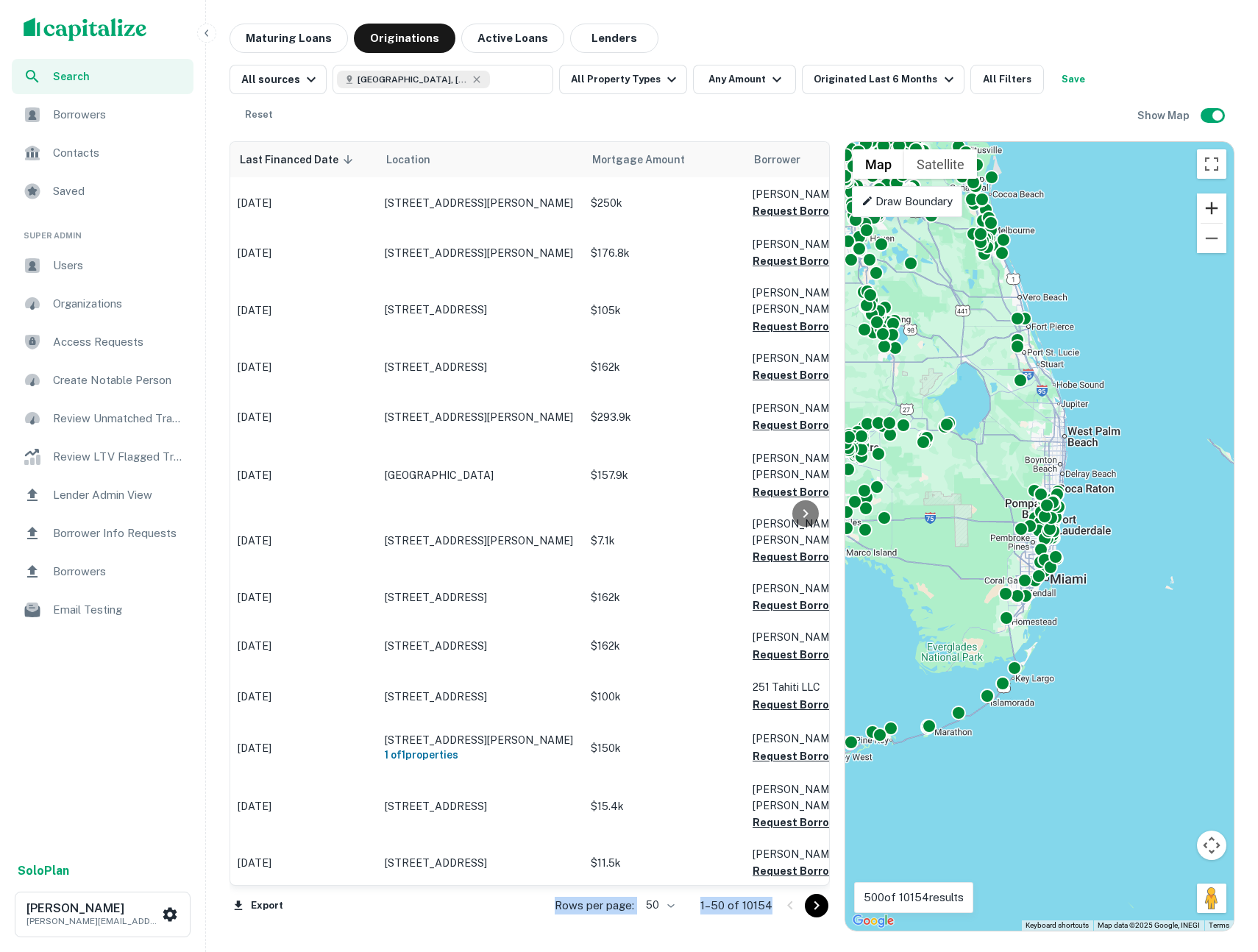 click at bounding box center [1212, 208] 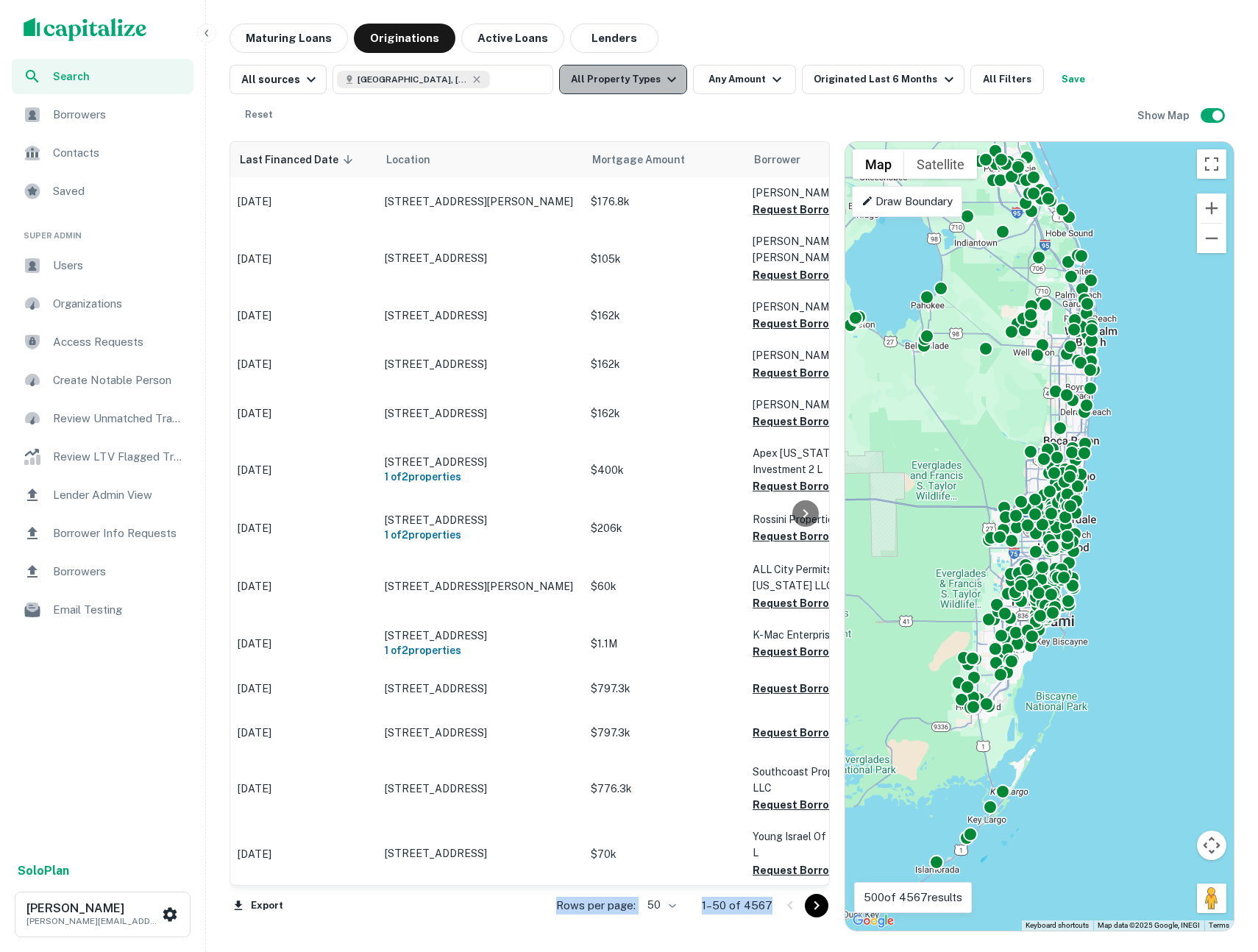 click on "All Property Types" at bounding box center [623, 79] 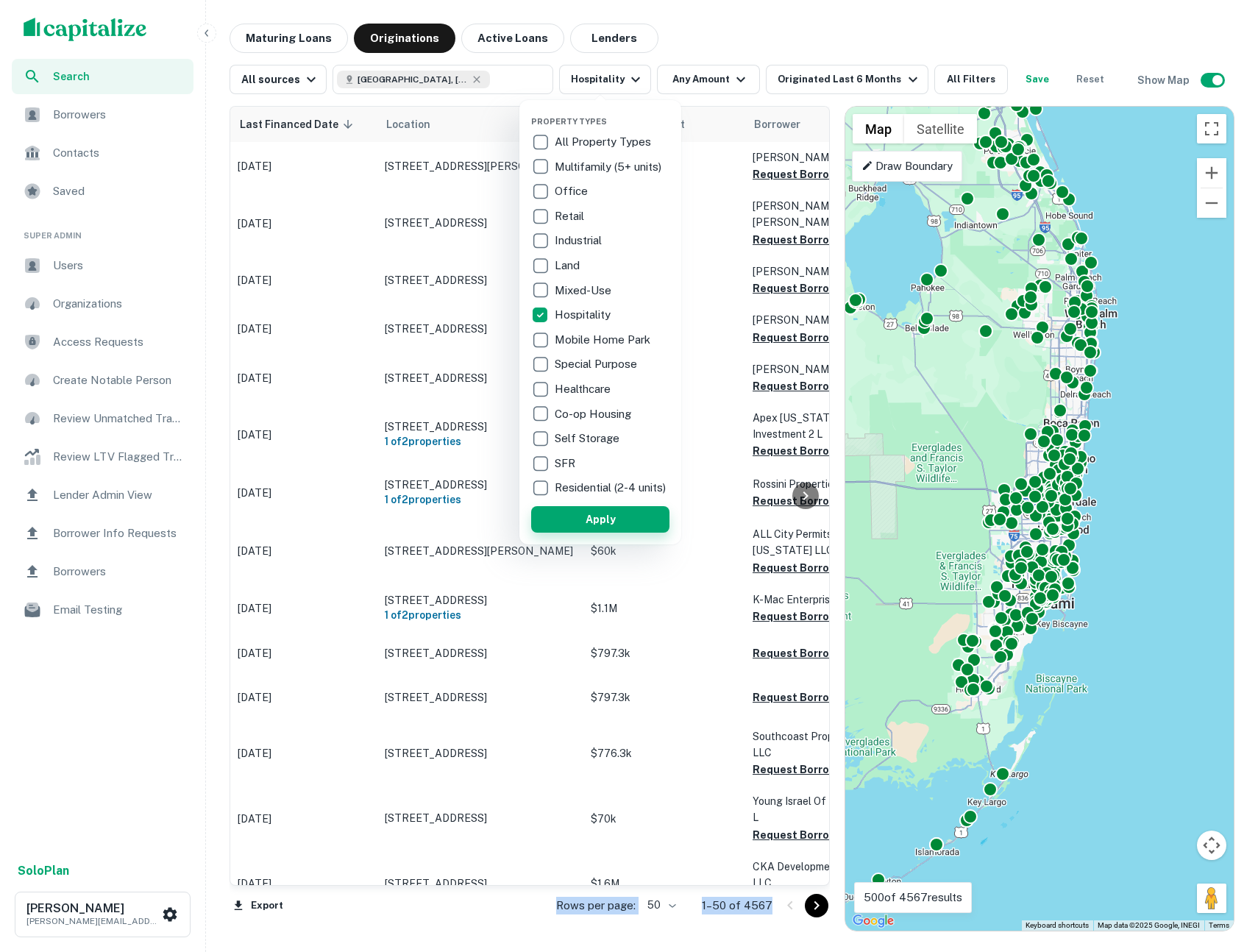click on "Apply" at bounding box center [600, 519] 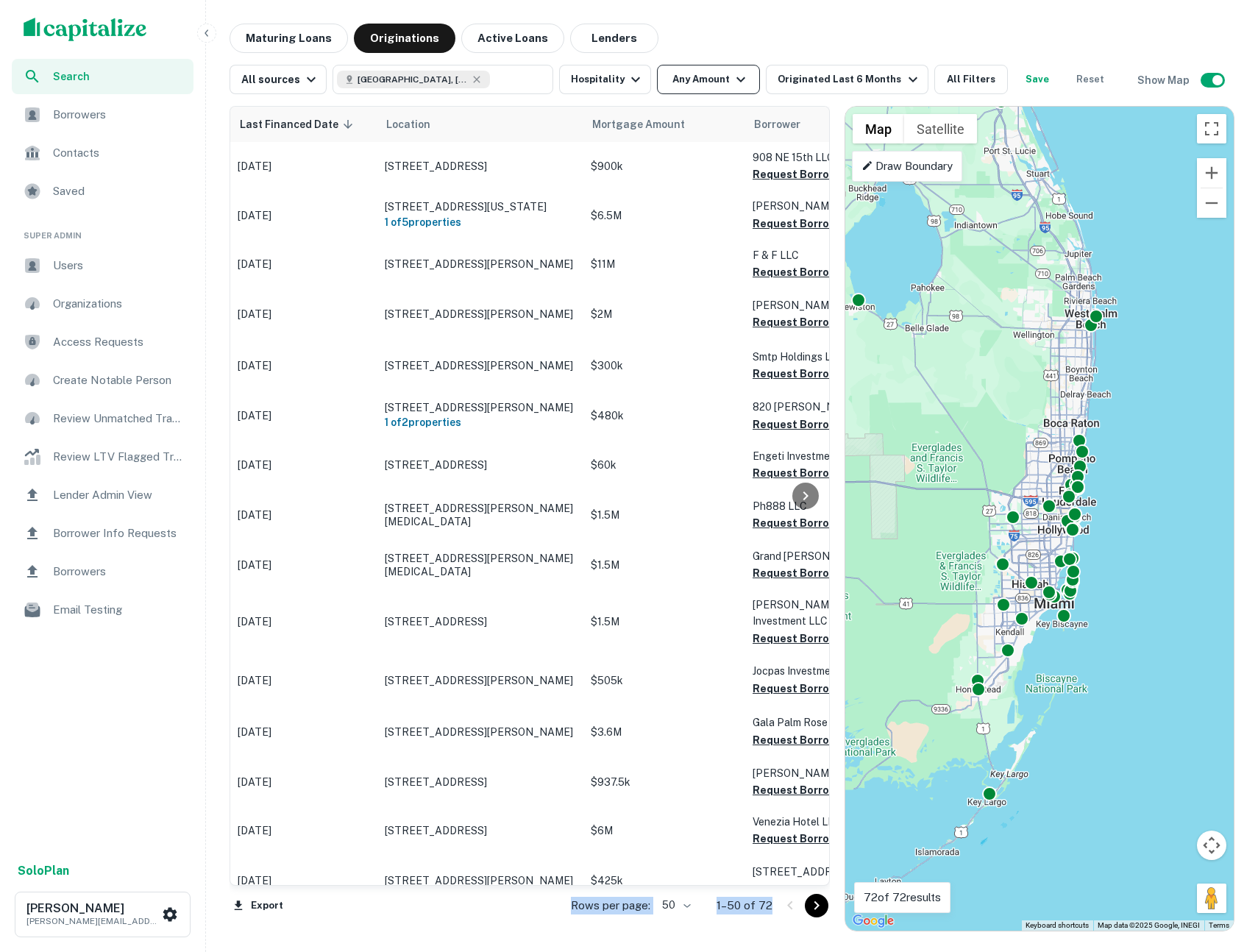 click on "Any Amount" at bounding box center (708, 79) 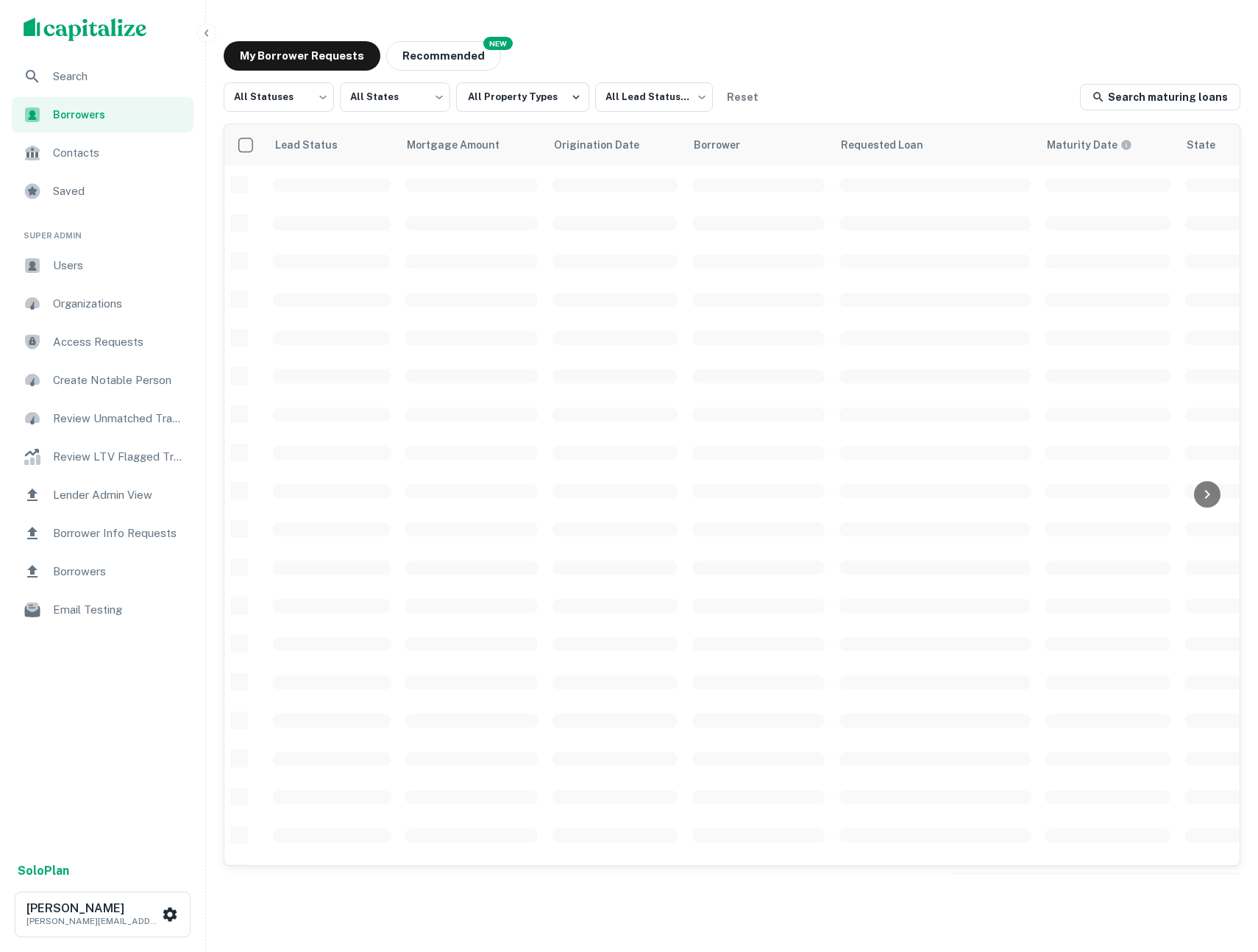 scroll, scrollTop: 0, scrollLeft: 0, axis: both 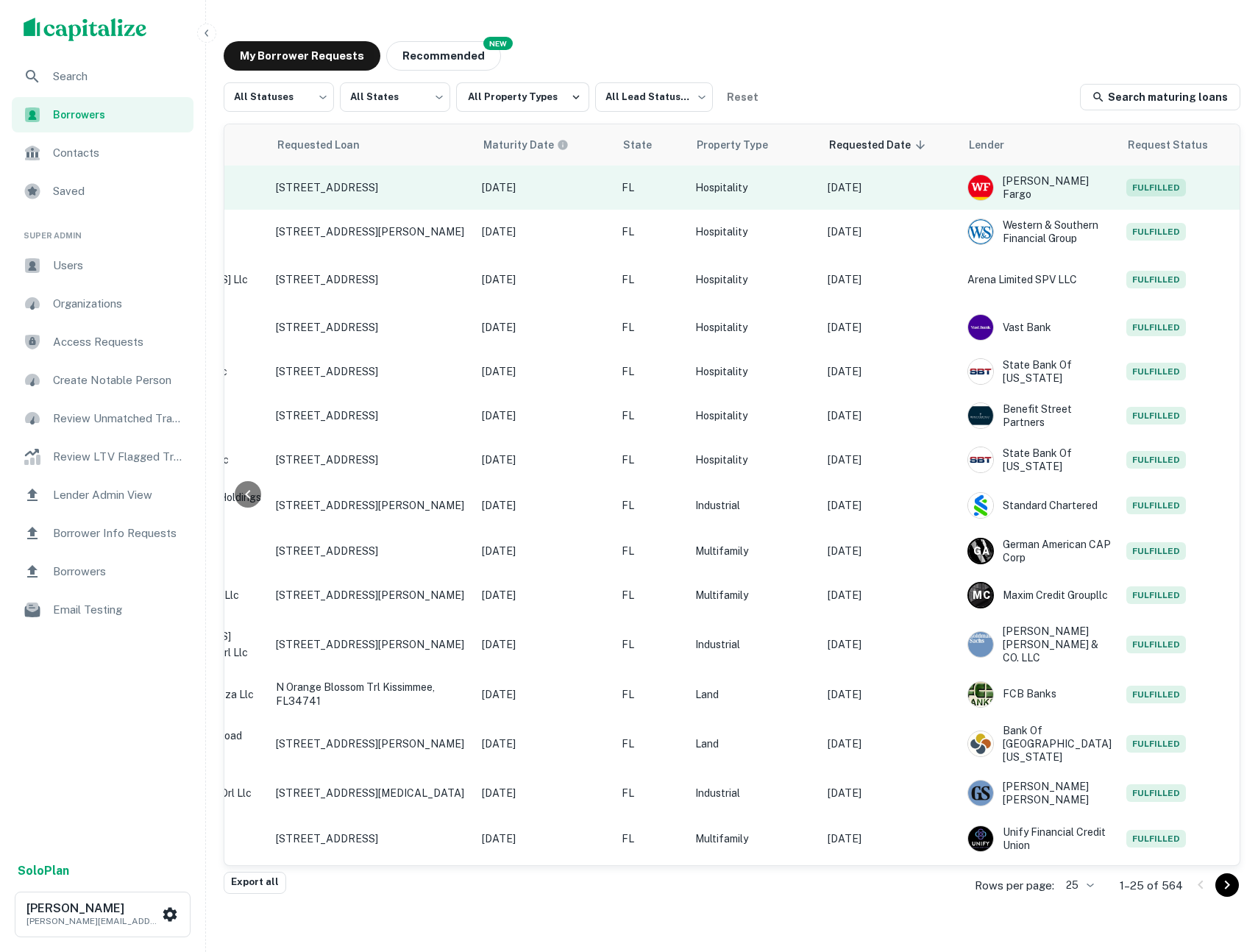 click on "FL" at bounding box center [651, 188] 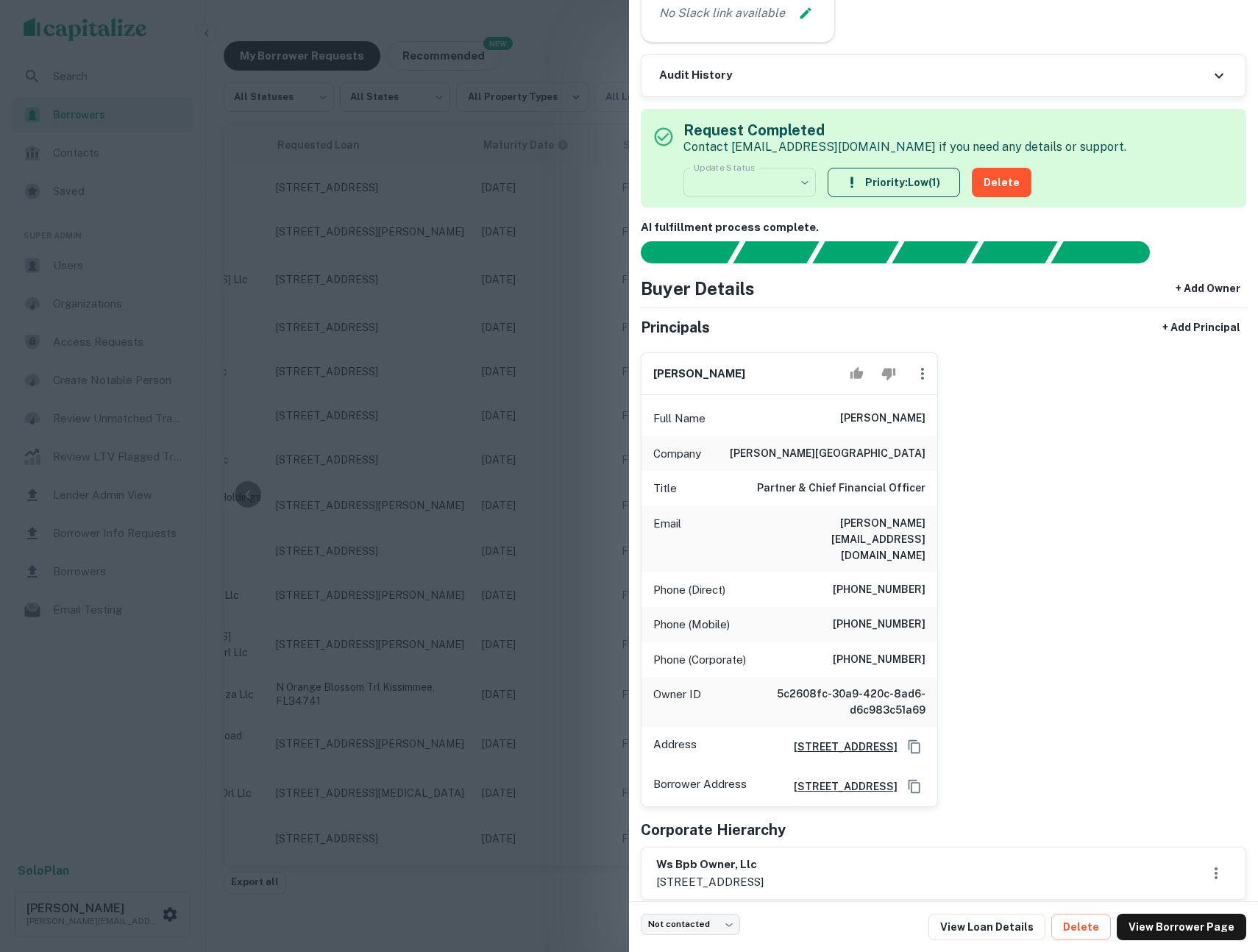 scroll, scrollTop: 109, scrollLeft: 0, axis: vertical 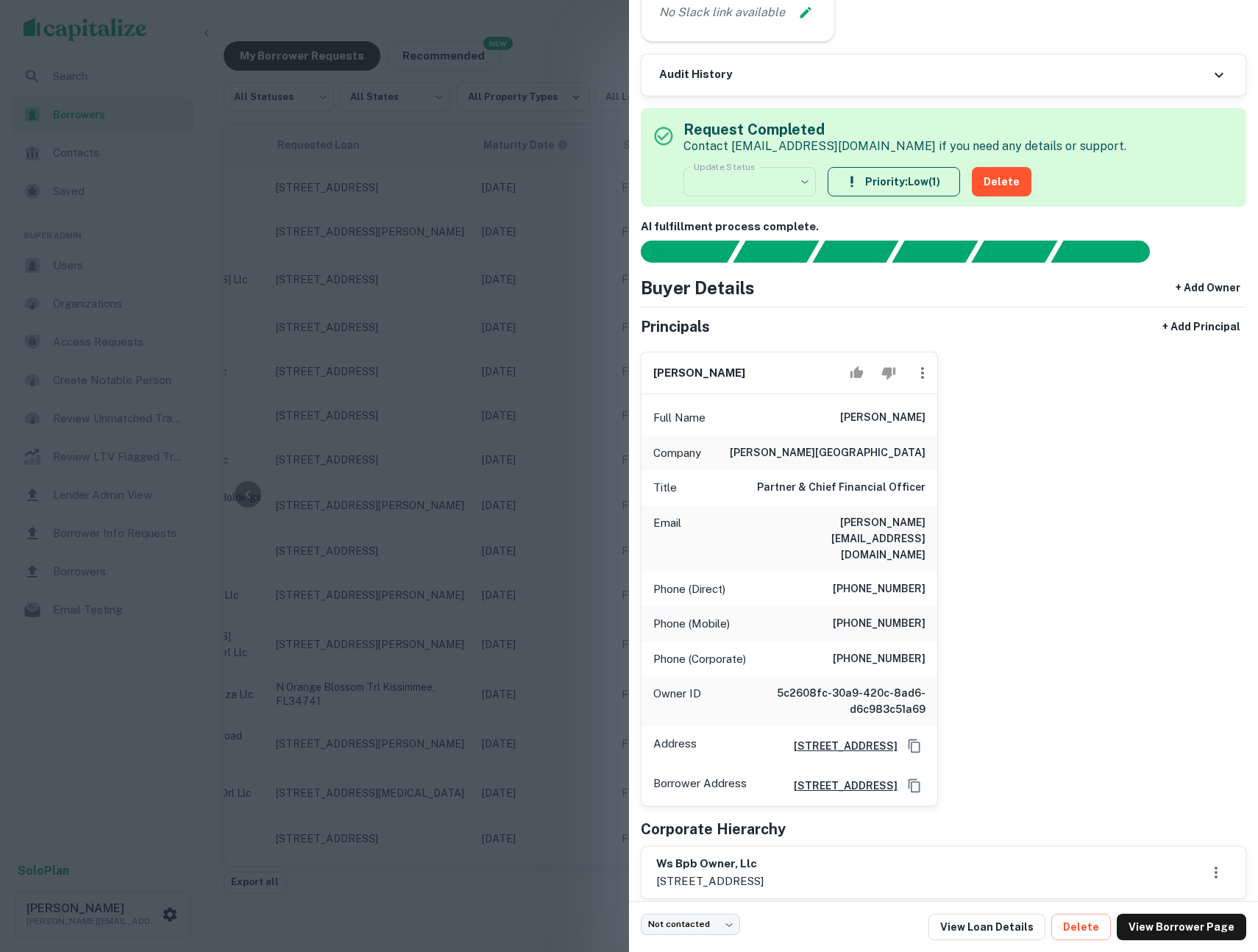 click at bounding box center [629, 476] 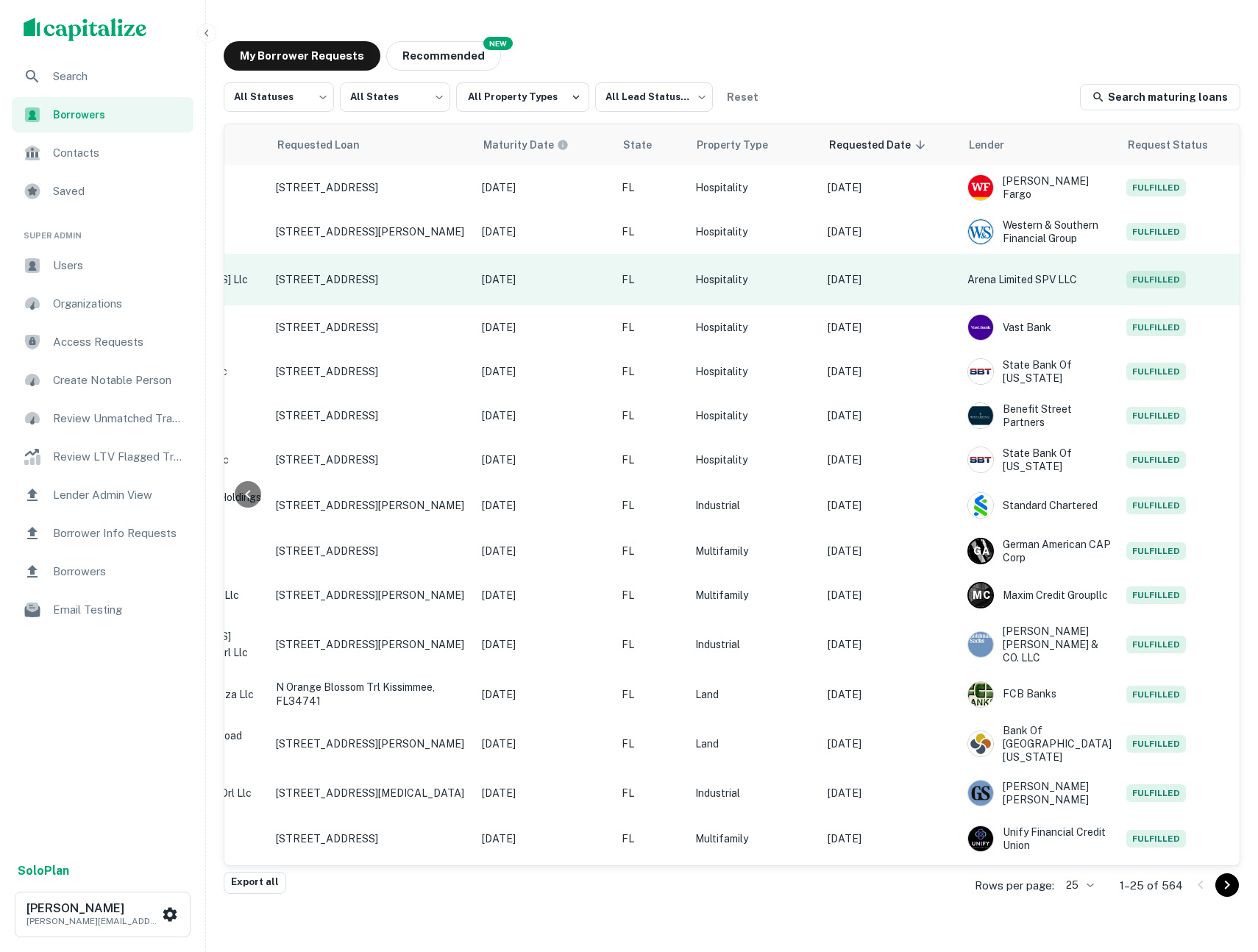 click on "[DATE]" at bounding box center [890, 280] 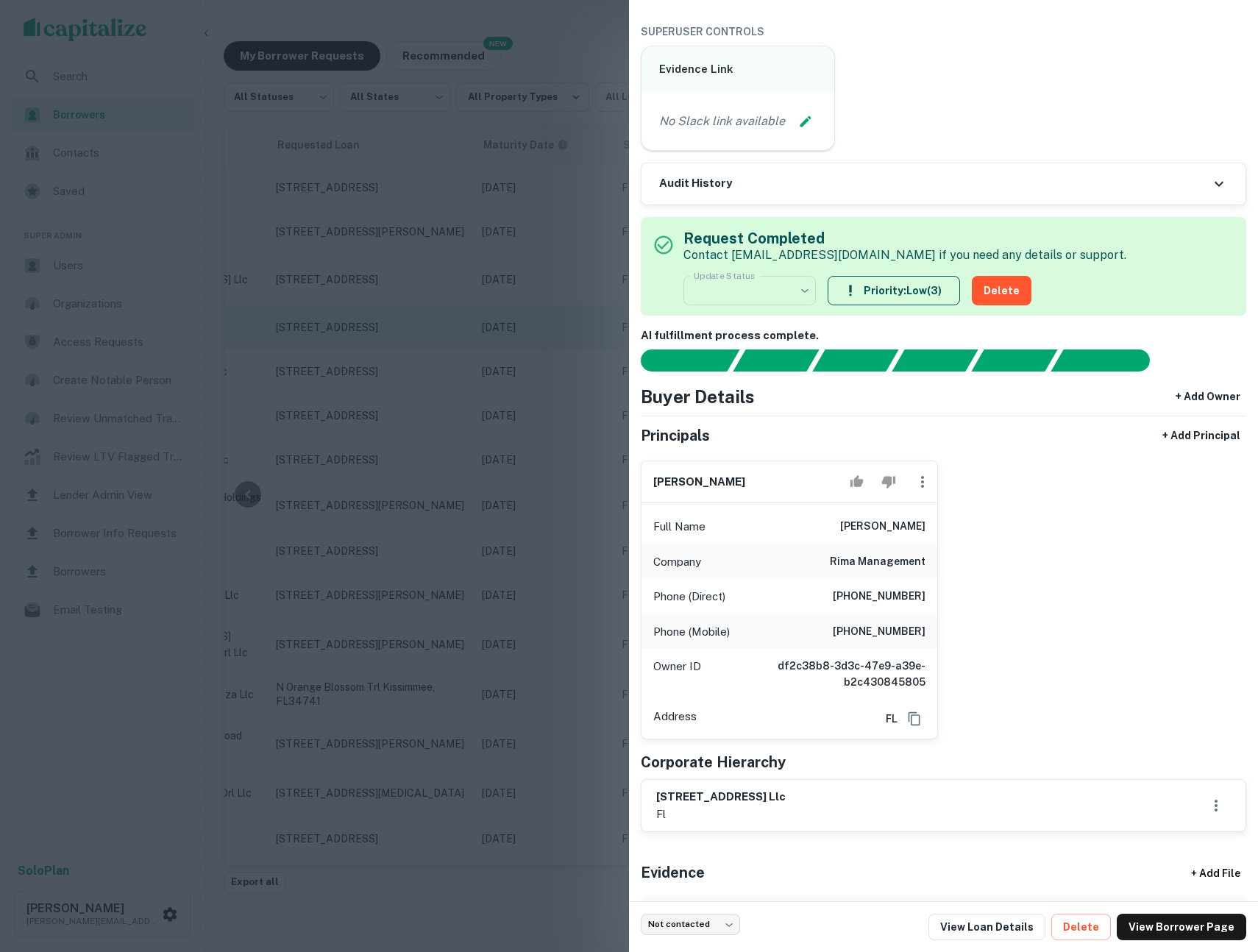 click at bounding box center (629, 476) 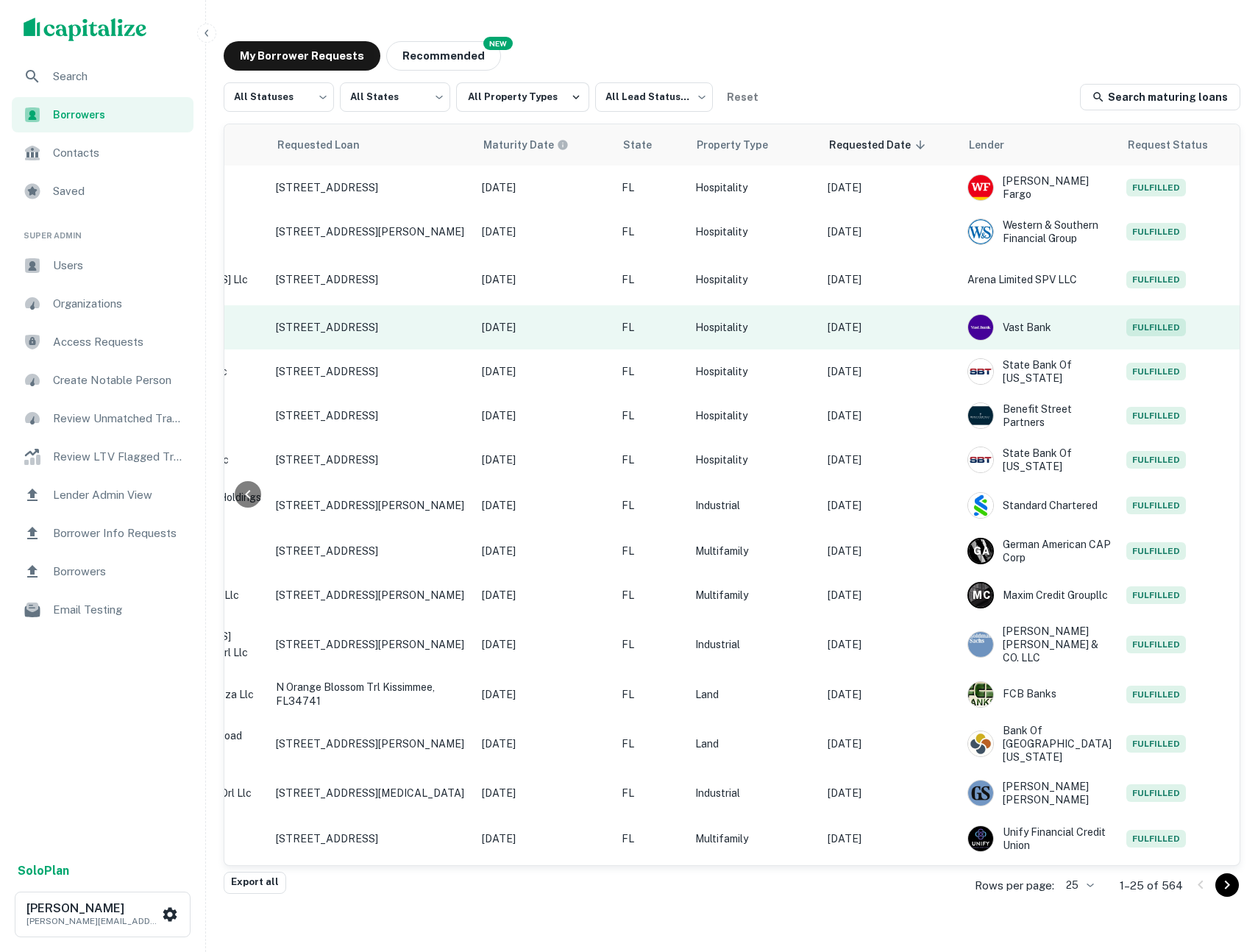 click on "[DATE]" at bounding box center [890, 327] 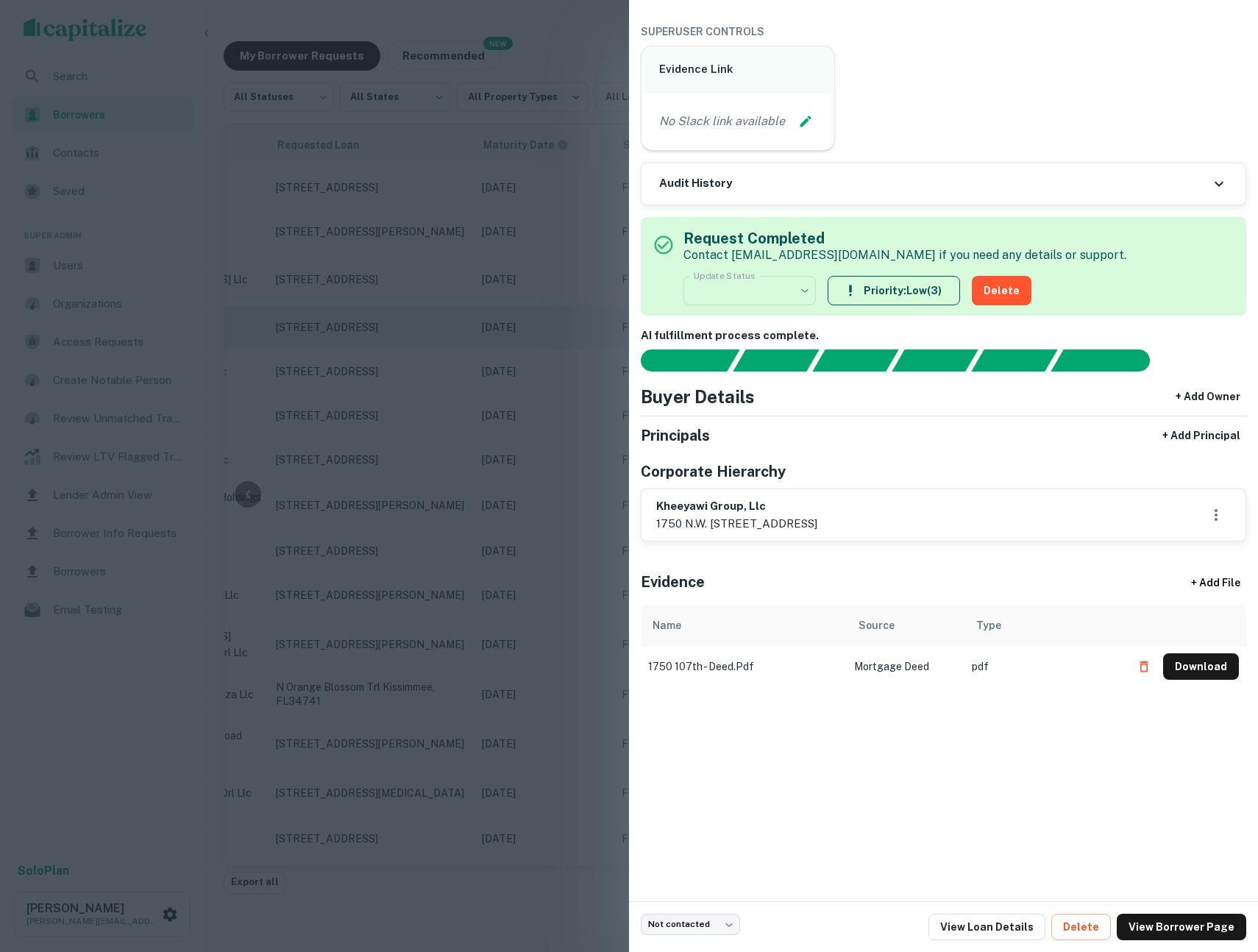 click at bounding box center [629, 476] 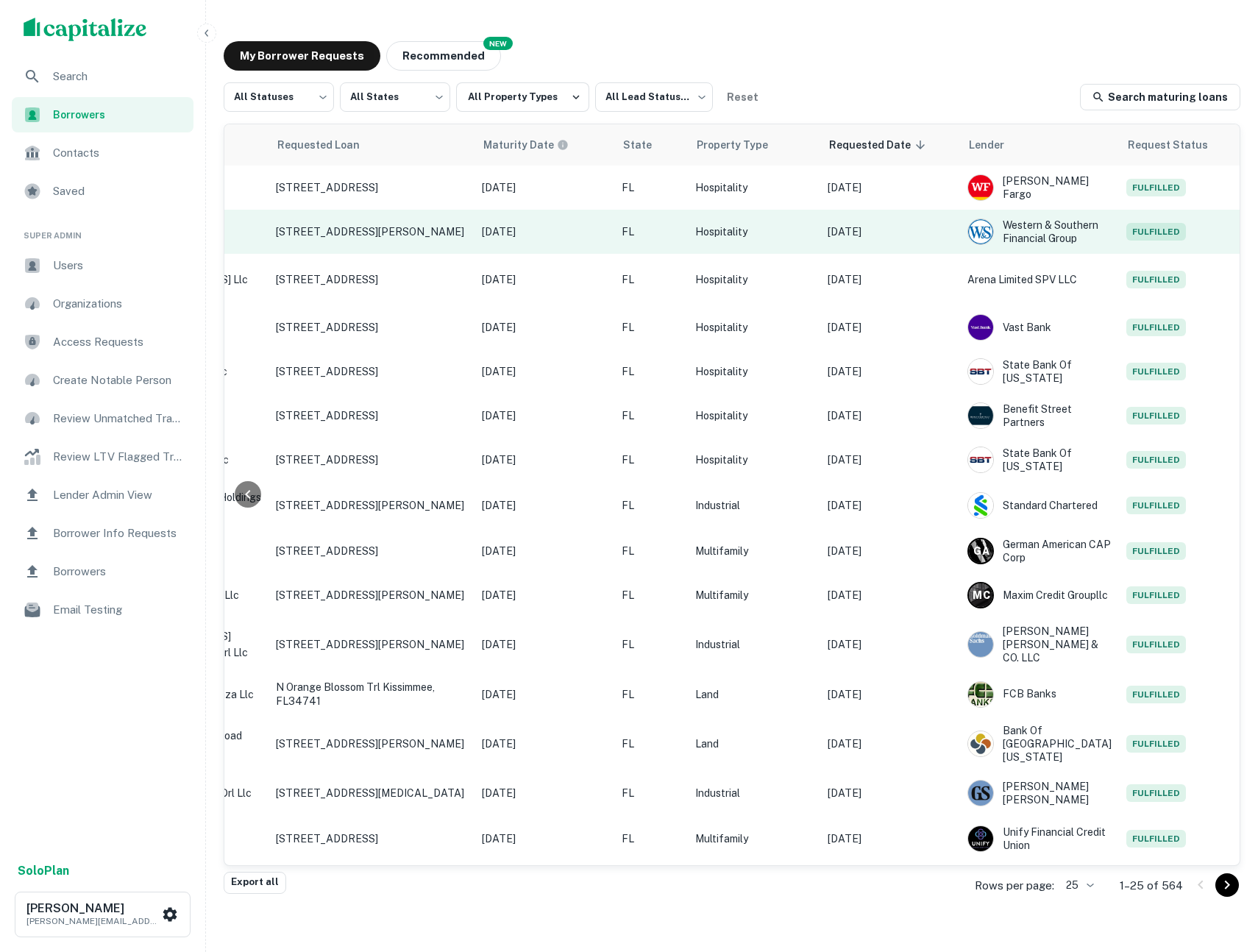 click on "[DATE]" at bounding box center (890, 232) 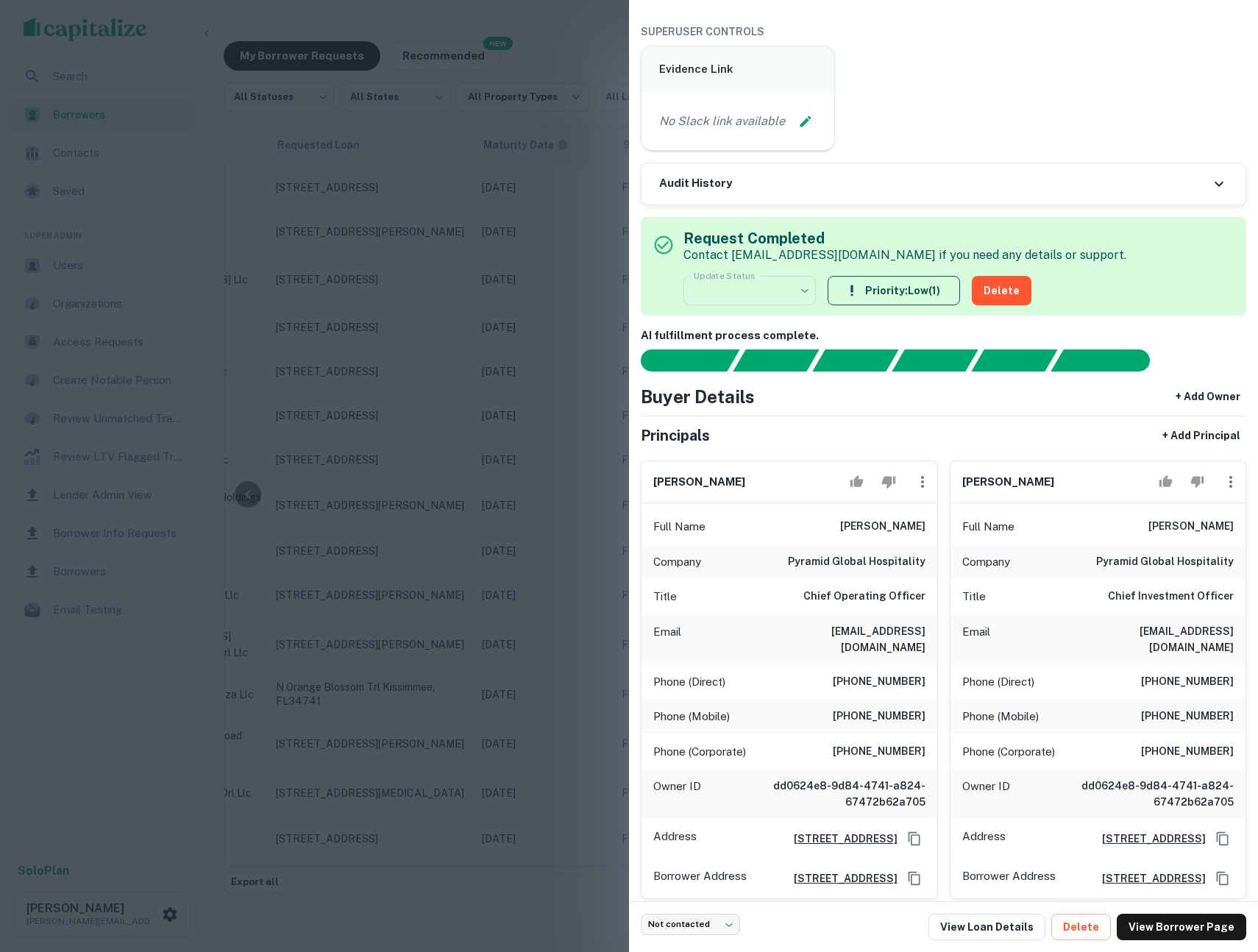 scroll, scrollTop: 14, scrollLeft: 0, axis: vertical 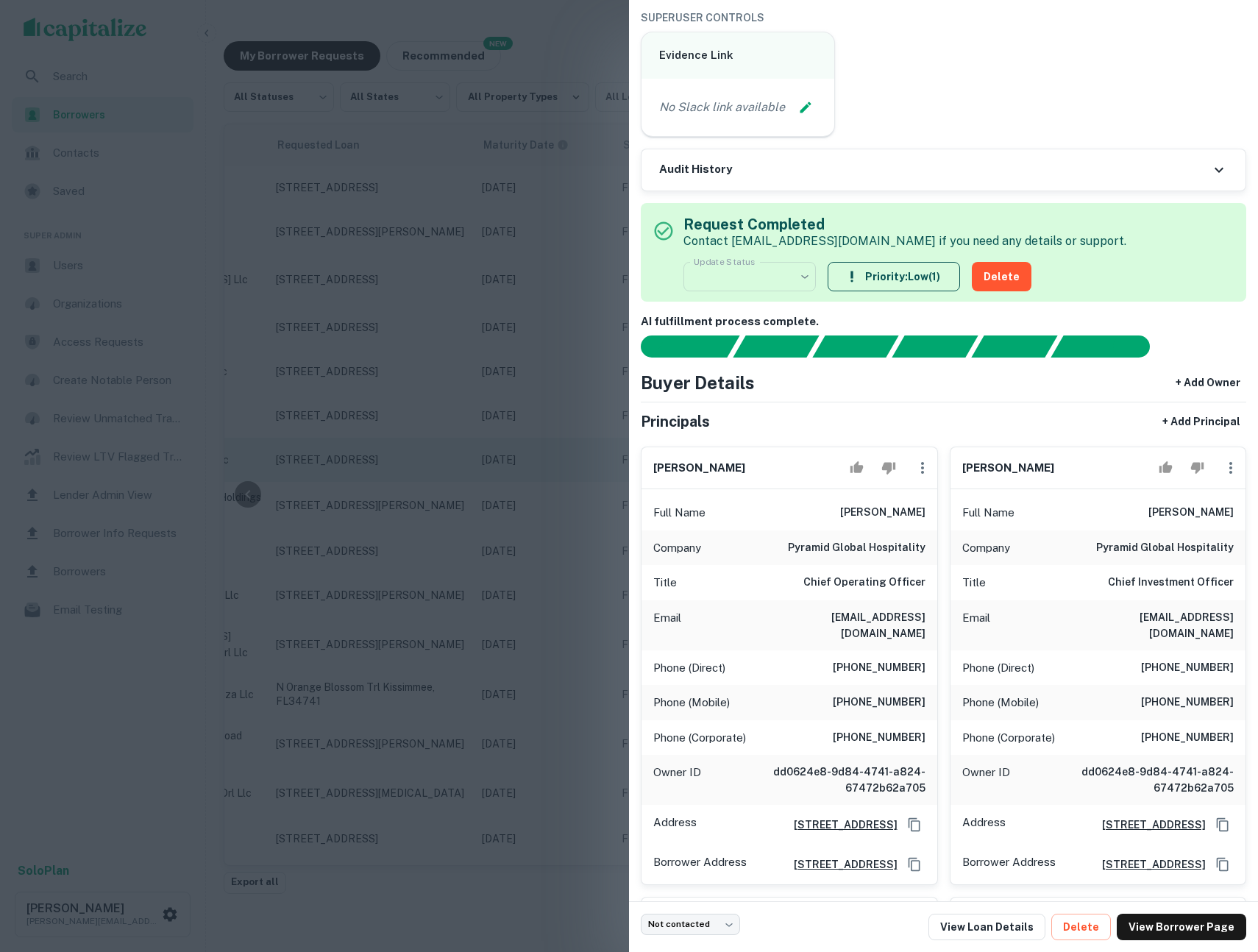 click at bounding box center [629, 476] 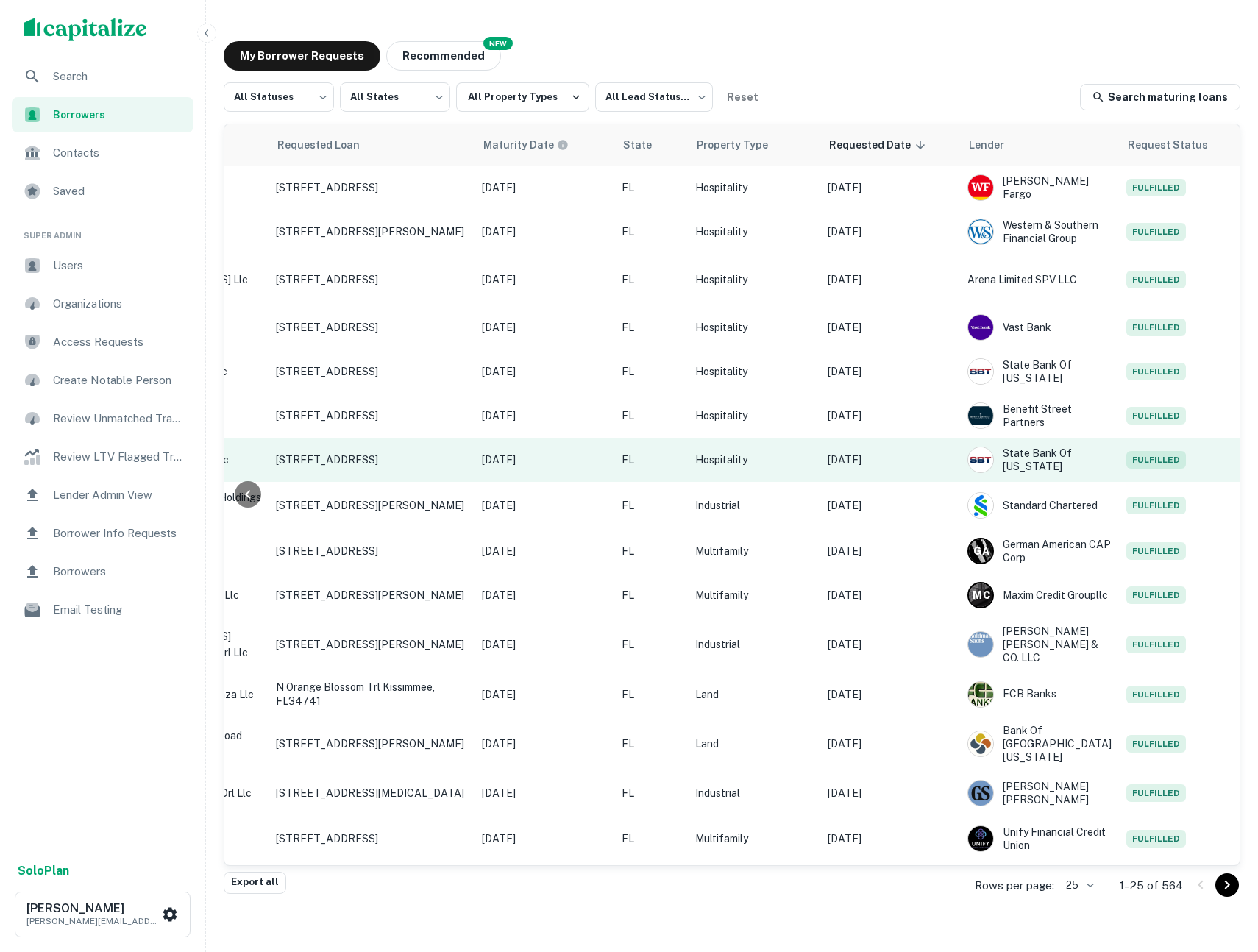 scroll, scrollTop: 0, scrollLeft: 0, axis: both 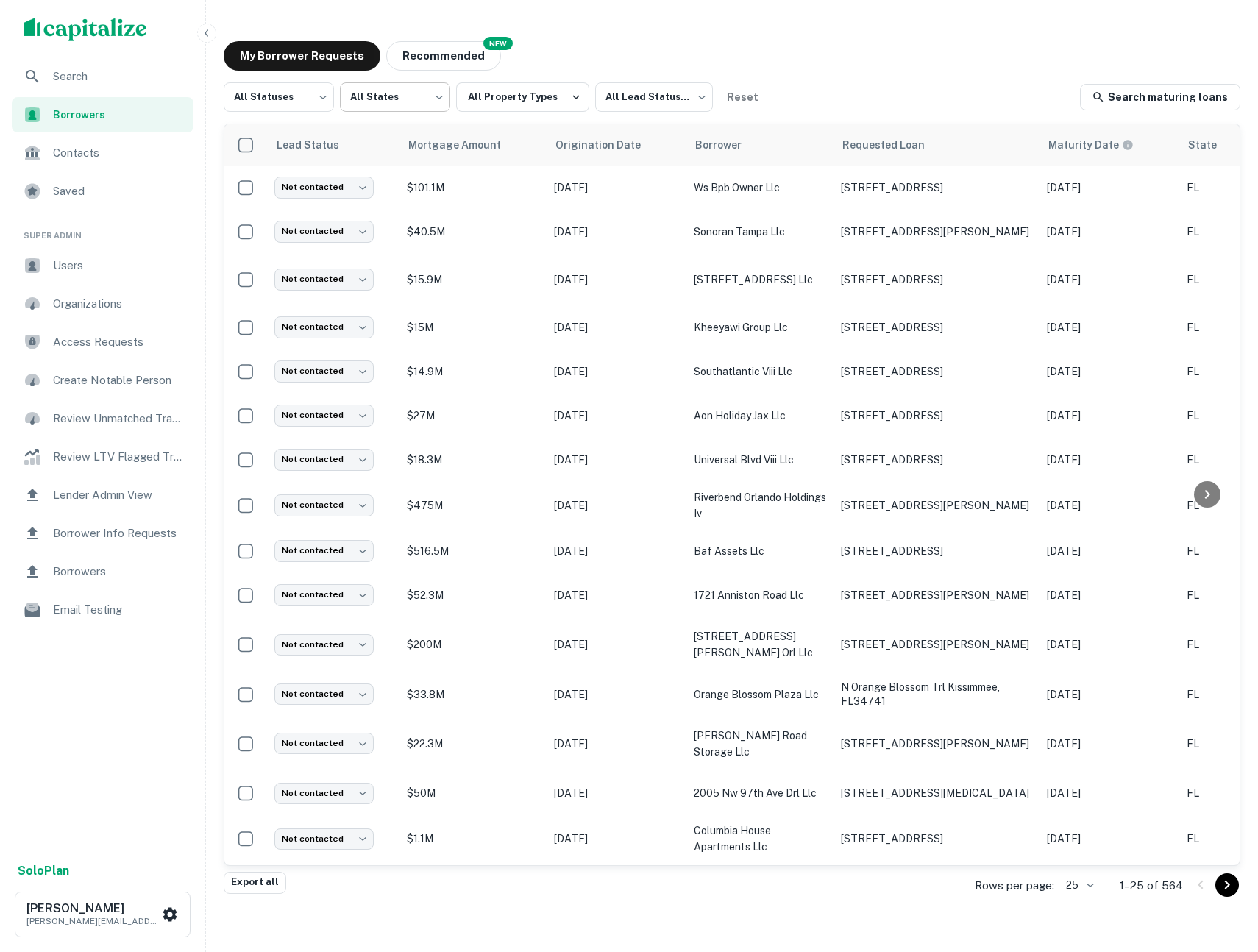 click on "Search         Borrowers         Contacts         Saved     Super Admin     Users         Organizations         Access Requests         Create Notable Person         Review Unmatched Transactions         Review LTV Flagged Transactions         Lender Admin View         Borrower Info Requests         Borrowers         Email Testing     Solo  Plan   B Lee brian@capitalize.io My Borrower Requests NEW Recommended All Statuses *** ​ All States *** ​ All Property Types All Lead Statuses *** ​ Reset Search maturing loans Lead Status Mortgage Amount Origination Date Borrower Requested Loan Maturity Date State Property Type Requested Date sorted descending Lender Request Status Not contacted **** ​ $101.1M Oct 06, 2021 ws bpb owner llc 251 N Narcissus Ave West Palm Beach, FL33401  Sep 30, 2025 FL Hospitality Jul 09, 2025 Wells Fargo Fulfilled Not contacted **** ​ $40.5M Sep 13, 2023 sonoran tampa llc 7627 W Courtney Campbell Cswy Tampa, FL33607  Sep 13, 2025 FL Hospitality Jul 09, 2025 Fulfilled" at bounding box center [629, 476] 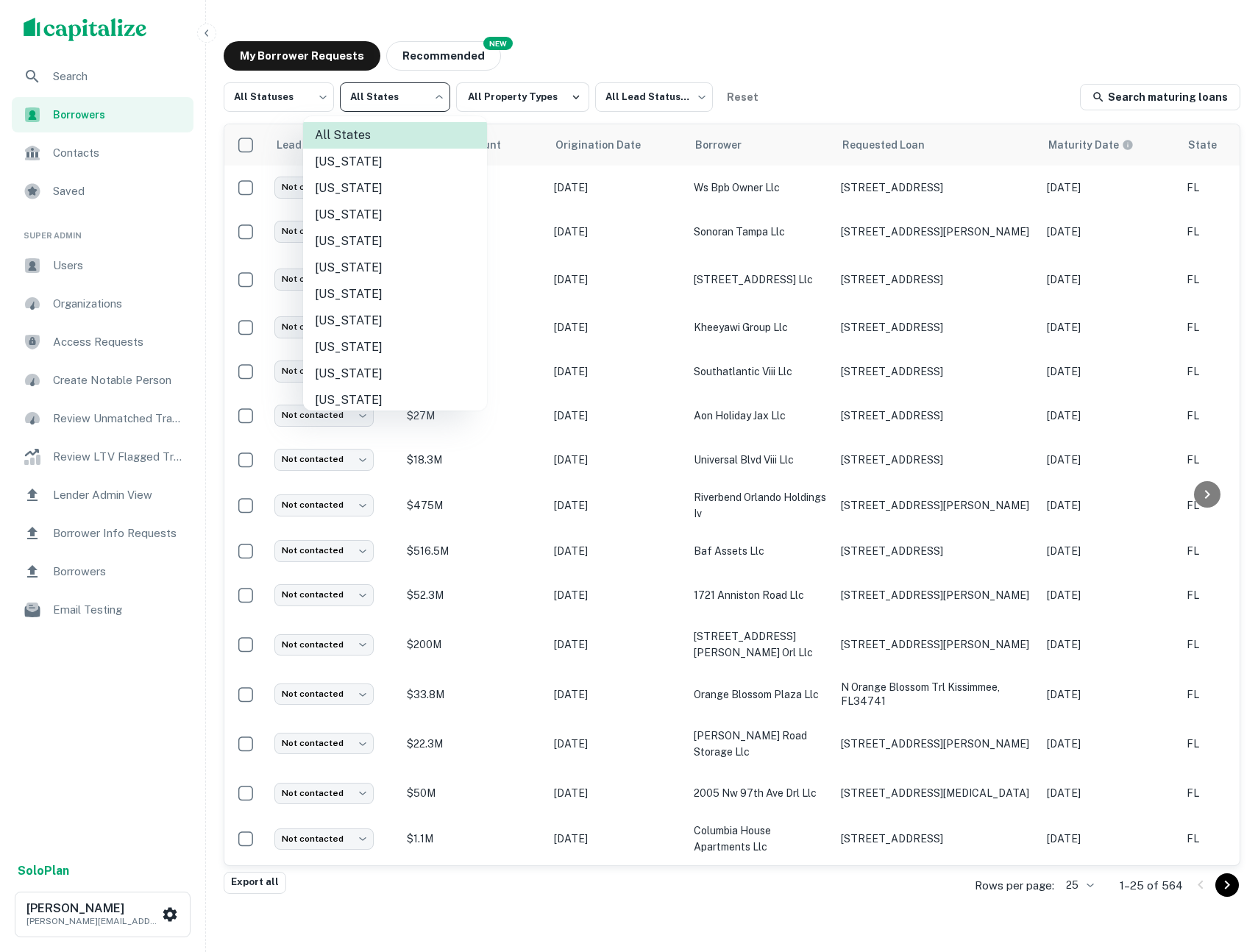 click at bounding box center [629, 476] 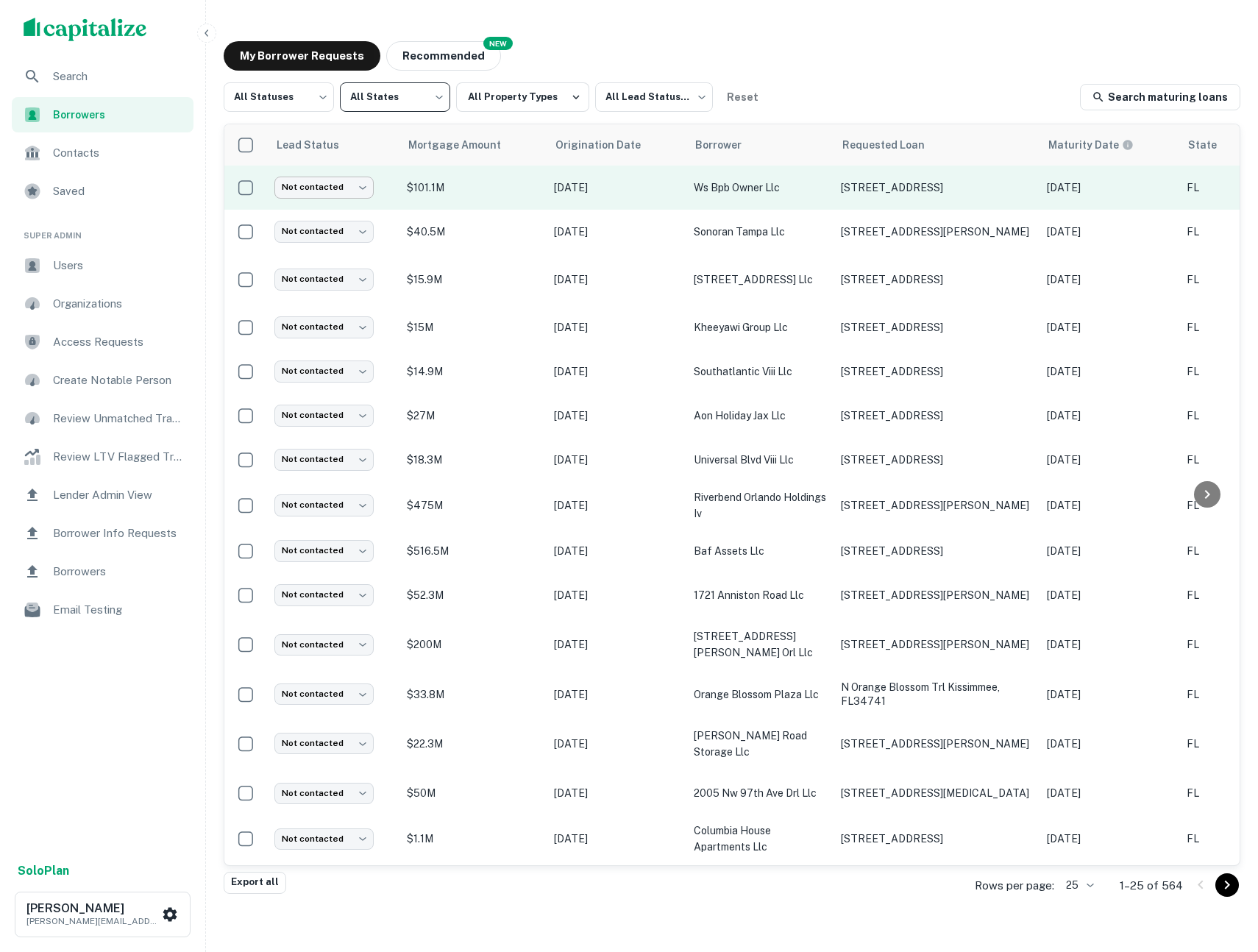 click on "Search         Borrowers         Contacts         Saved     Super Admin     Users         Organizations         Access Requests         Create Notable Person         Review Unmatched Transactions         Review LTV Flagged Transactions         Lender Admin View         Borrower Info Requests         Borrowers         Email Testing     Solo  Plan   B Lee brian@capitalize.io My Borrower Requests NEW Recommended All Statuses *** ​ All States *** ​ All Property Types All Lead Statuses *** ​ Reset Search maturing loans Lead Status Mortgage Amount Origination Date Borrower Requested Loan Maturity Date State Property Type Requested Date sorted descending Lender Request Status Not contacted **** ​ $101.1M Oct 06, 2021 ws bpb owner llc 251 N Narcissus Ave West Palm Beach, FL33401  Sep 30, 2025 FL Hospitality Jul 09, 2025 Wells Fargo Fulfilled Not contacted **** ​ $40.5M Sep 13, 2023 sonoran tampa llc 7627 W Courtney Campbell Cswy Tampa, FL33607  Sep 13, 2025 FL Hospitality Jul 09, 2025 Fulfilled" at bounding box center (629, 476) 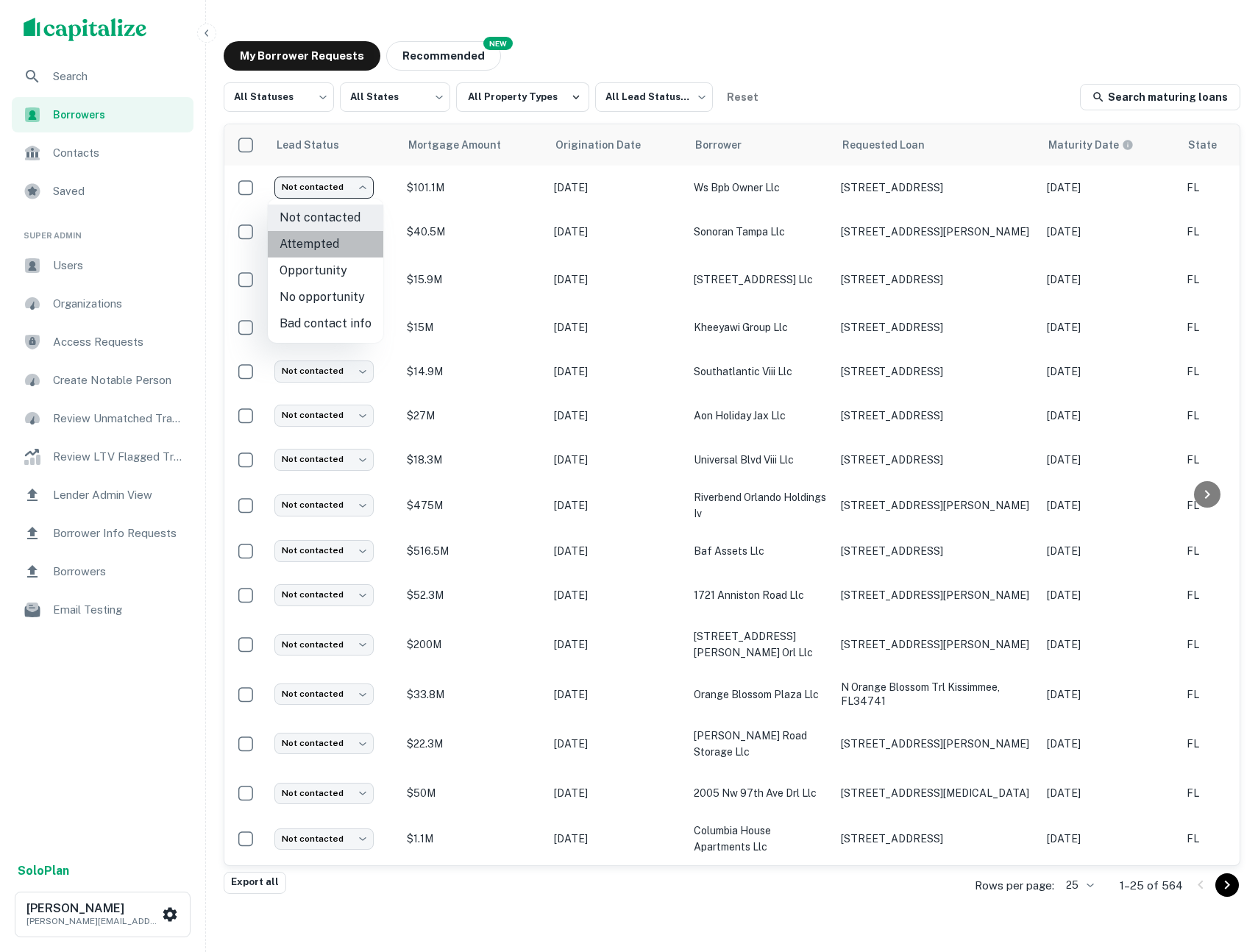 click on "Attempted" at bounding box center (325, 244) 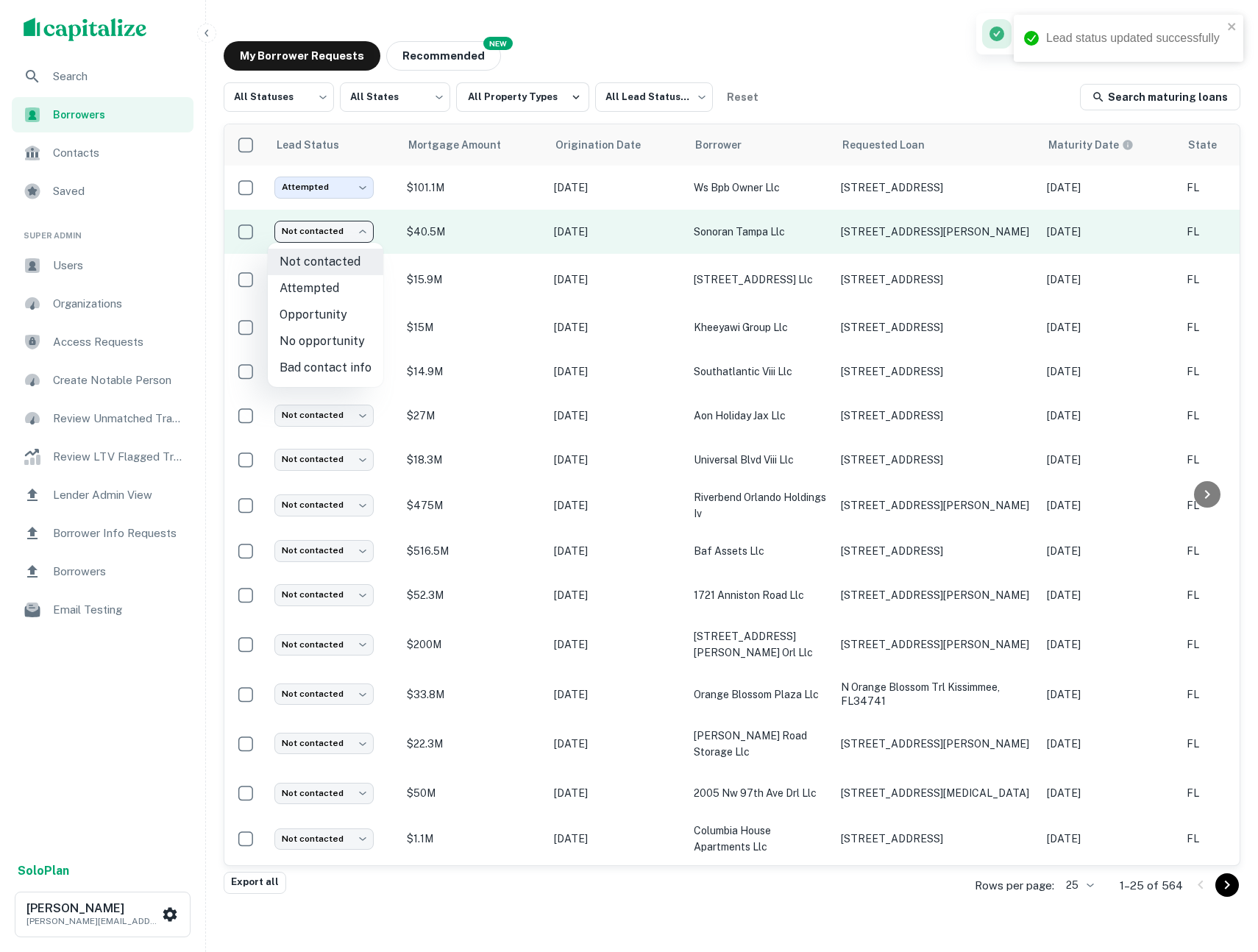 click on "Lead status updated successfully         Search         Borrowers         Contacts         Saved     Super Admin     Users         Organizations         Access Requests         Create Notable Person         Review Unmatched Transactions         Review LTV Flagged Transactions         Lender Admin View         Borrower Info Requests         Borrowers         Email Testing     Solo  Plan   B Lee brian@capitalize.io My Borrower Requests NEW Recommended All Statuses *** ​ All States *** ​ All Property Types All Lead Statuses *** ​ Reset Search maturing loans Lead Status Mortgage Amount Origination Date Borrower Requested Loan Maturity Date State Property Type Requested Date sorted descending Lender Request Status Attempted ********* ​ $101.1M Oct 06, 2021 ws bpb owner llc 251 N Narcissus Ave West Palm Beach, FL33401  Sep 30, 2025 FL Hospitality Jul 09, 2025 Wells Fargo Fulfilled Not contacted **** ​ $40.5M Sep 13, 2023 sonoran tampa llc 7627 W Courtney Campbell Cswy Tampa, FL33607  Sep 13, 2025 FL G" at bounding box center (629, 476) 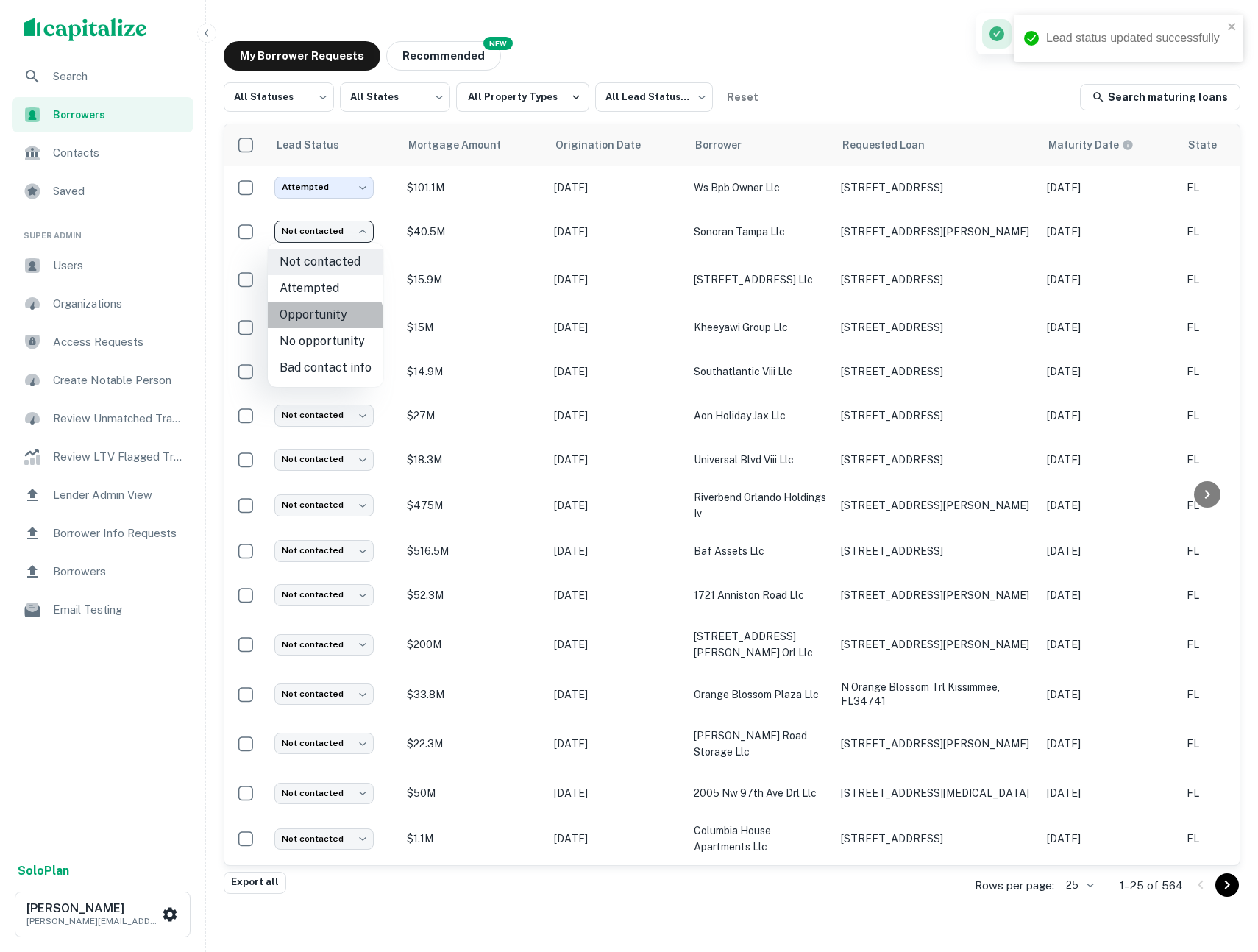 click on "Opportunity" at bounding box center (325, 315) 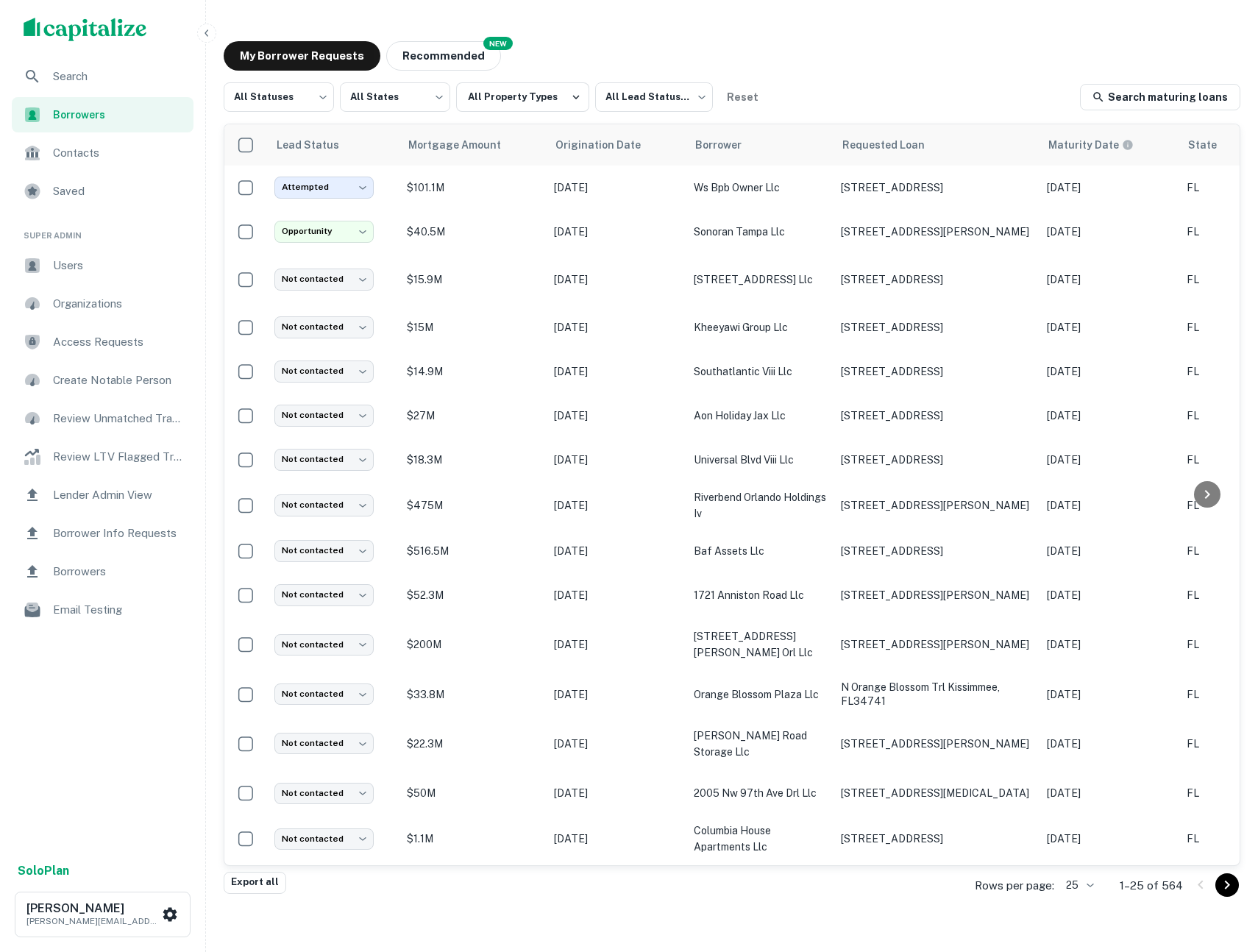 click on "Search" at bounding box center (118, 77) 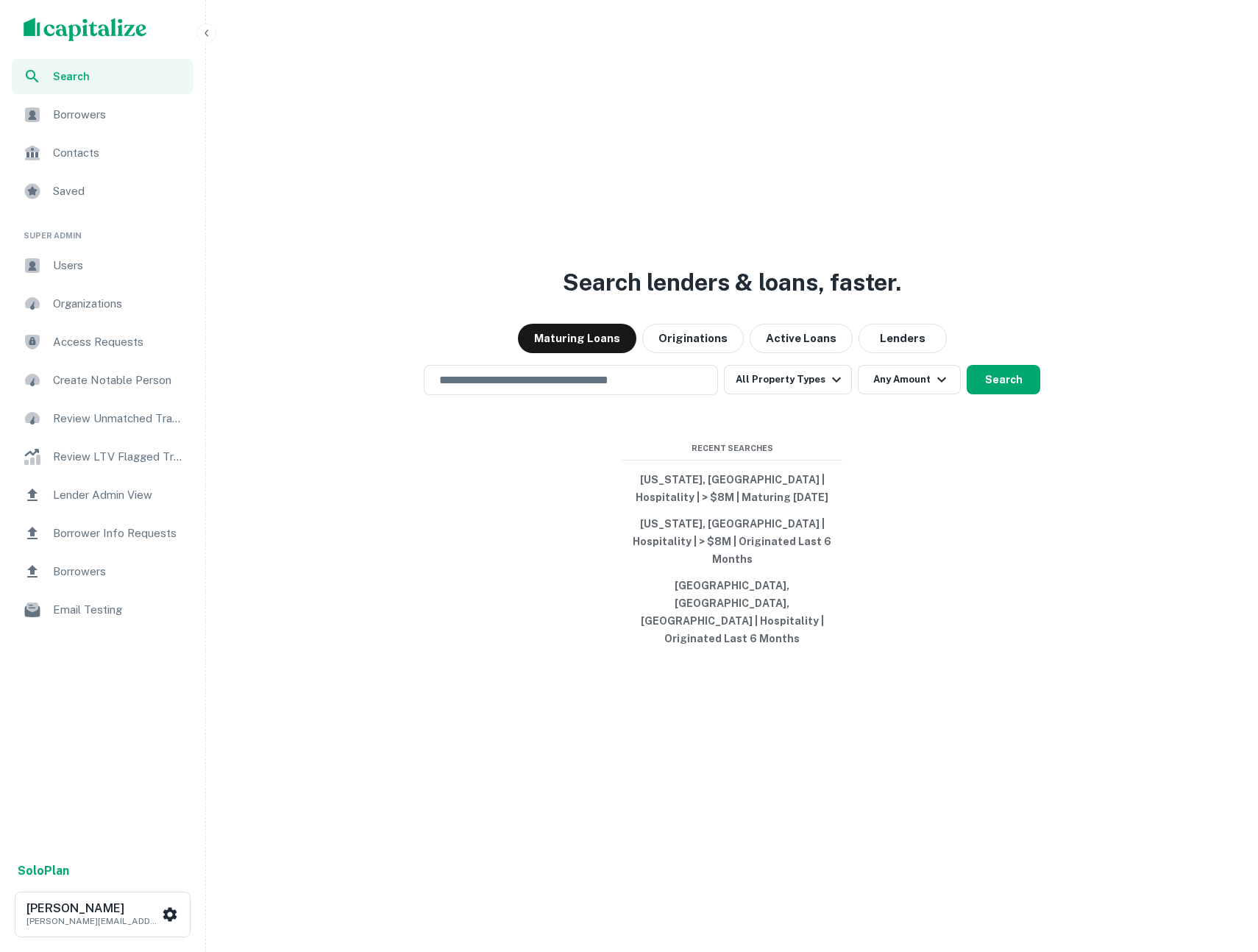 scroll, scrollTop: 0, scrollLeft: 0, axis: both 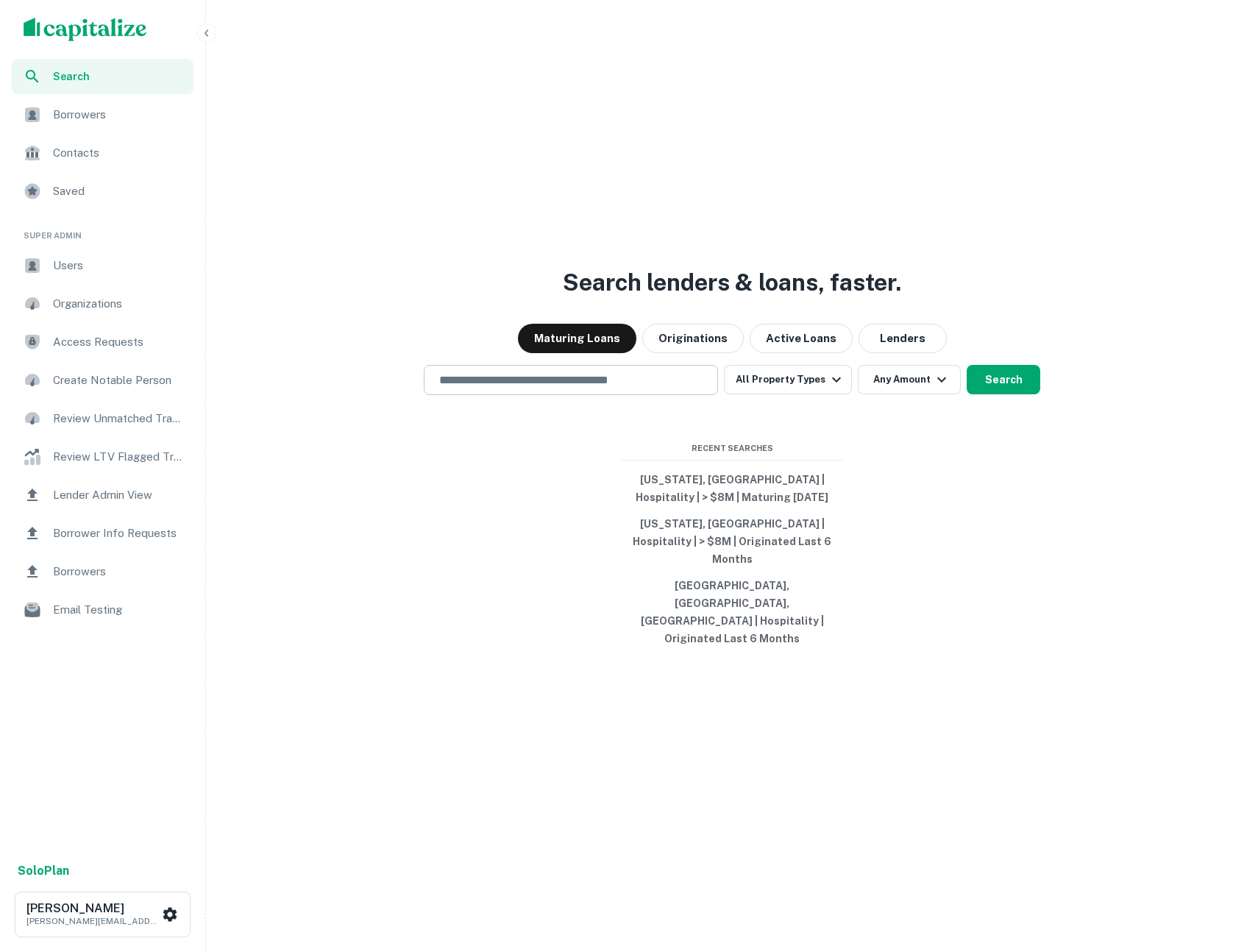 click on "​" at bounding box center [571, 380] 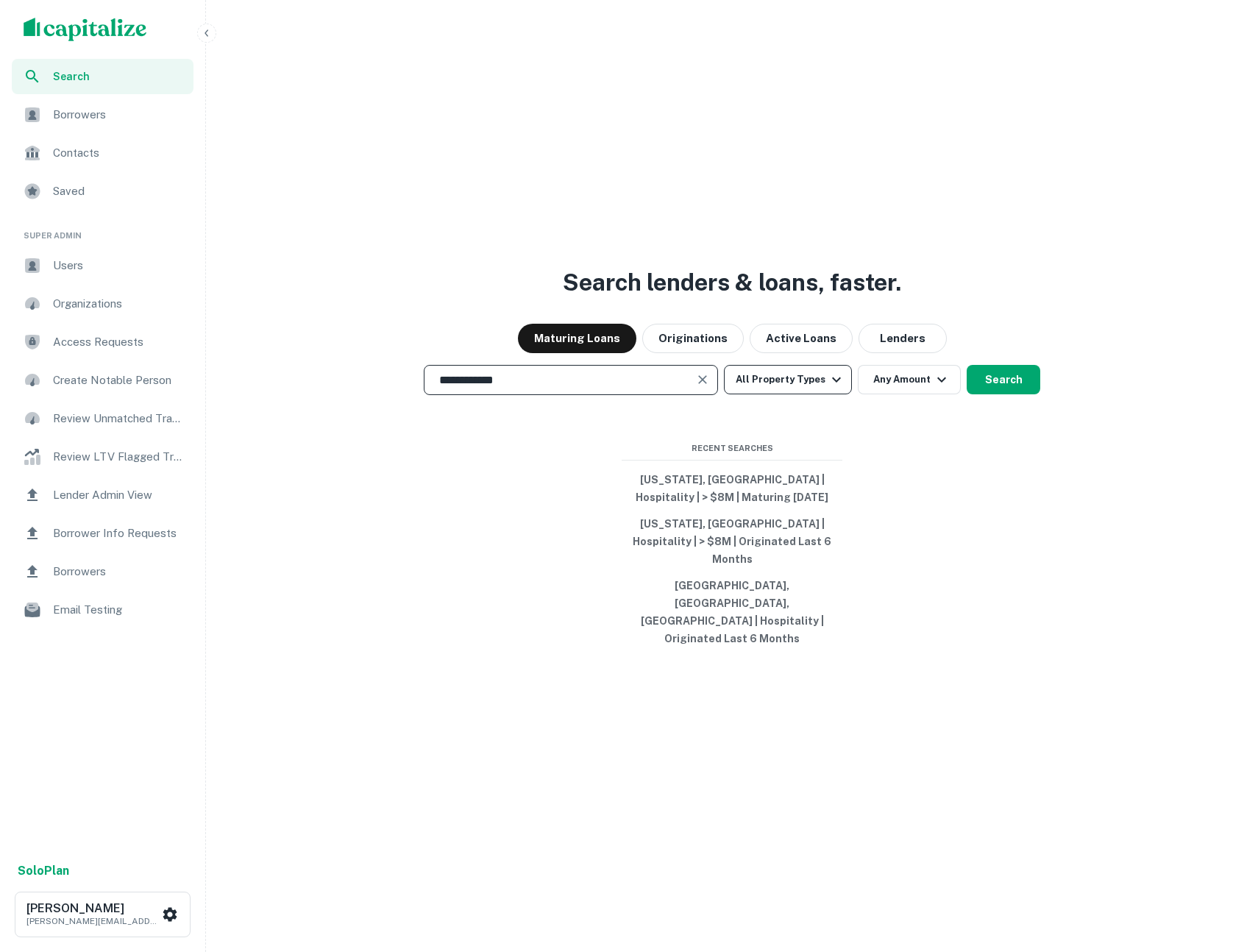 type on "**********" 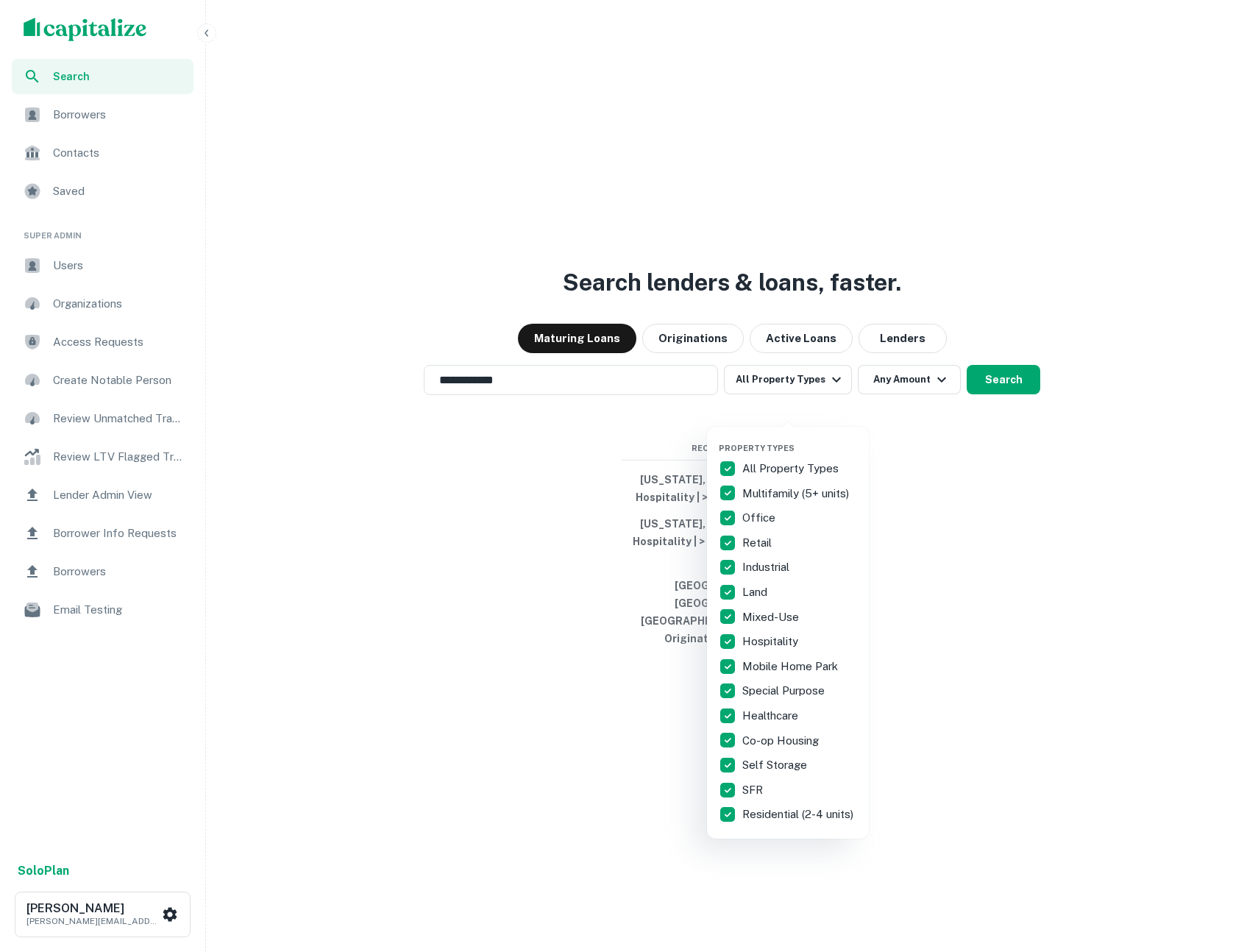 click on "Property Types" at bounding box center [756, 448] 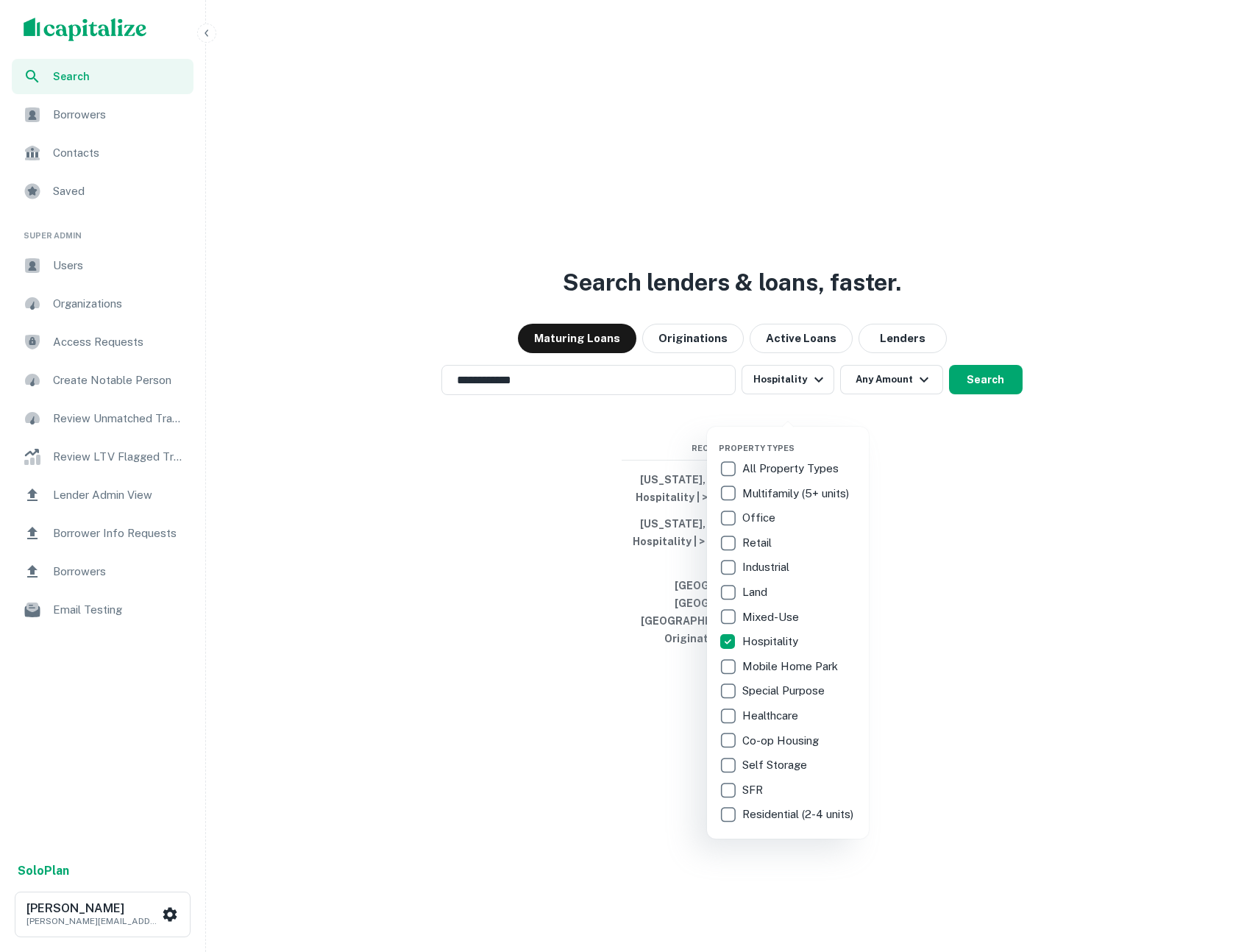click at bounding box center (629, 476) 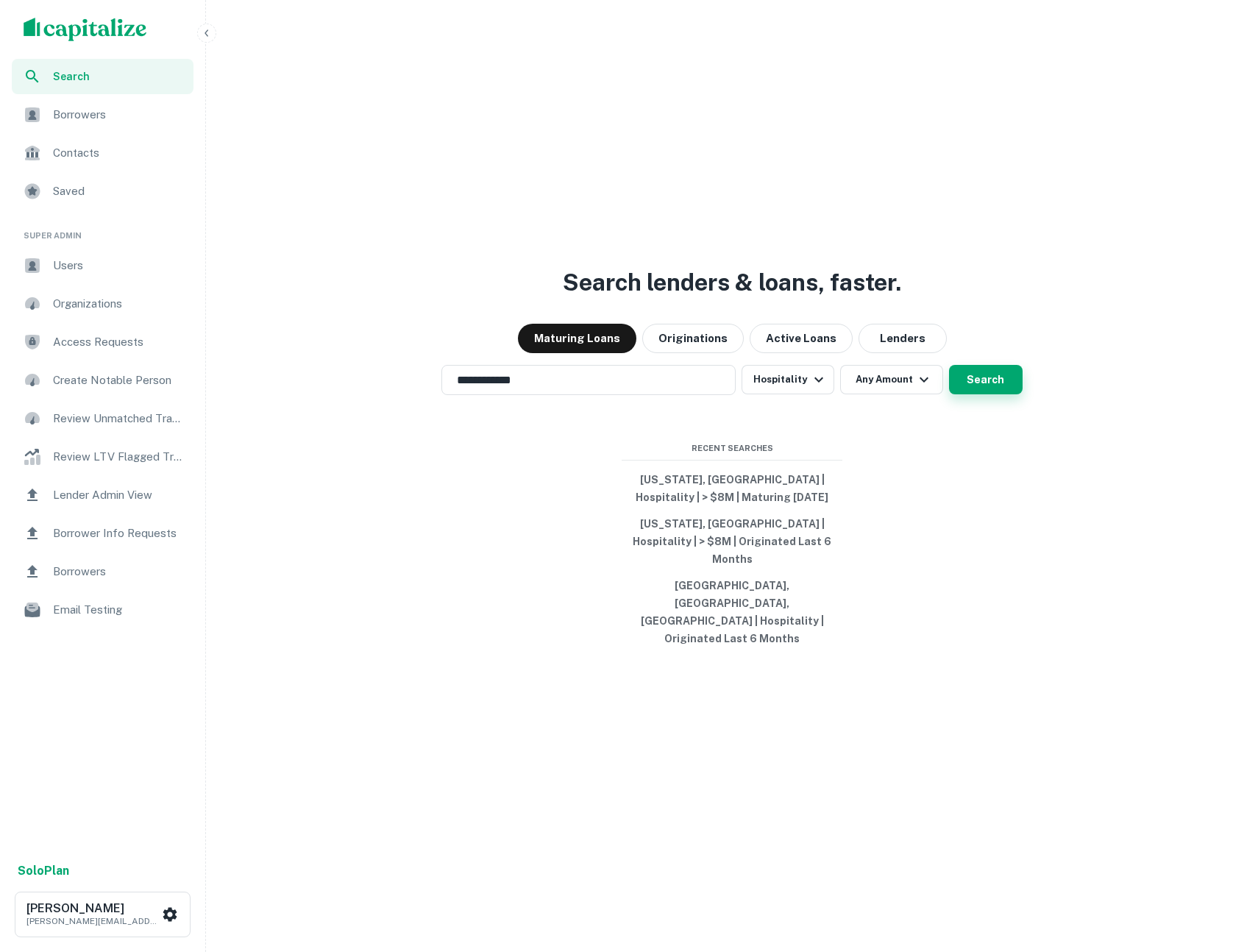 click on "Search" at bounding box center [986, 380] 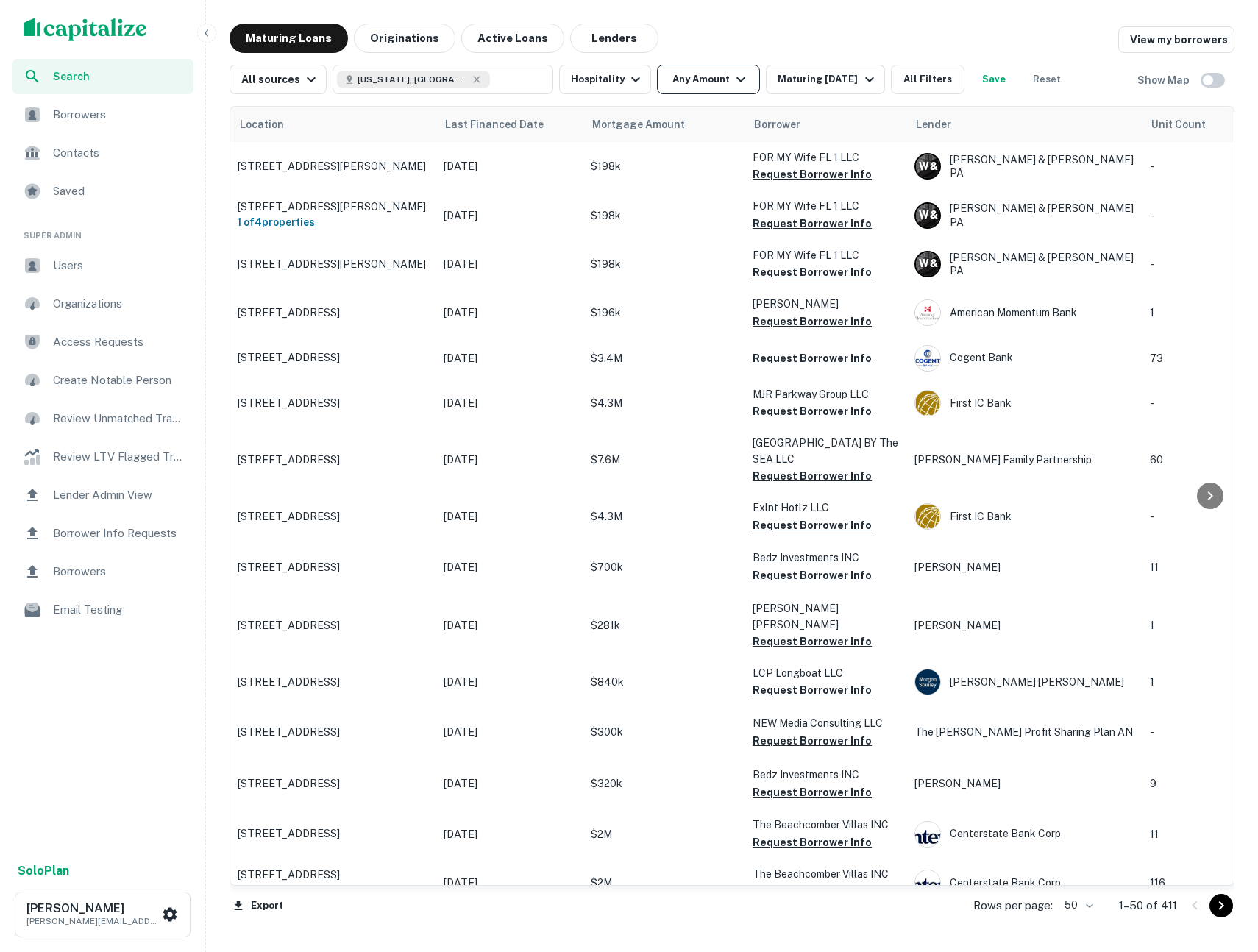 click on "Any Amount" at bounding box center (708, 79) 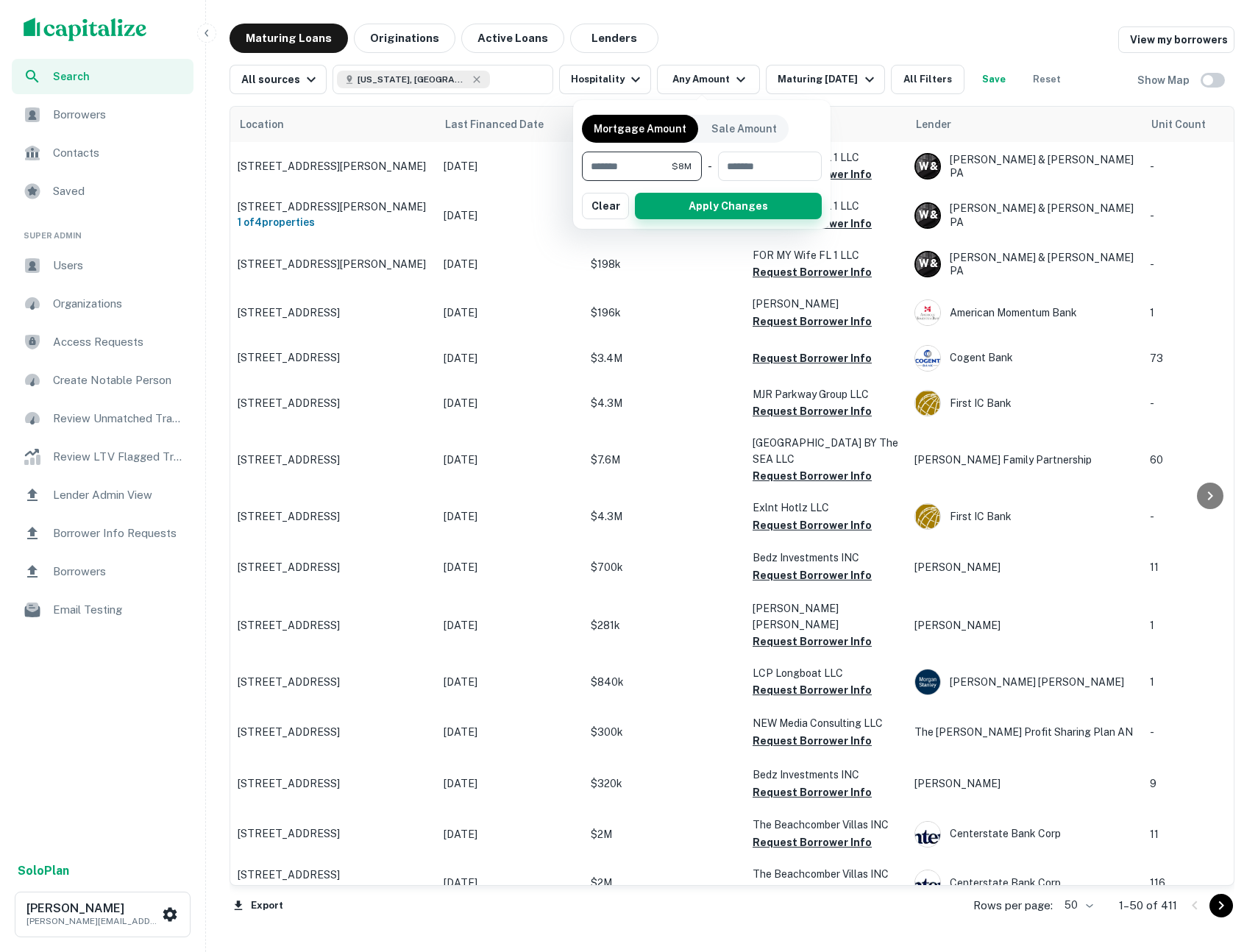 type on "*******" 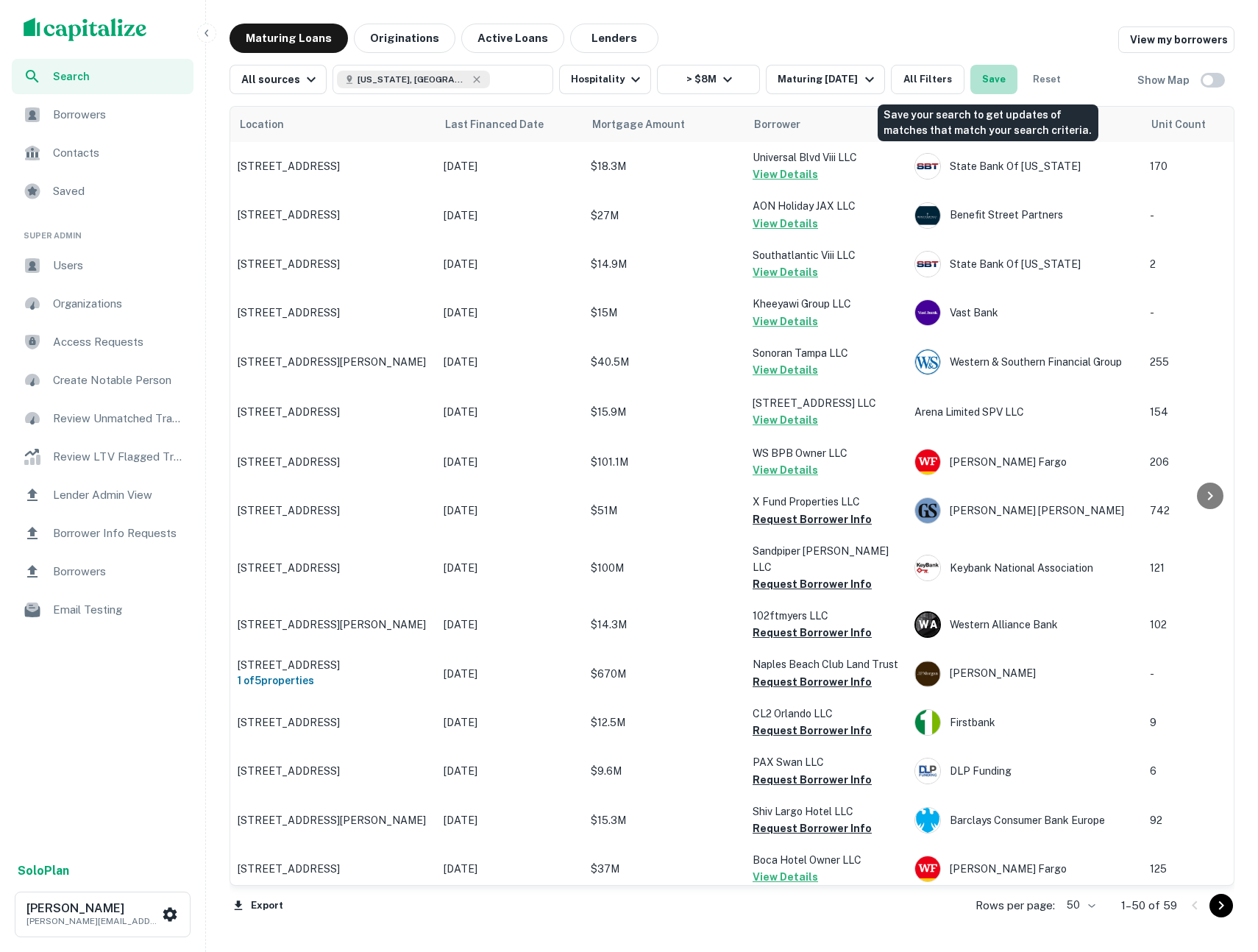 click on "Save" at bounding box center (994, 79) 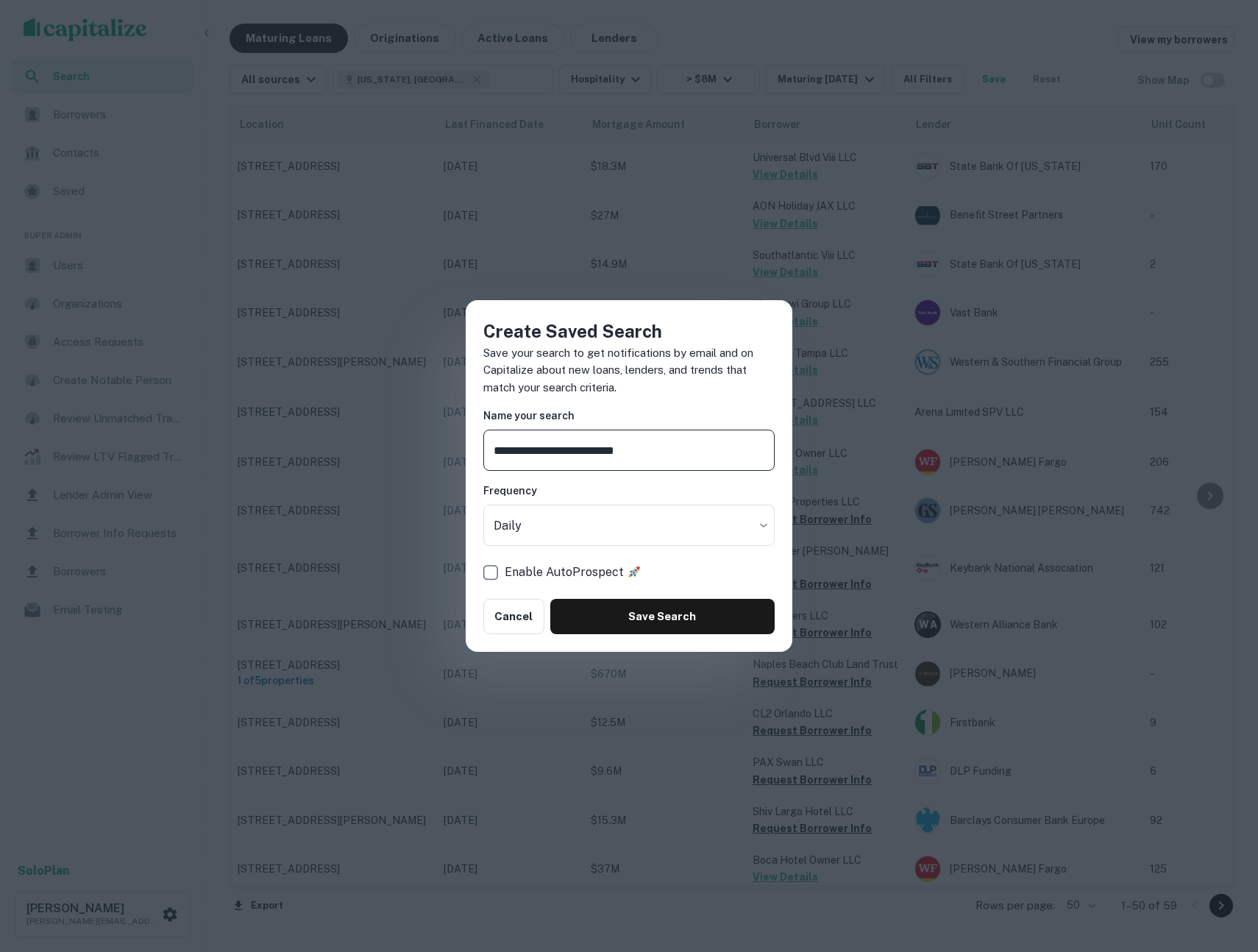 type on "**********" 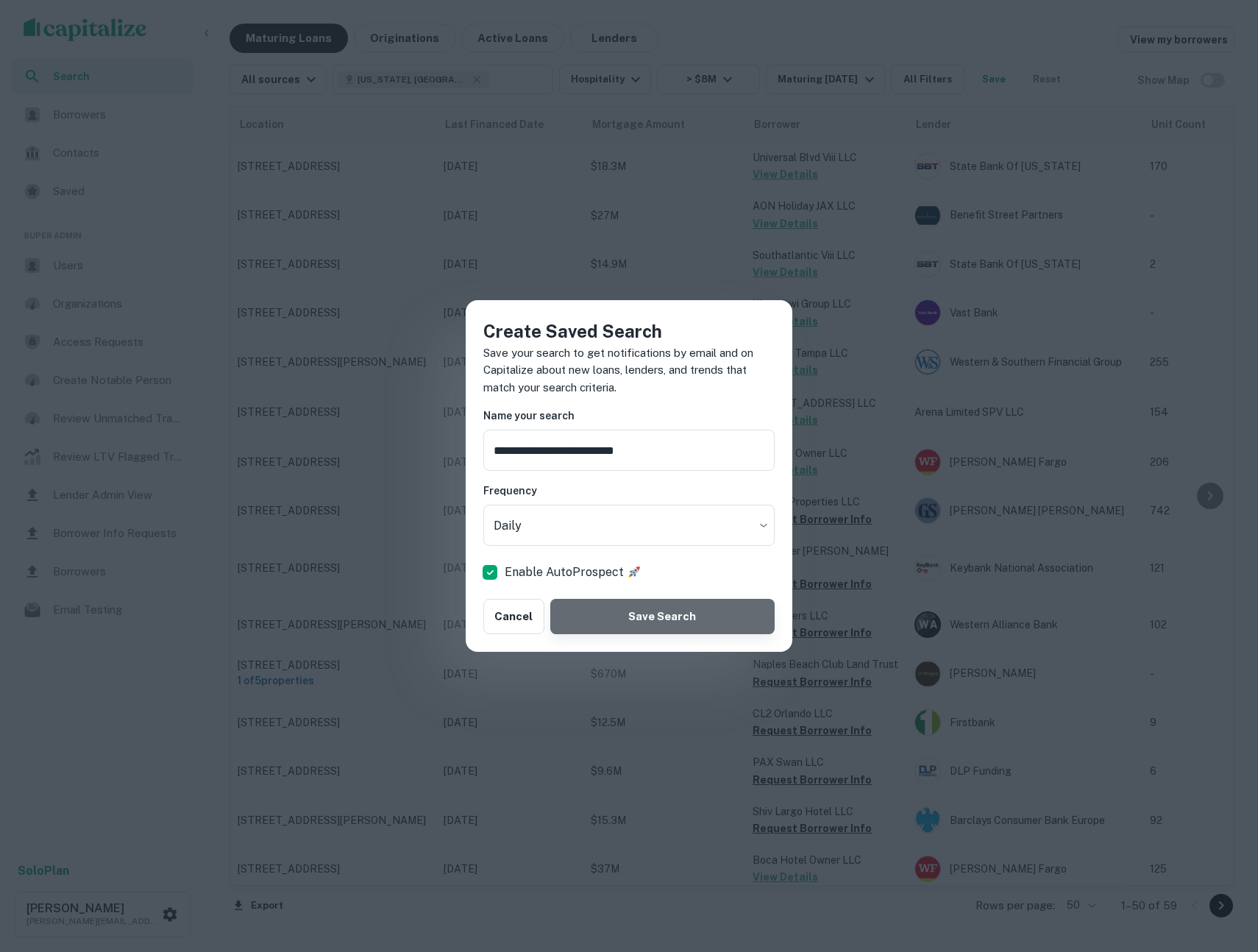 click on "Save Search" at bounding box center [662, 617] 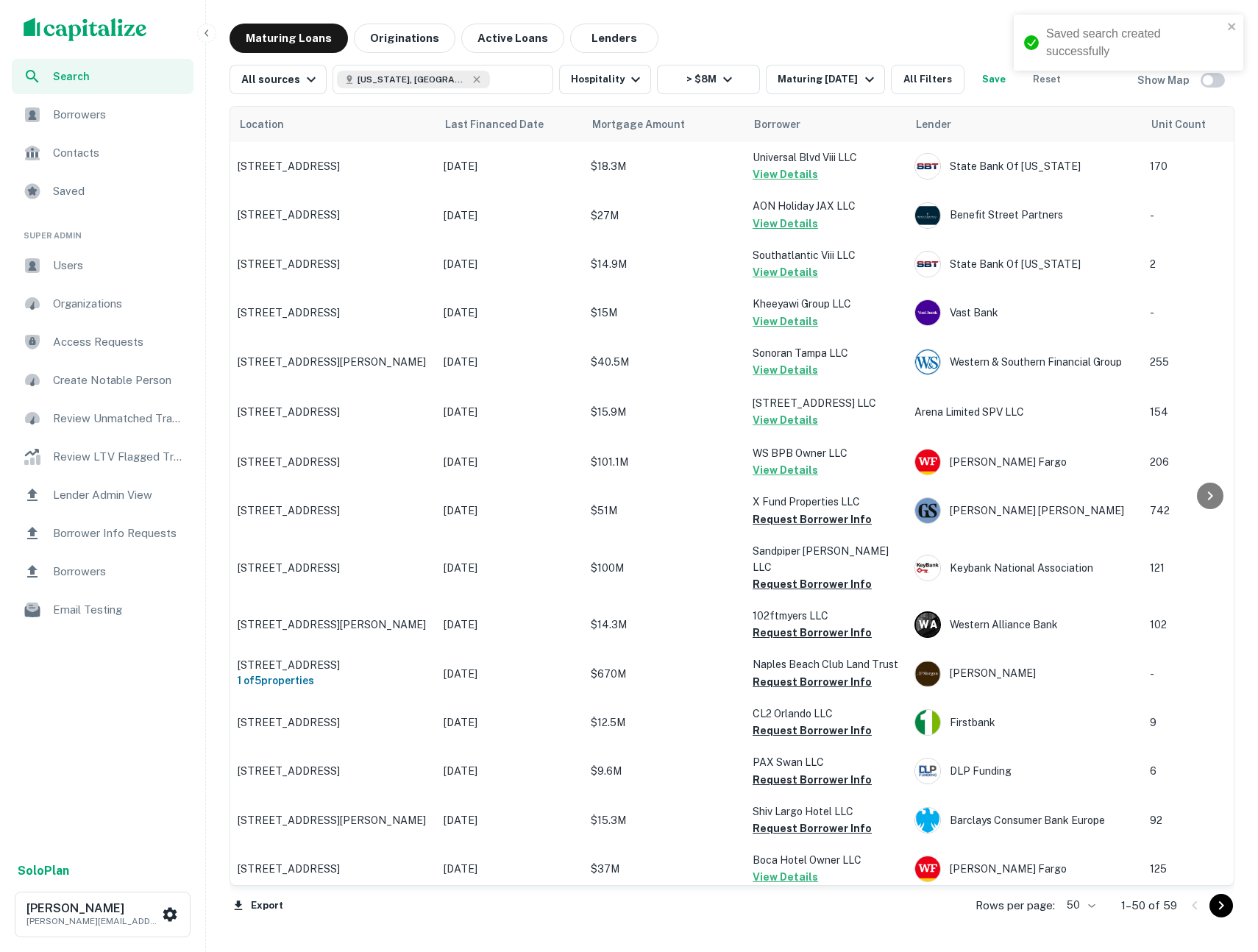 click on "Borrowers" at bounding box center [118, 115] 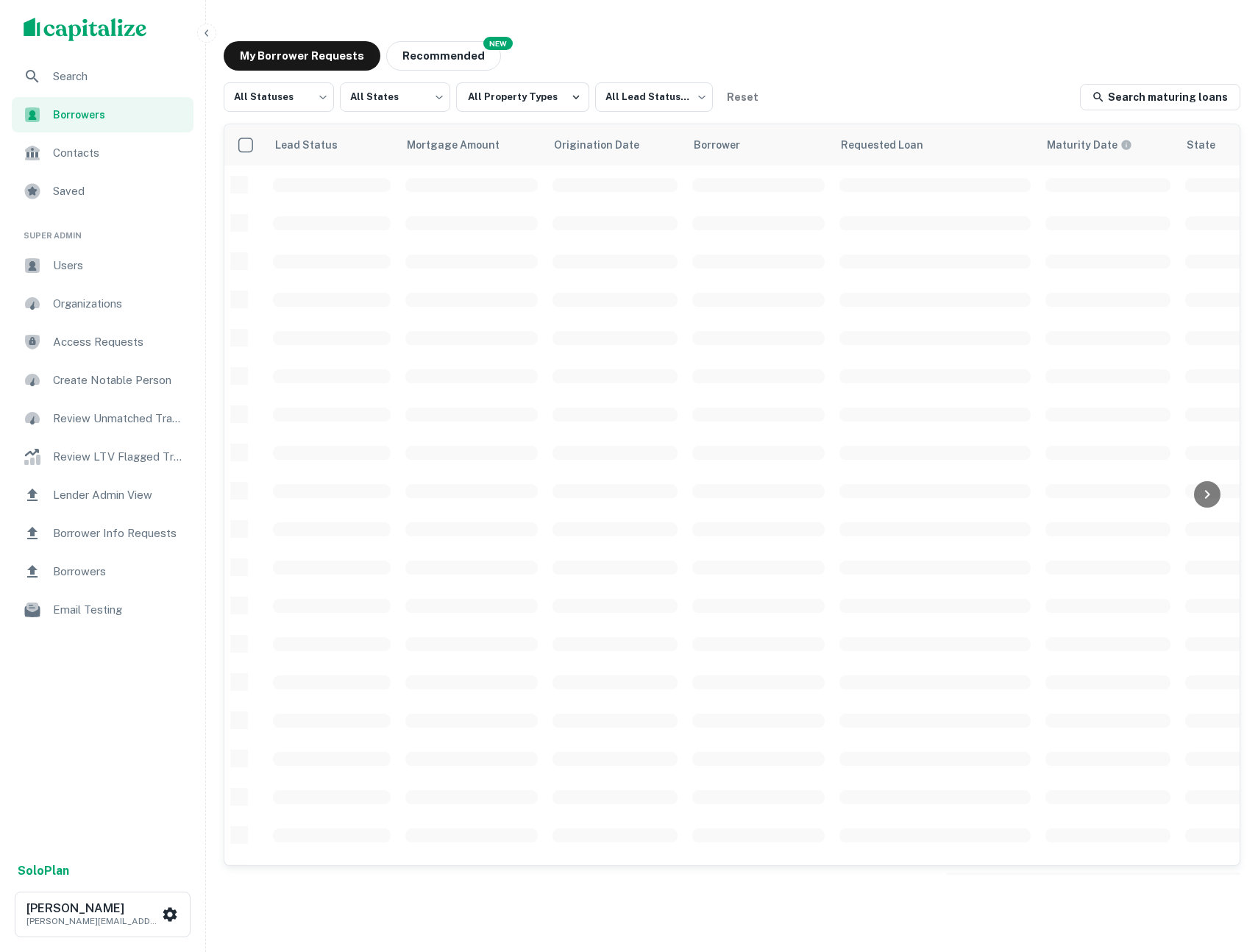 scroll, scrollTop: 0, scrollLeft: 0, axis: both 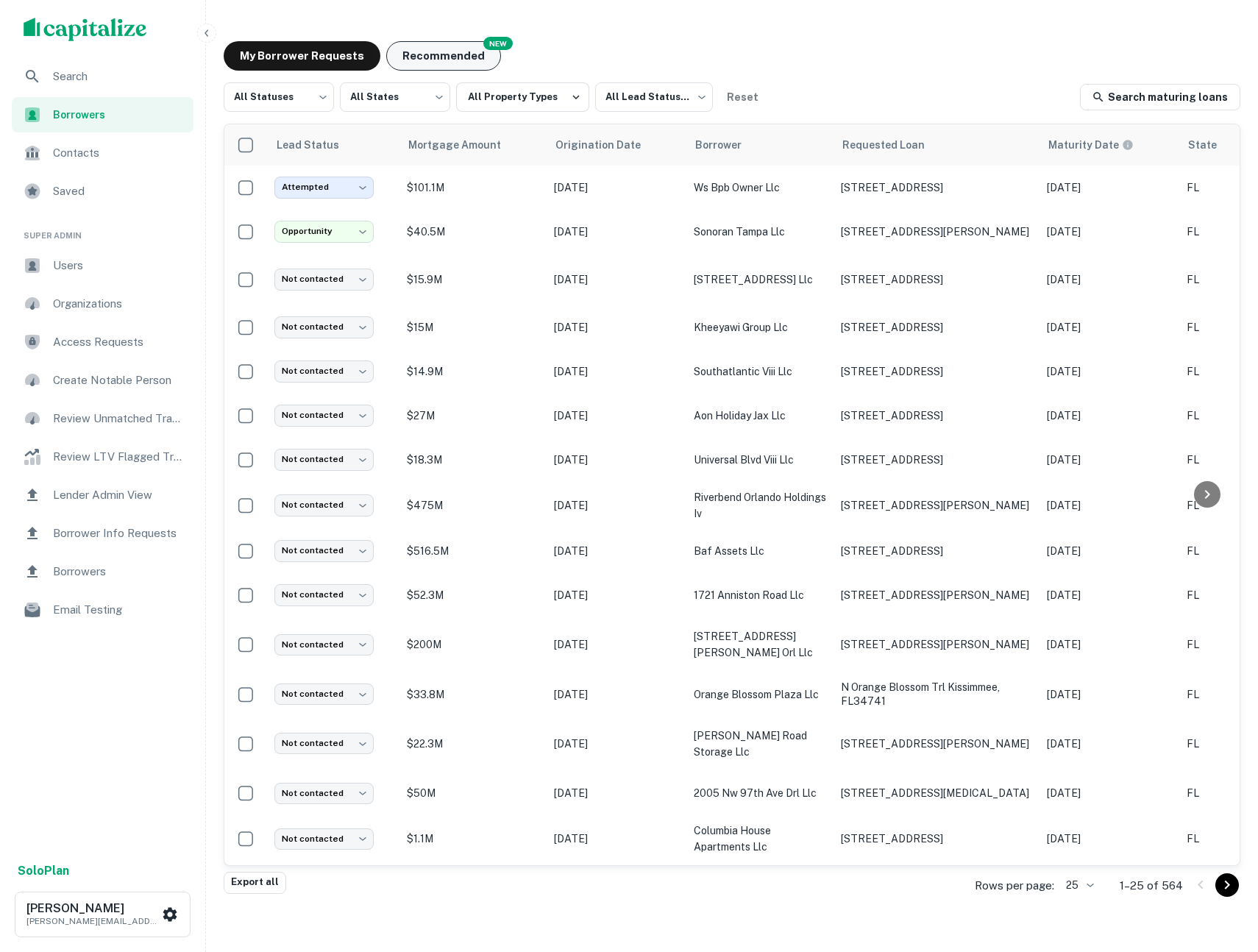 click on "Recommended" at bounding box center (444, 56) 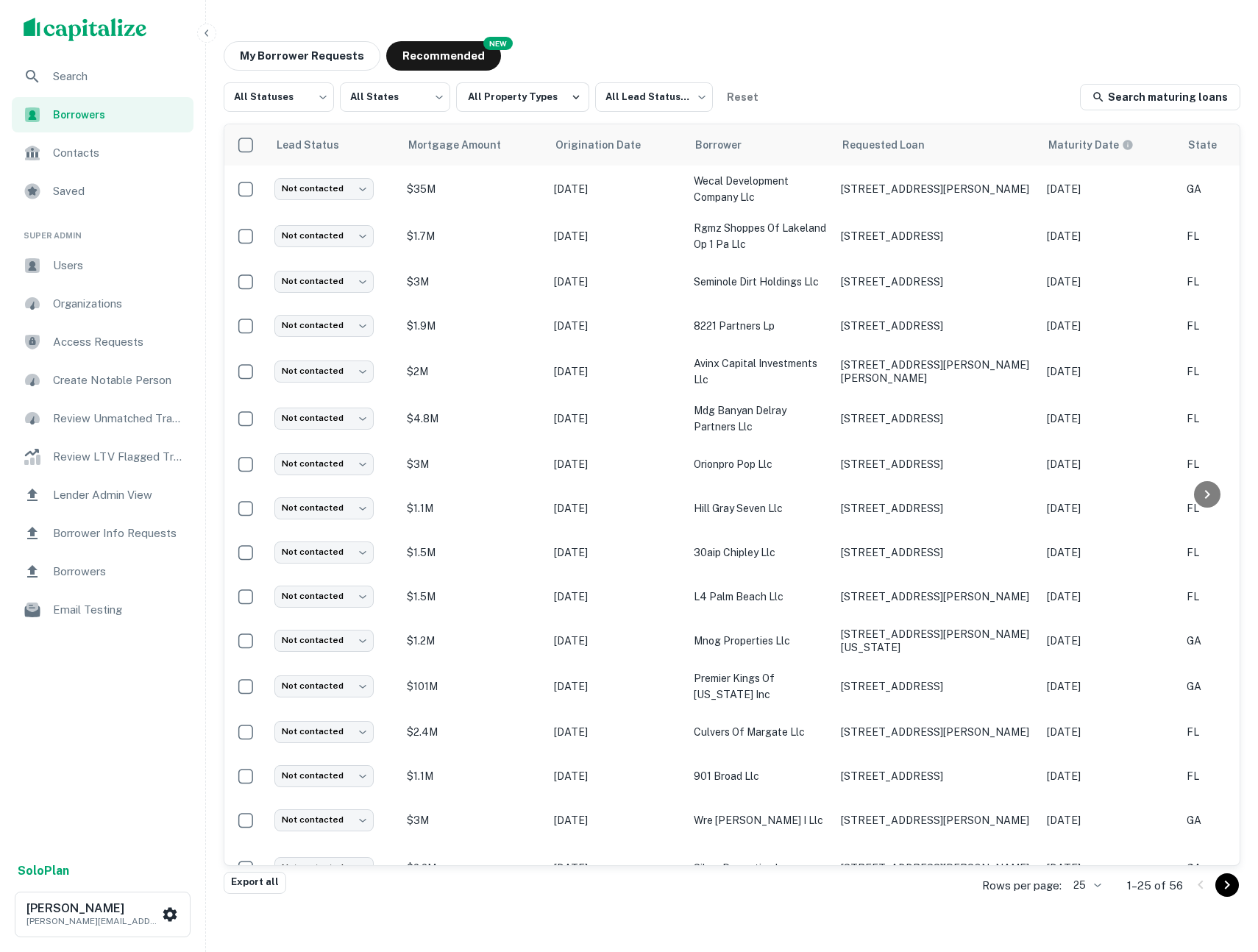 click on "Saved" at bounding box center [102, 191] 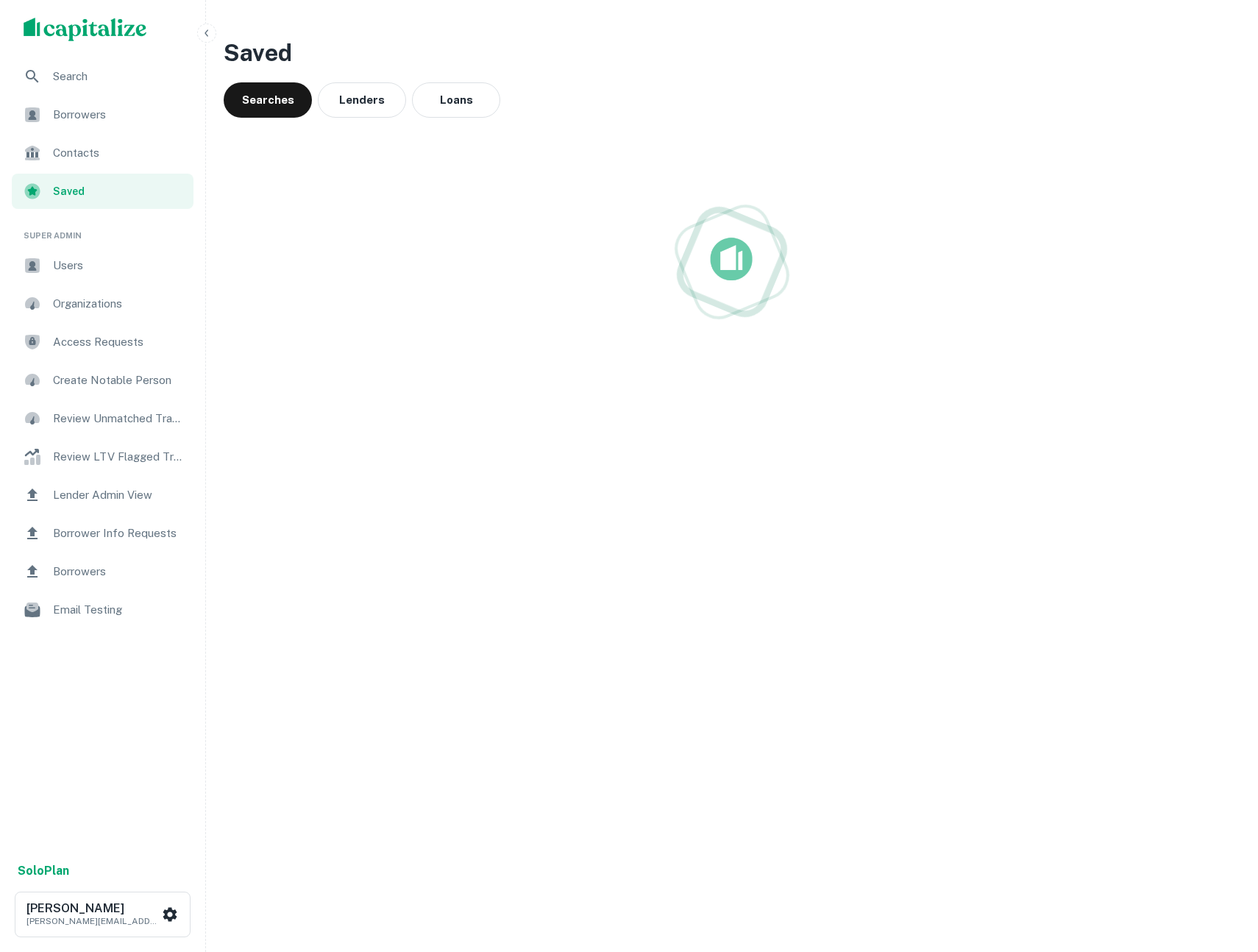 scroll, scrollTop: 0, scrollLeft: 0, axis: both 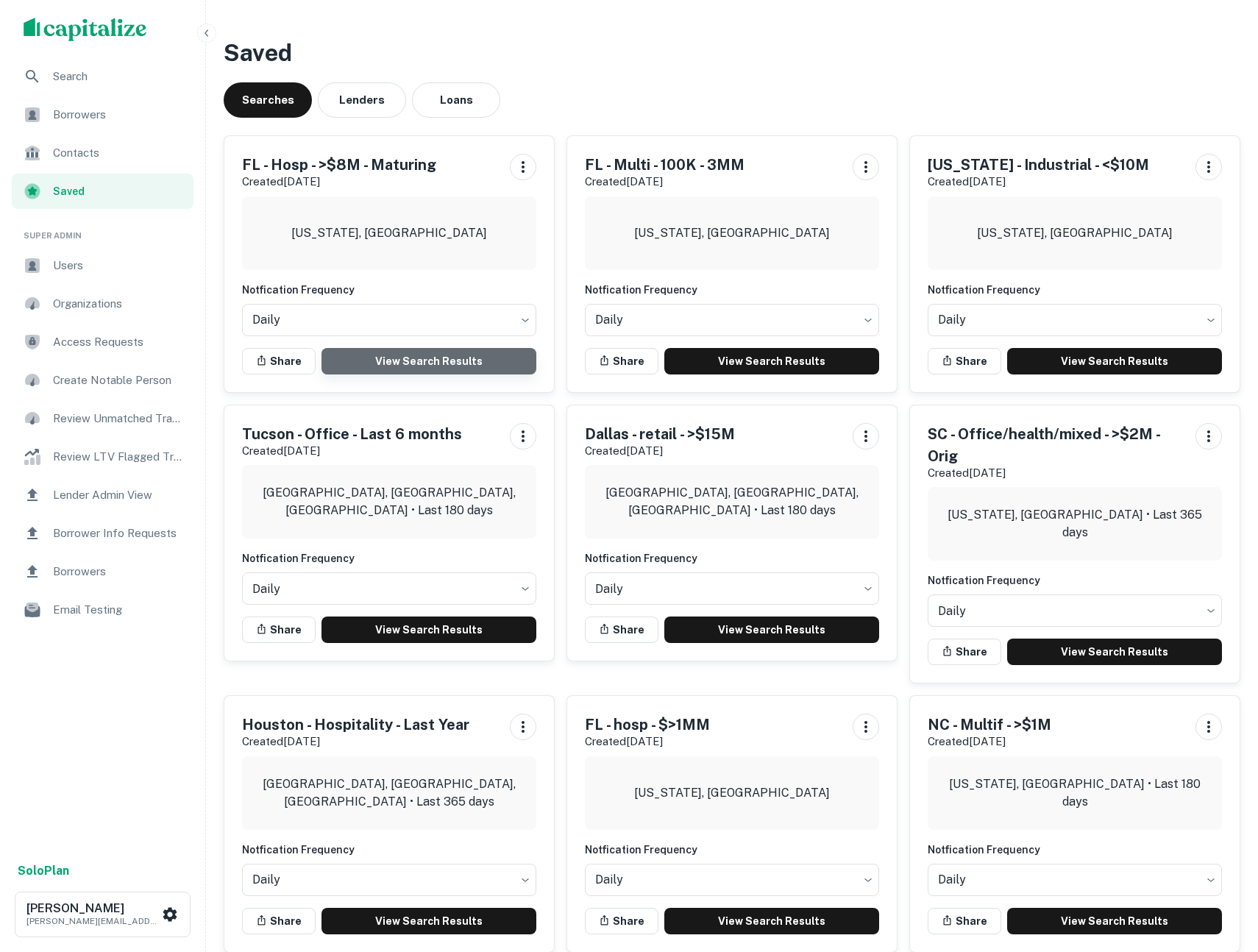 click on "View Search Results" at bounding box center [429, 361] 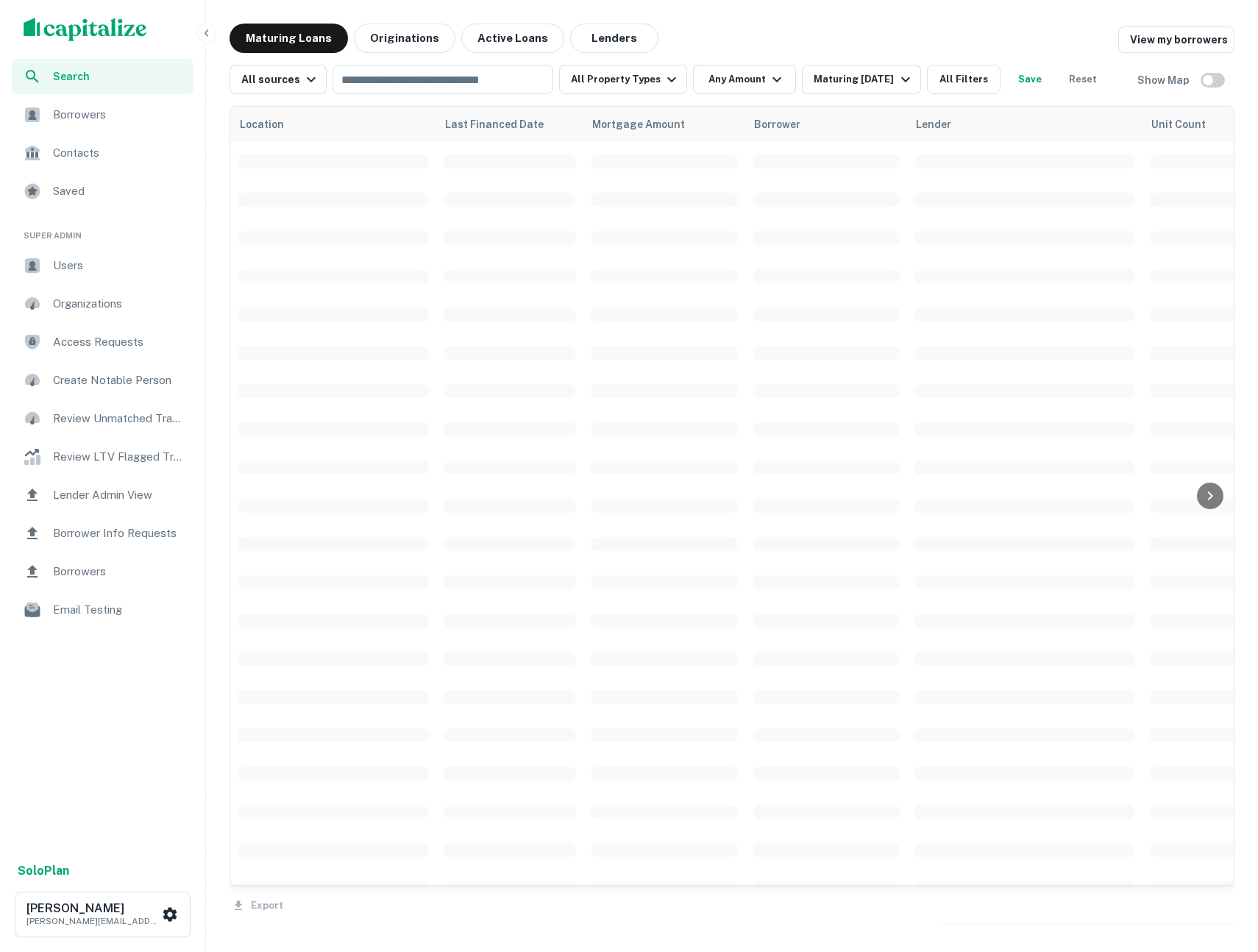 scroll, scrollTop: 0, scrollLeft: 0, axis: both 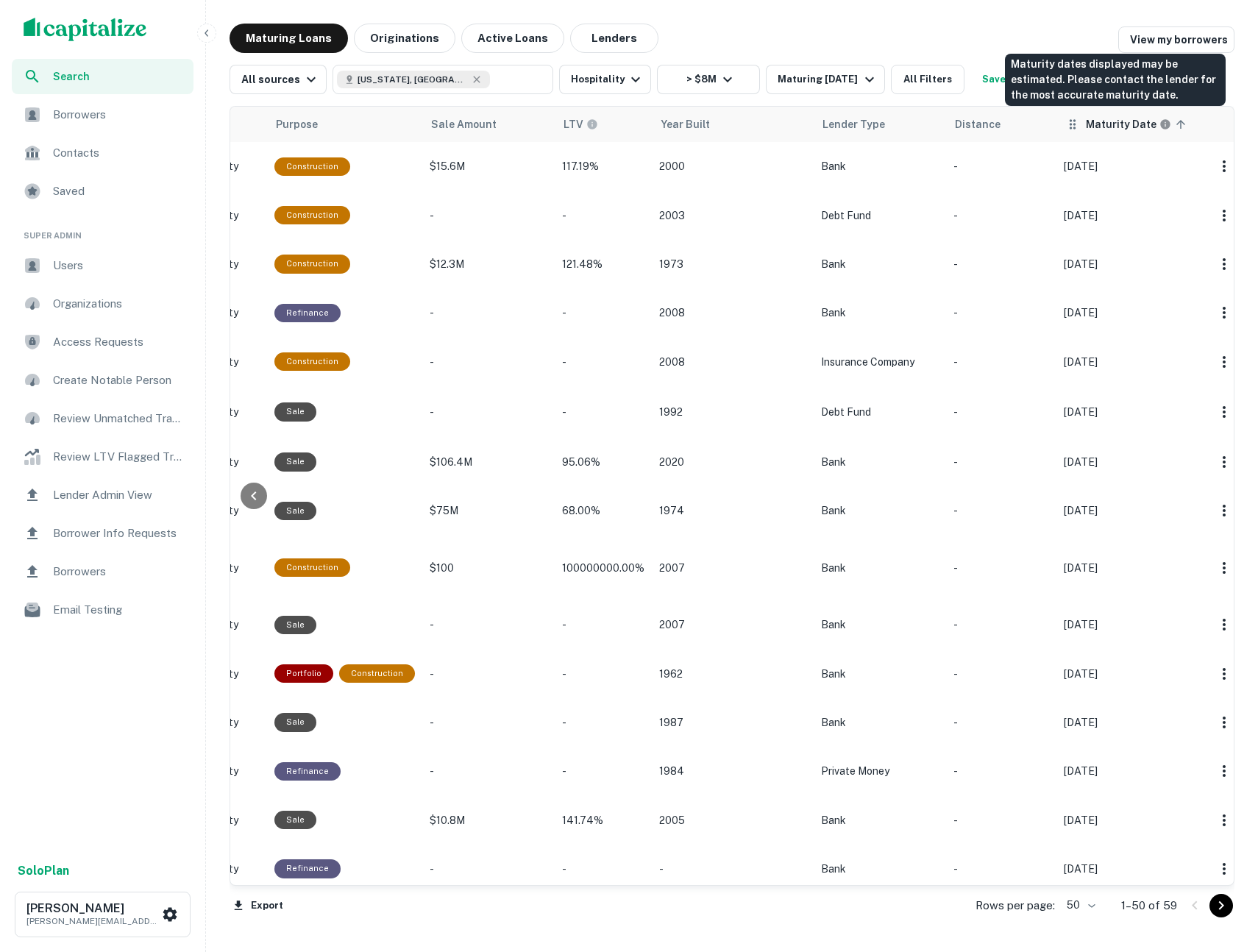 click on "Maturity Date" at bounding box center (1121, 124) 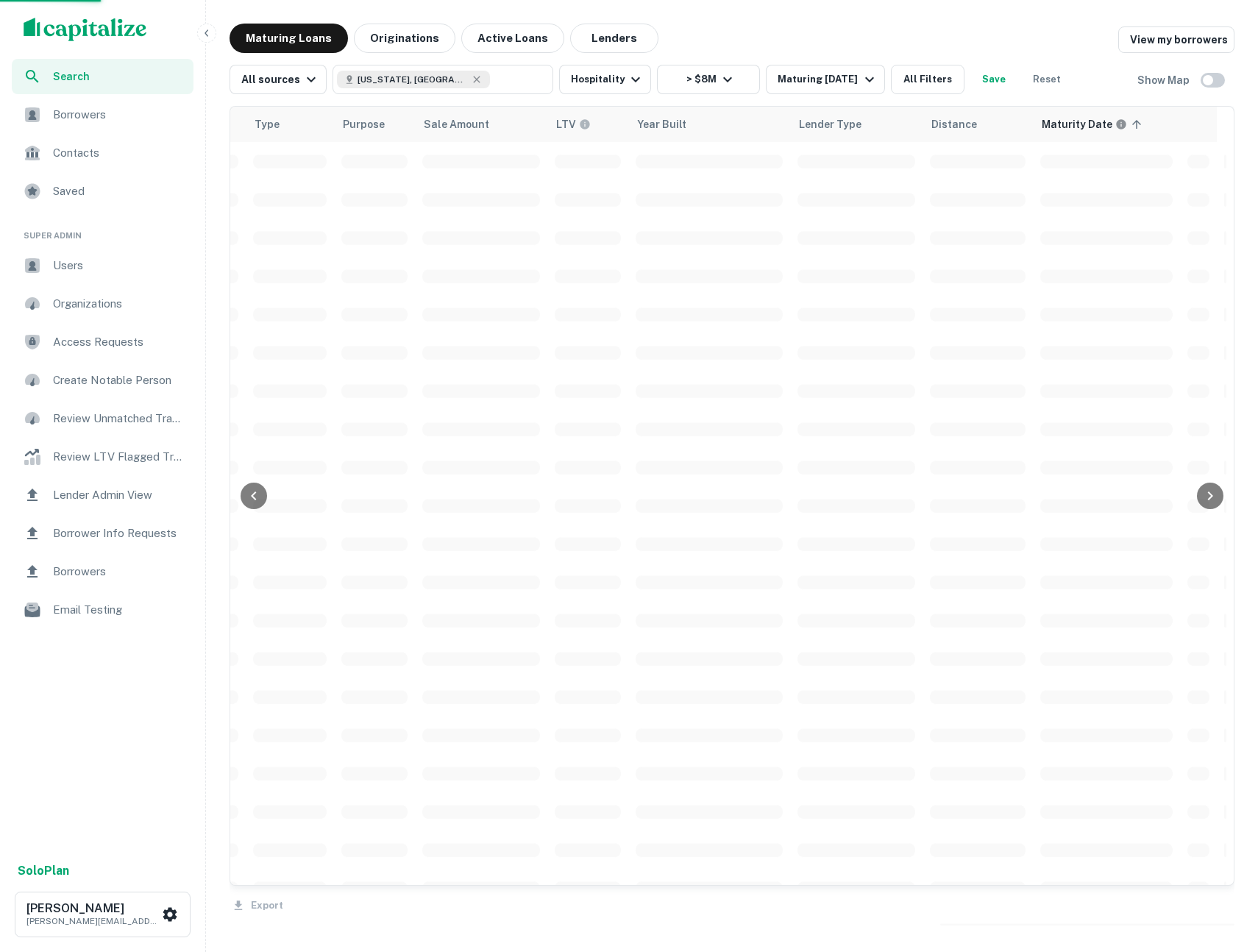 scroll, scrollTop: 0, scrollLeft: 1059, axis: horizontal 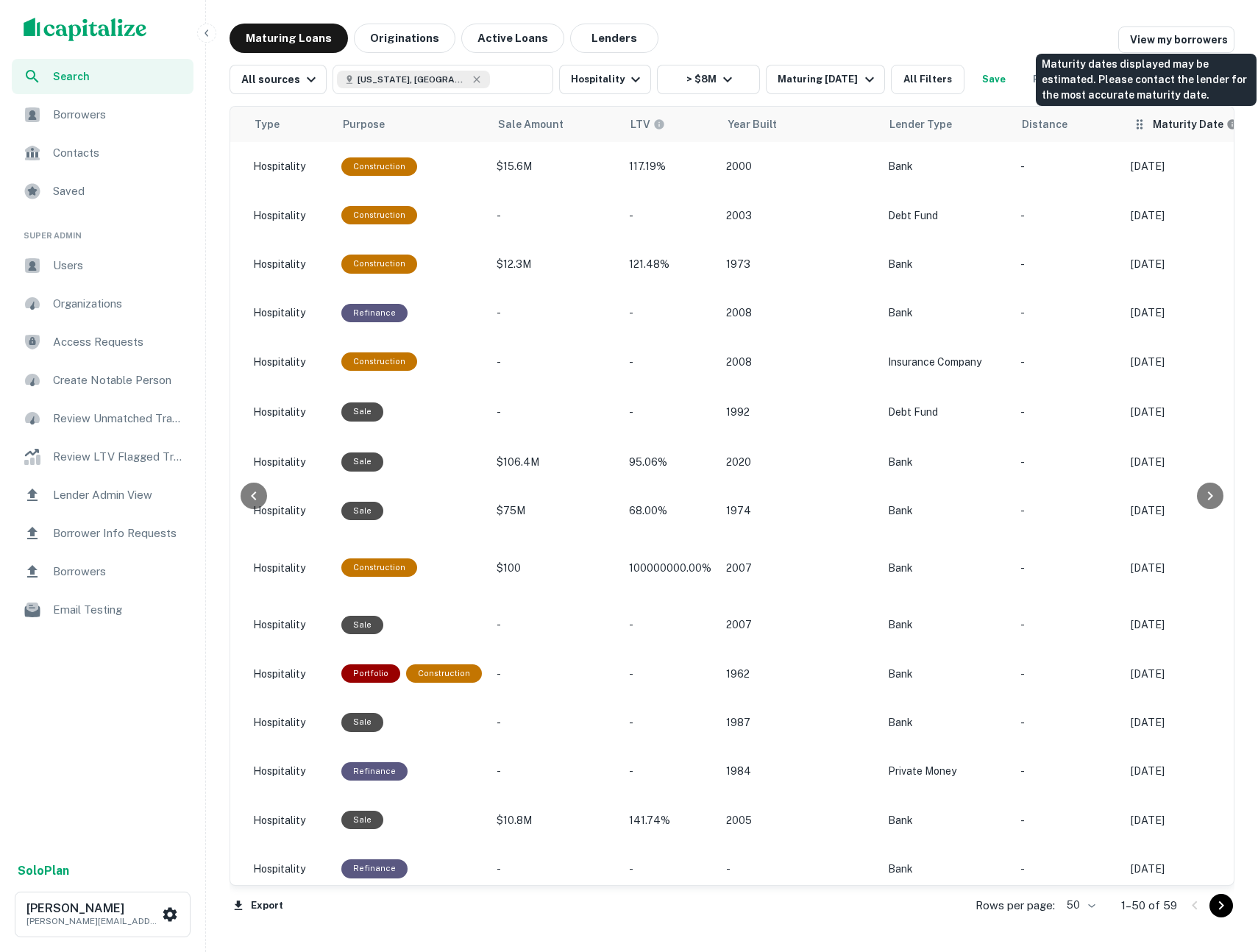 click on "Maturity Date" at bounding box center (1188, 124) 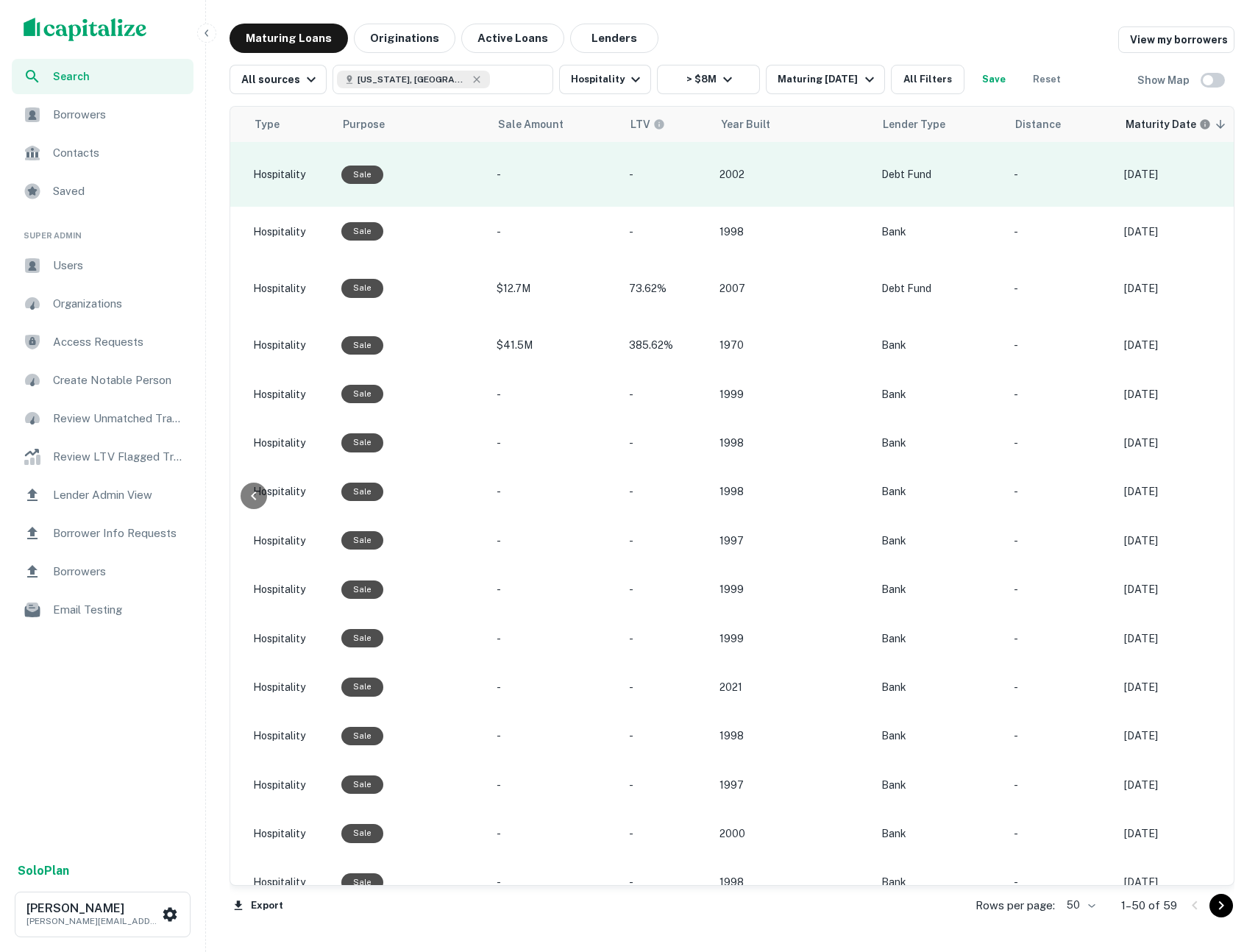 scroll, scrollTop: 0, scrollLeft: 1120, axis: horizontal 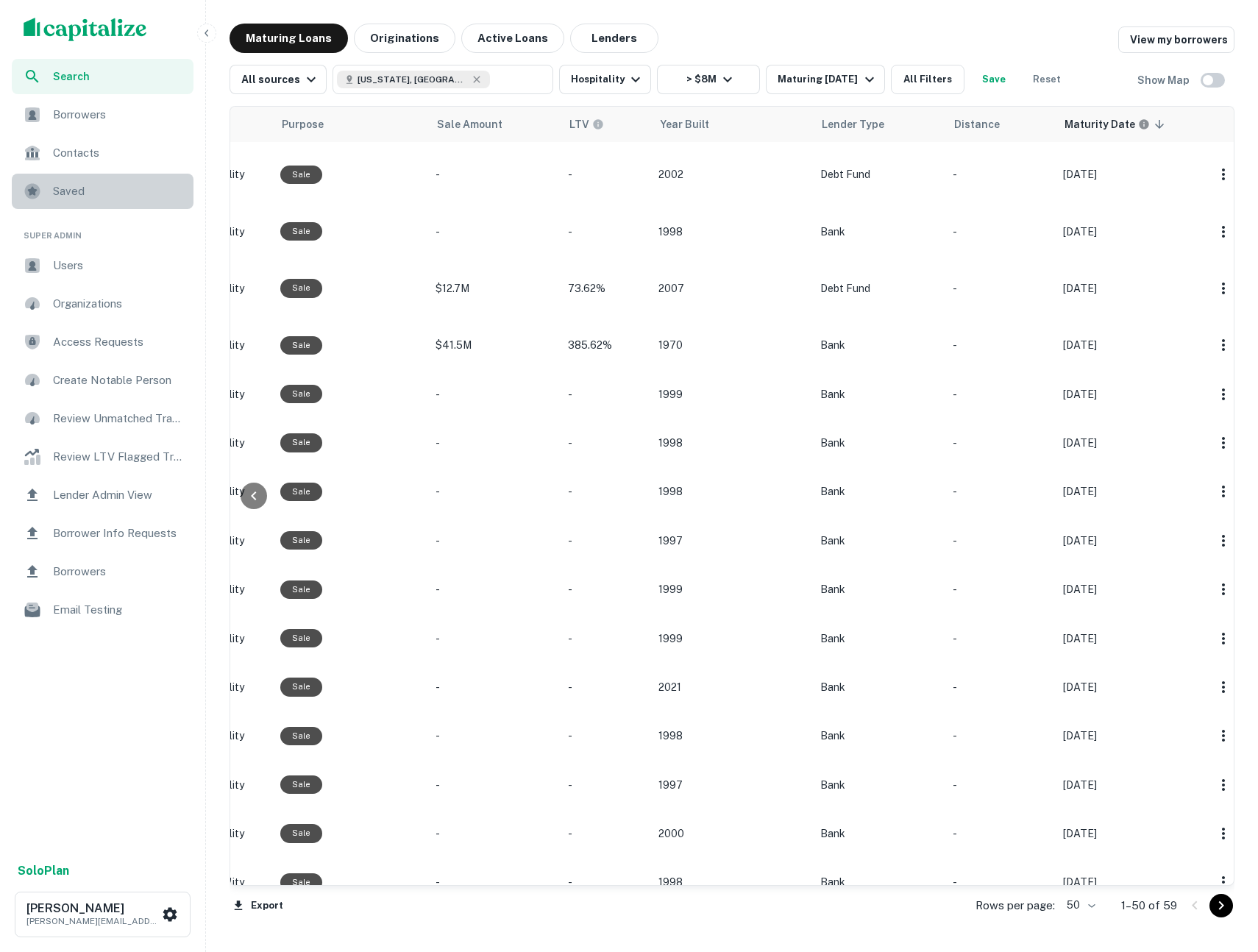 click on "Saved" at bounding box center [118, 191] 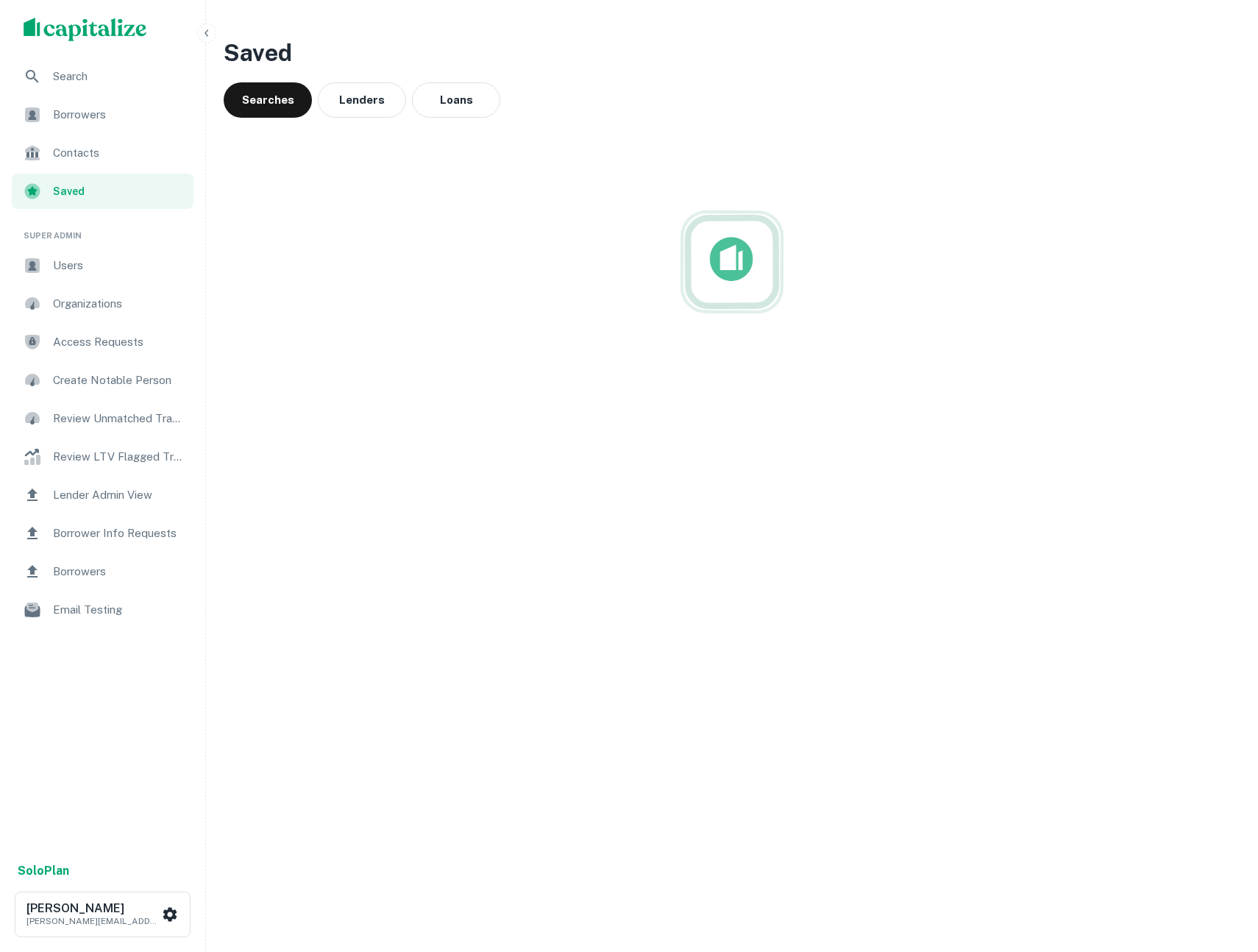 scroll, scrollTop: 0, scrollLeft: 0, axis: both 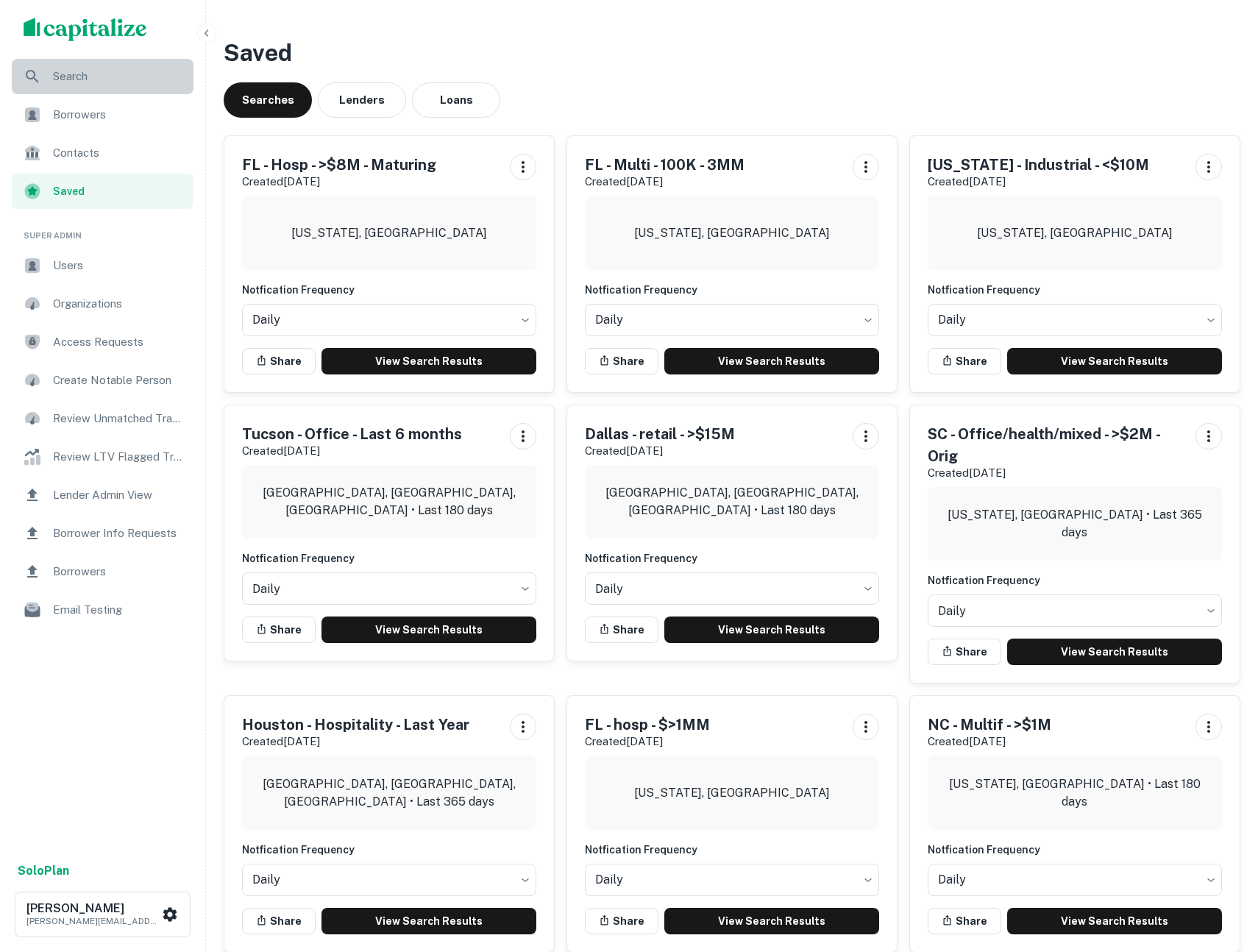 click on "Search" at bounding box center [118, 77] 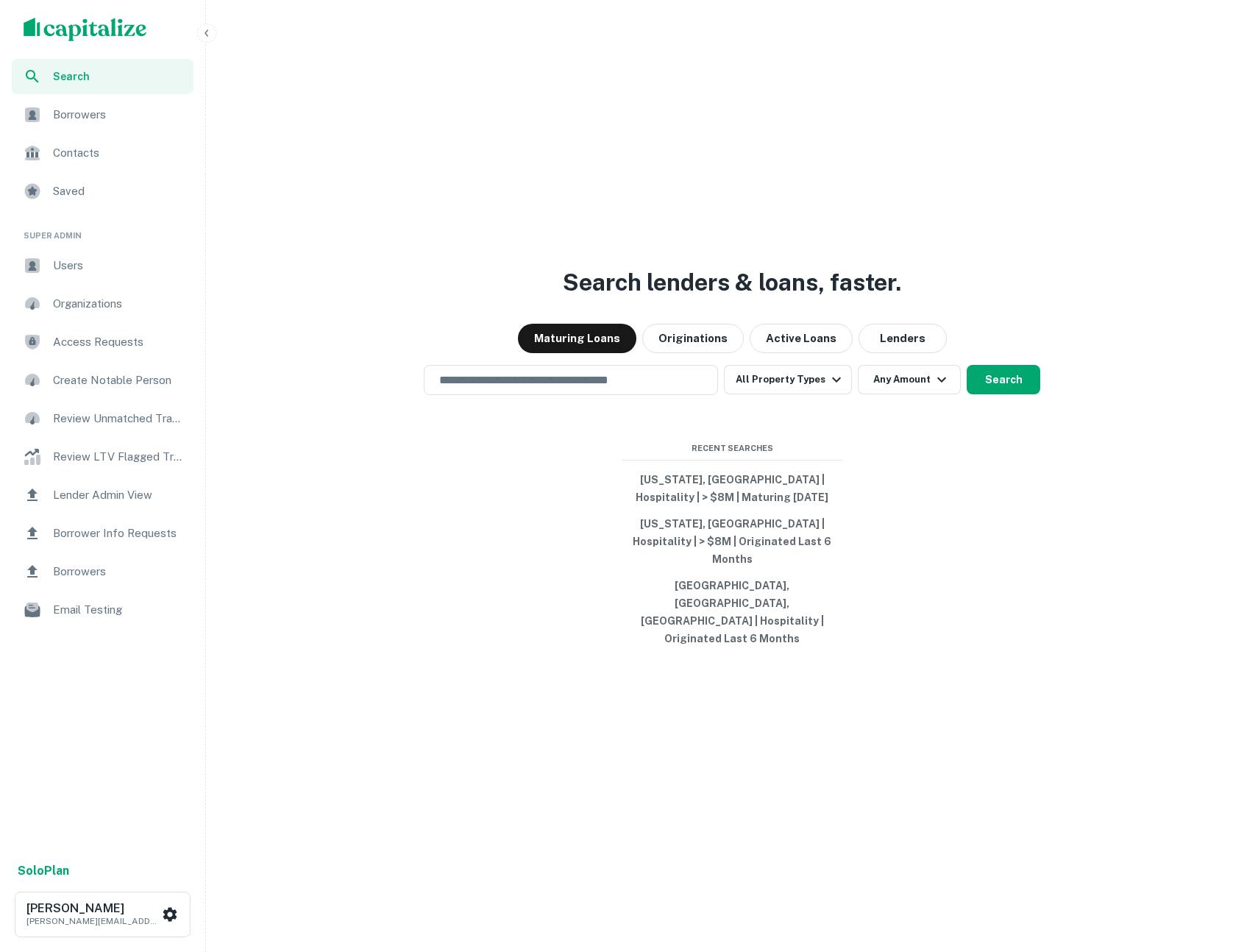 scroll, scrollTop: 0, scrollLeft: 0, axis: both 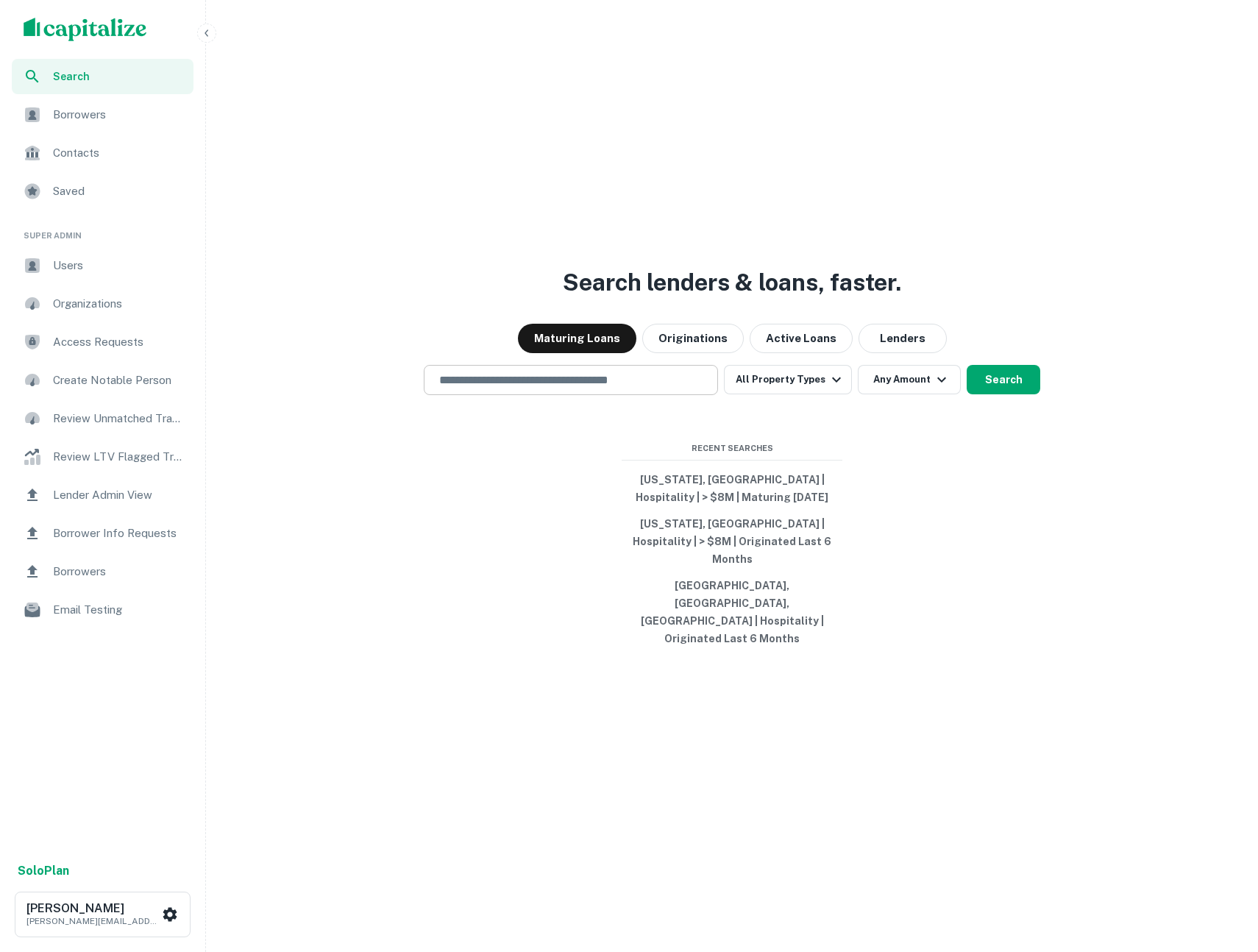 click at bounding box center (571, 380) 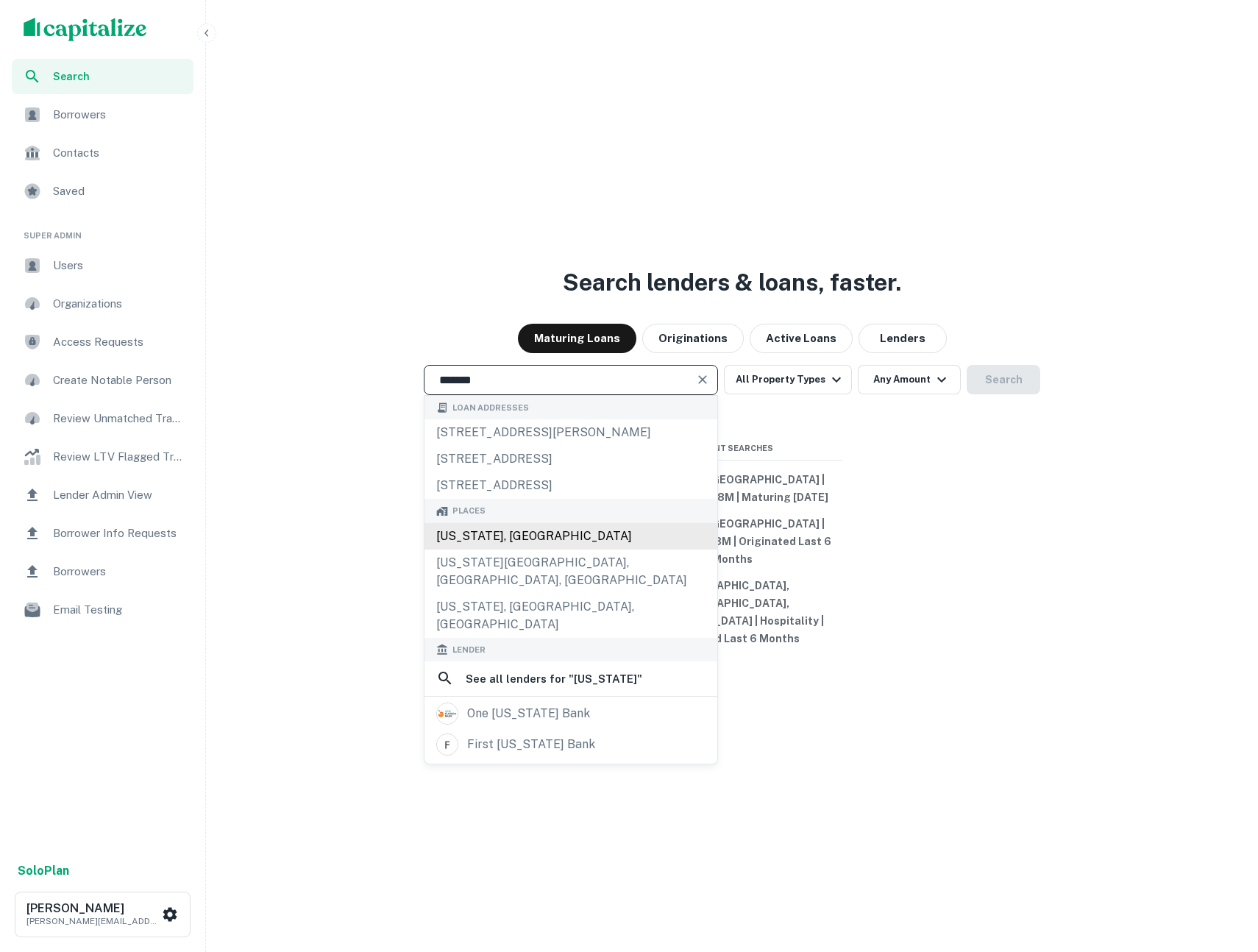 click on "Florida, USA" at bounding box center [571, 536] 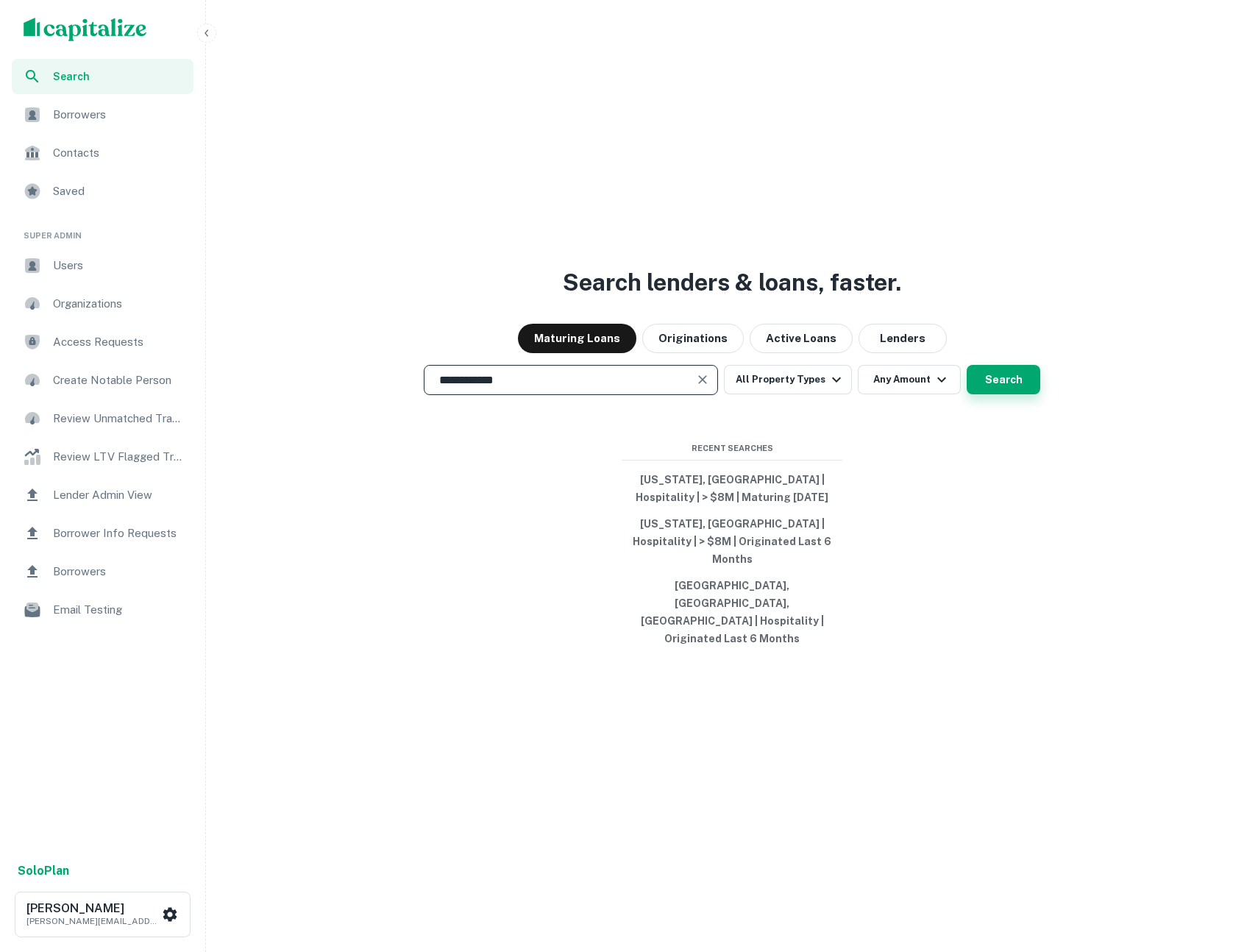 type on "**********" 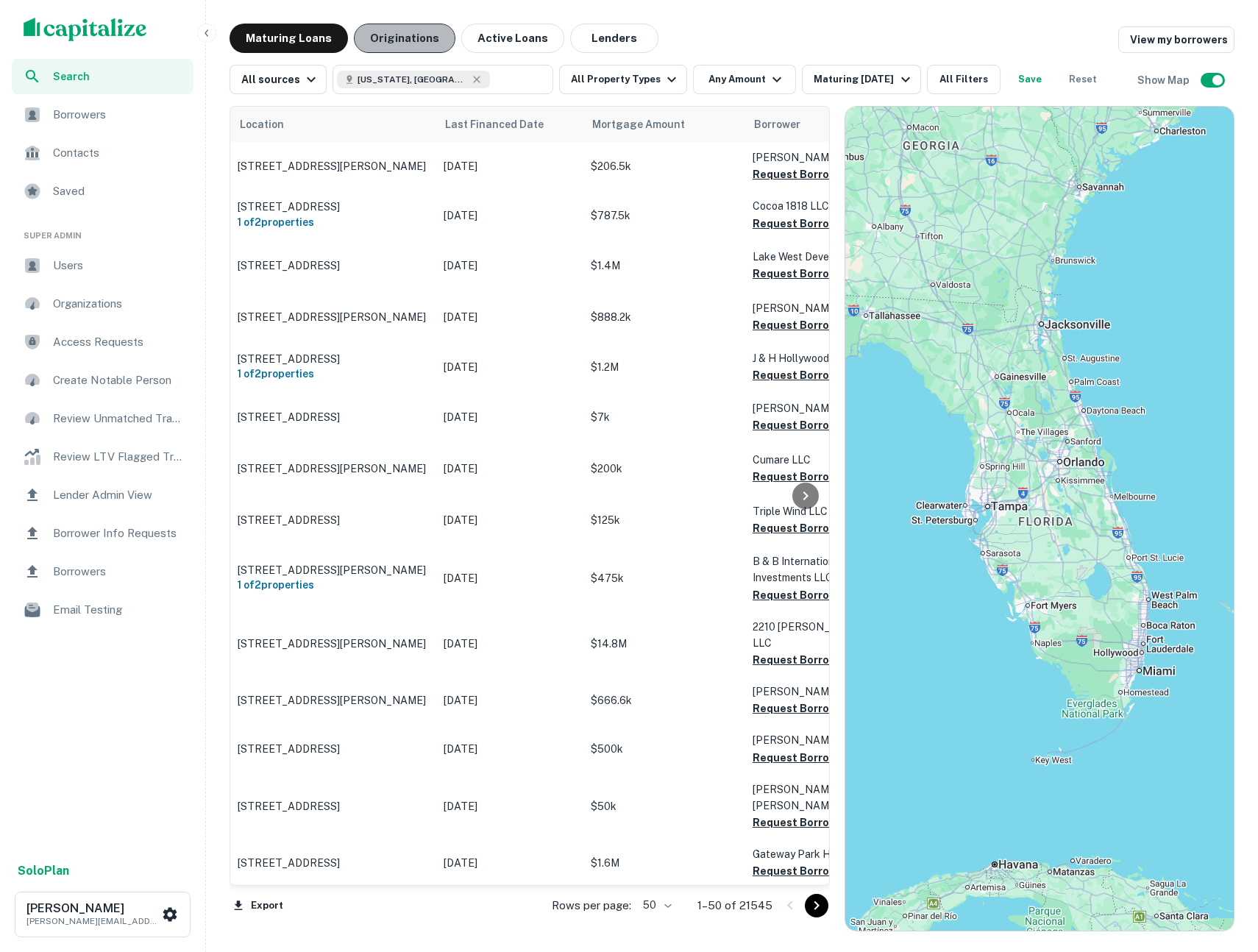 click on "Originations" at bounding box center (405, 38) 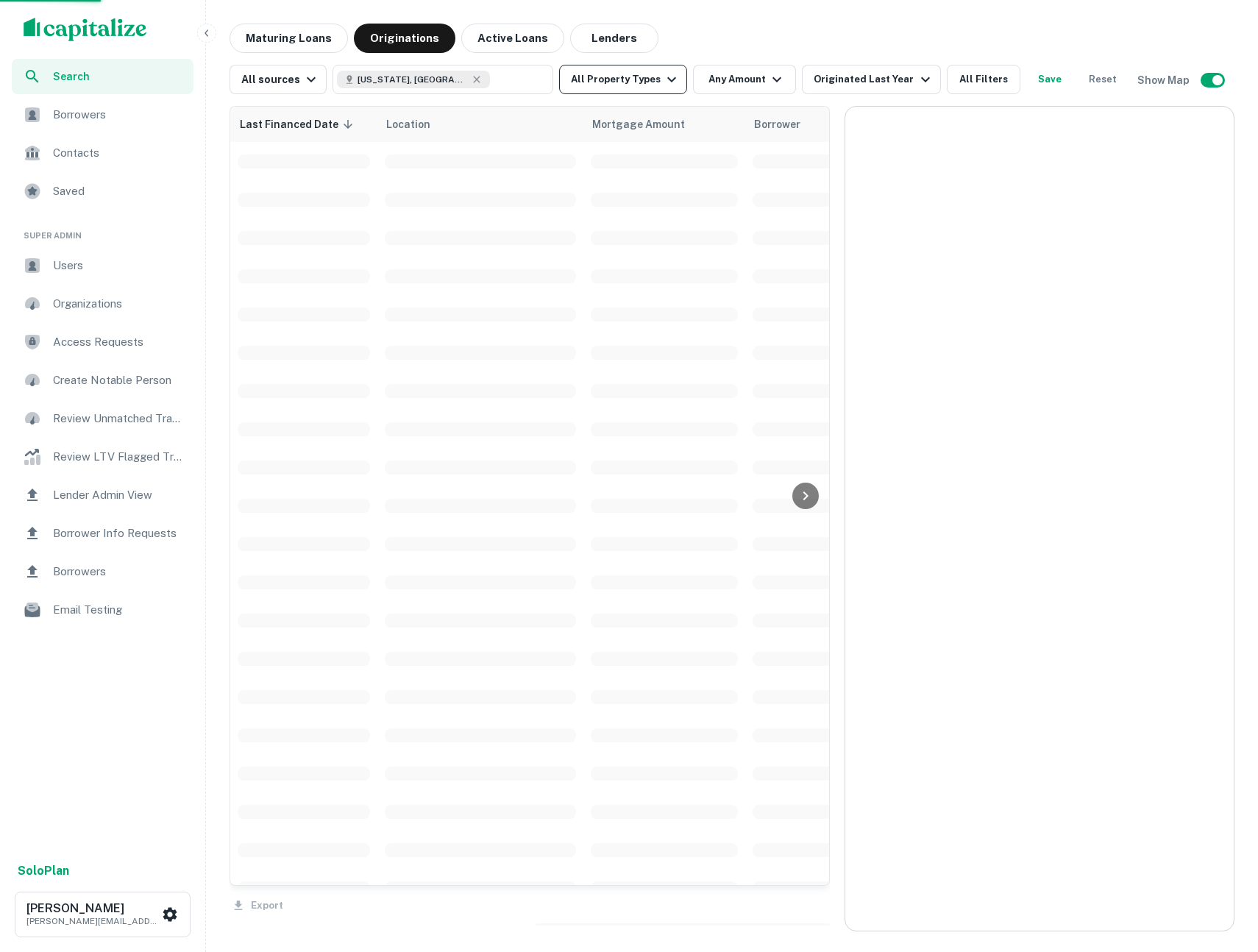 click on "All Property Types" at bounding box center (623, 79) 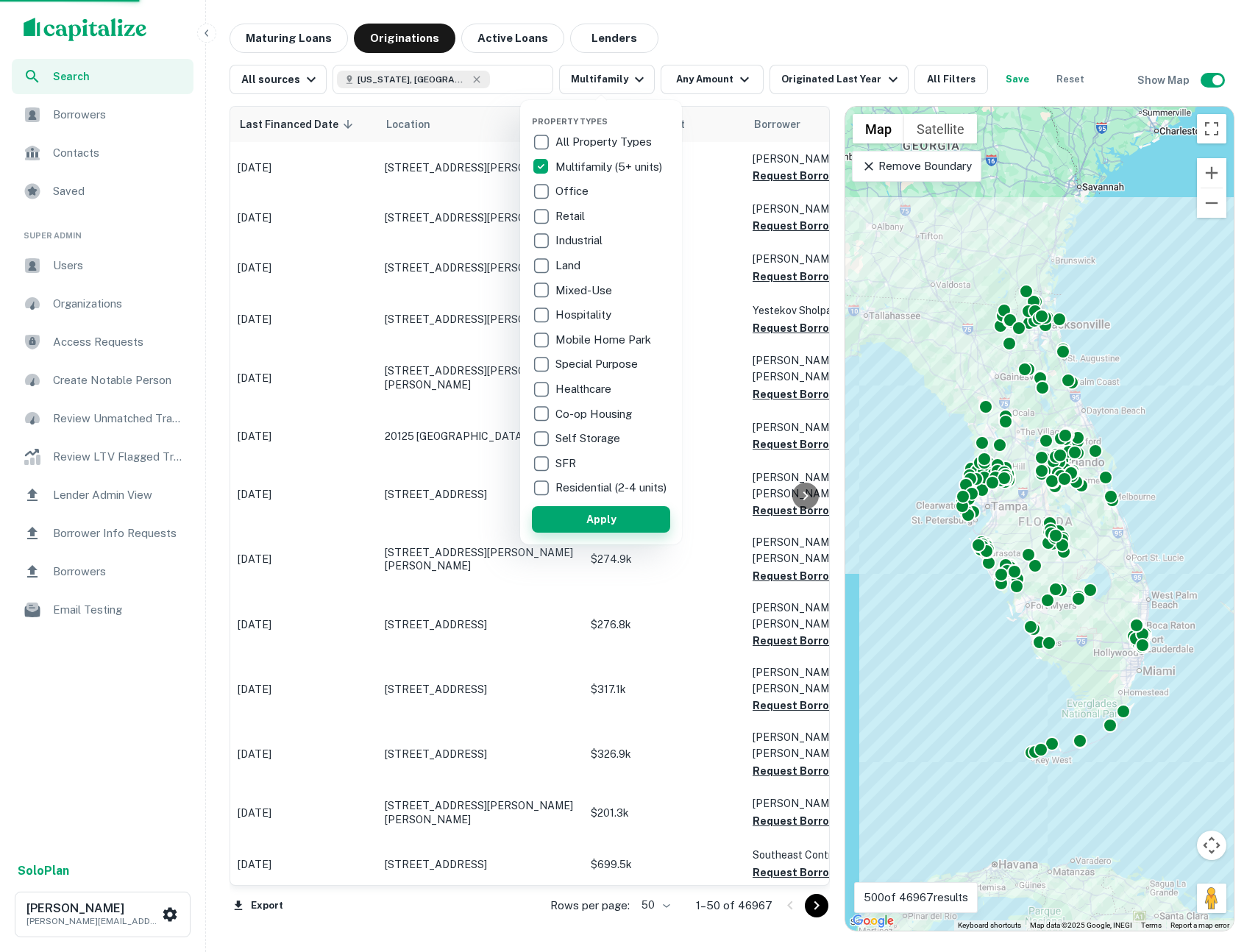 click on "Apply" at bounding box center [601, 519] 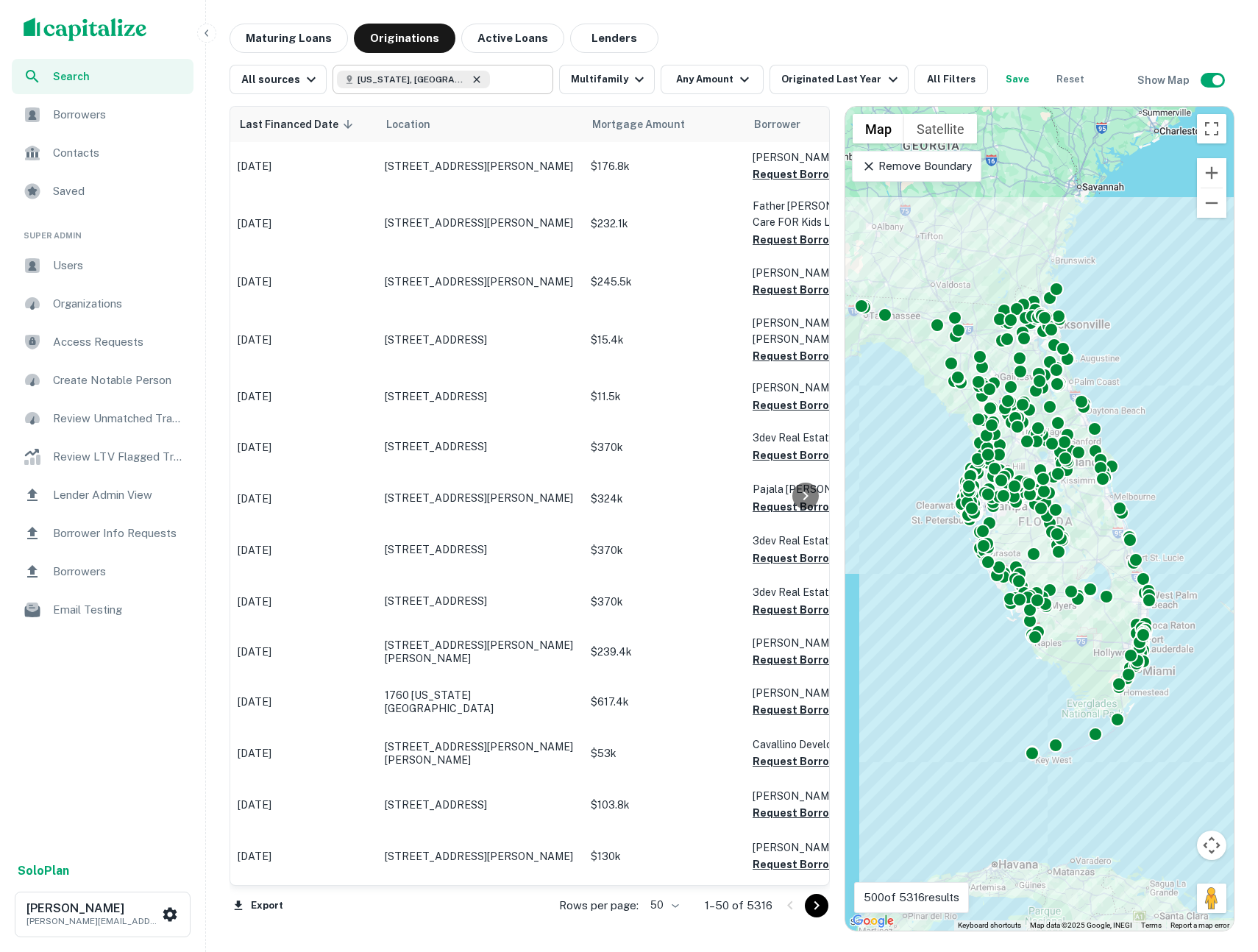 click 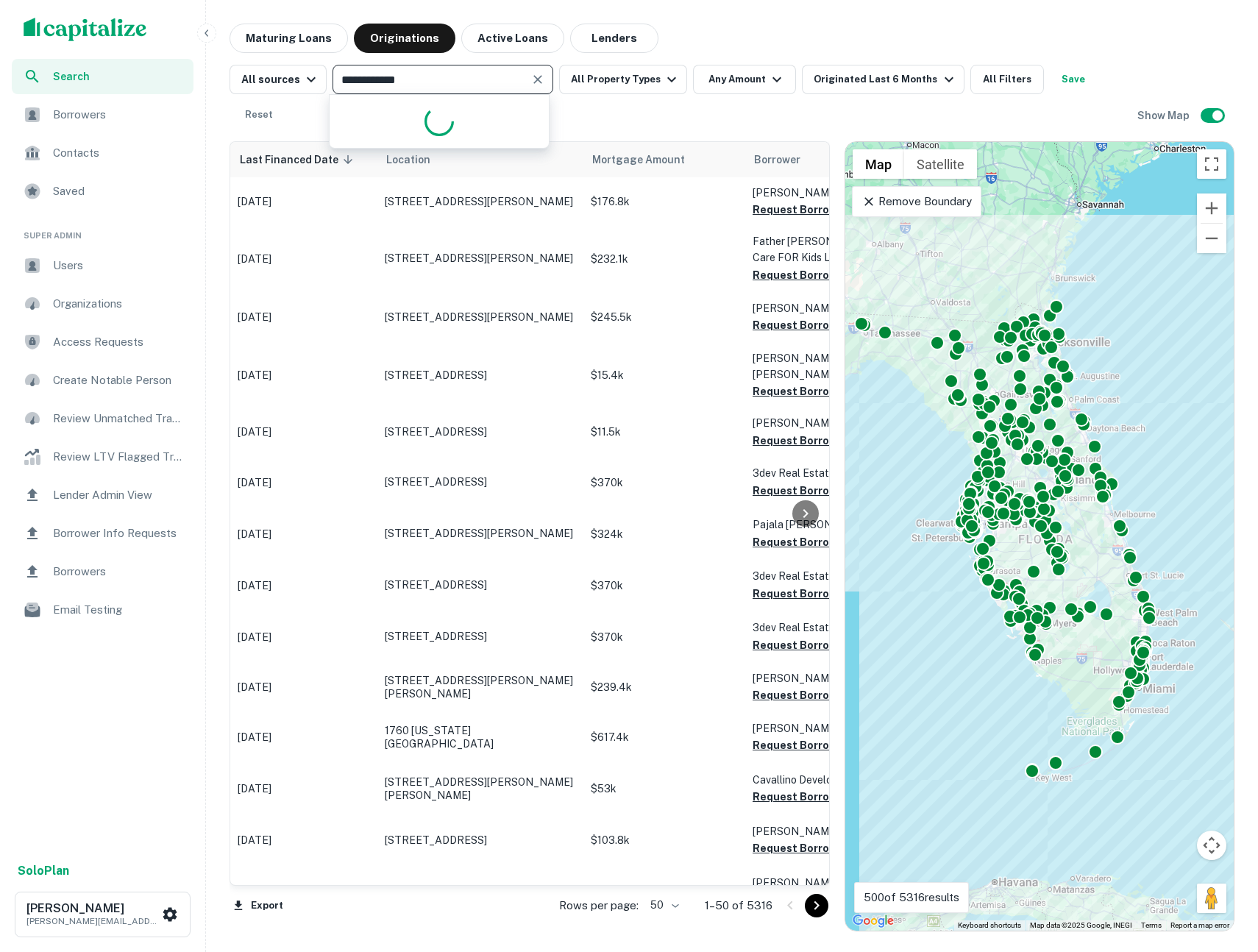 type on "**********" 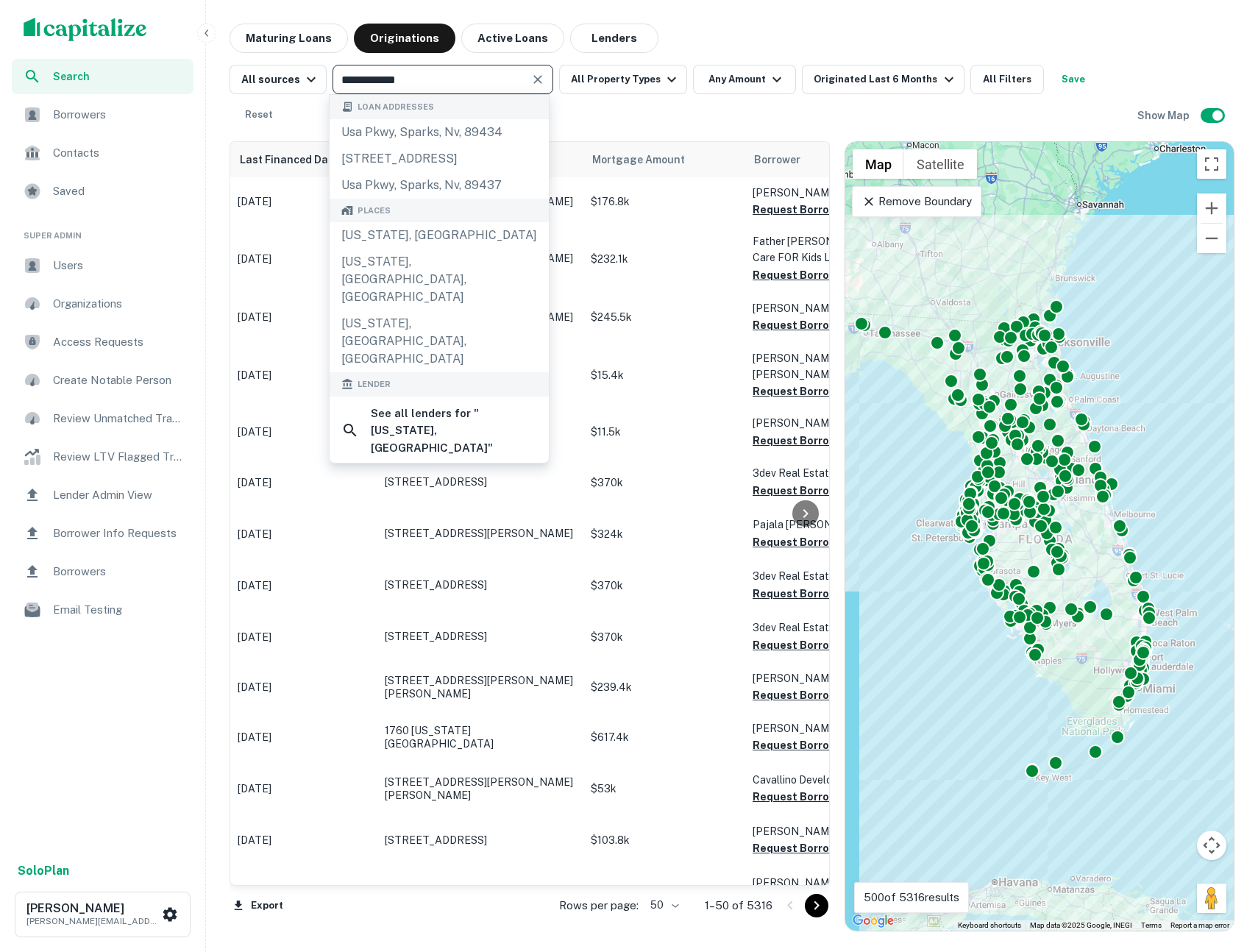 click 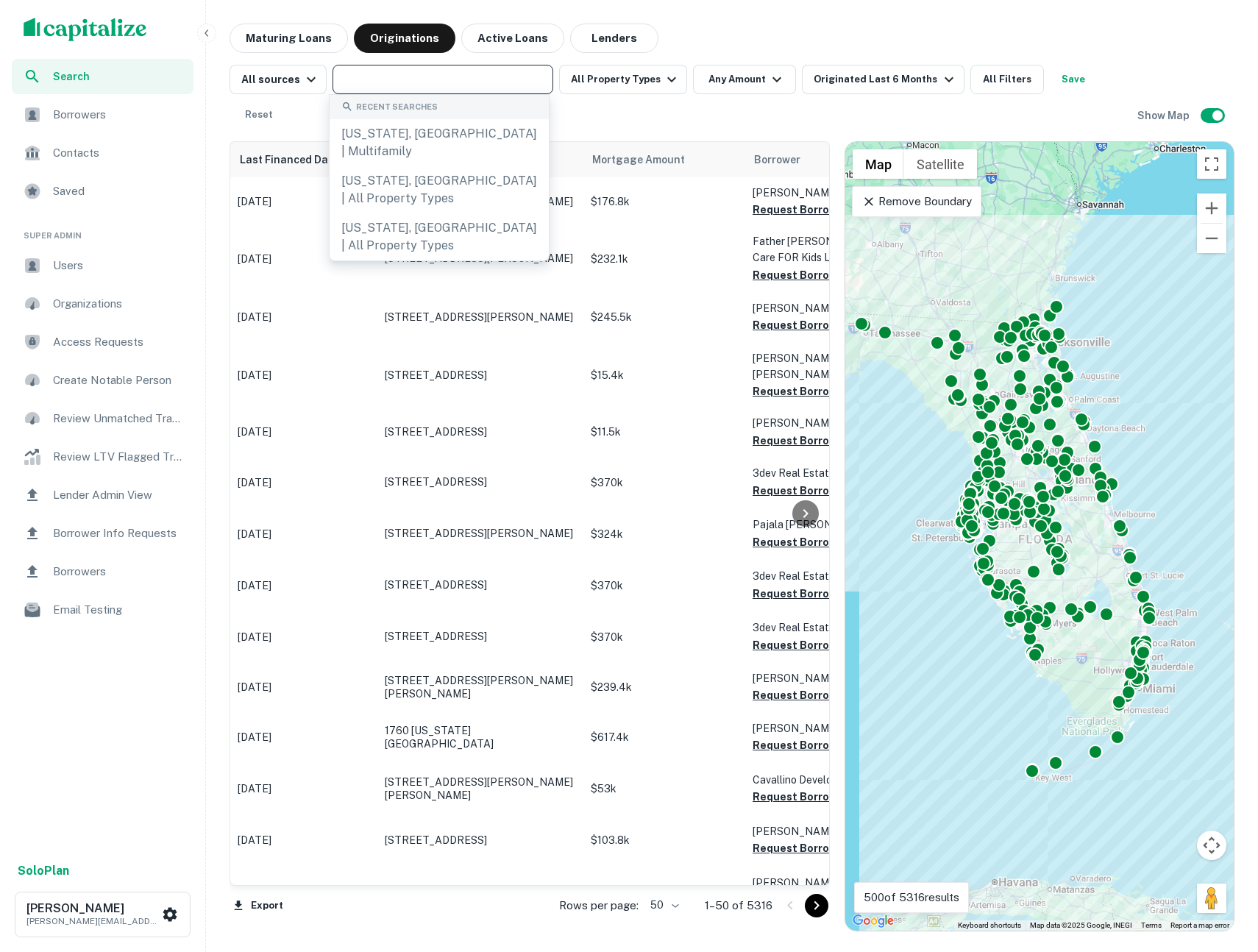 click at bounding box center (441, 79) 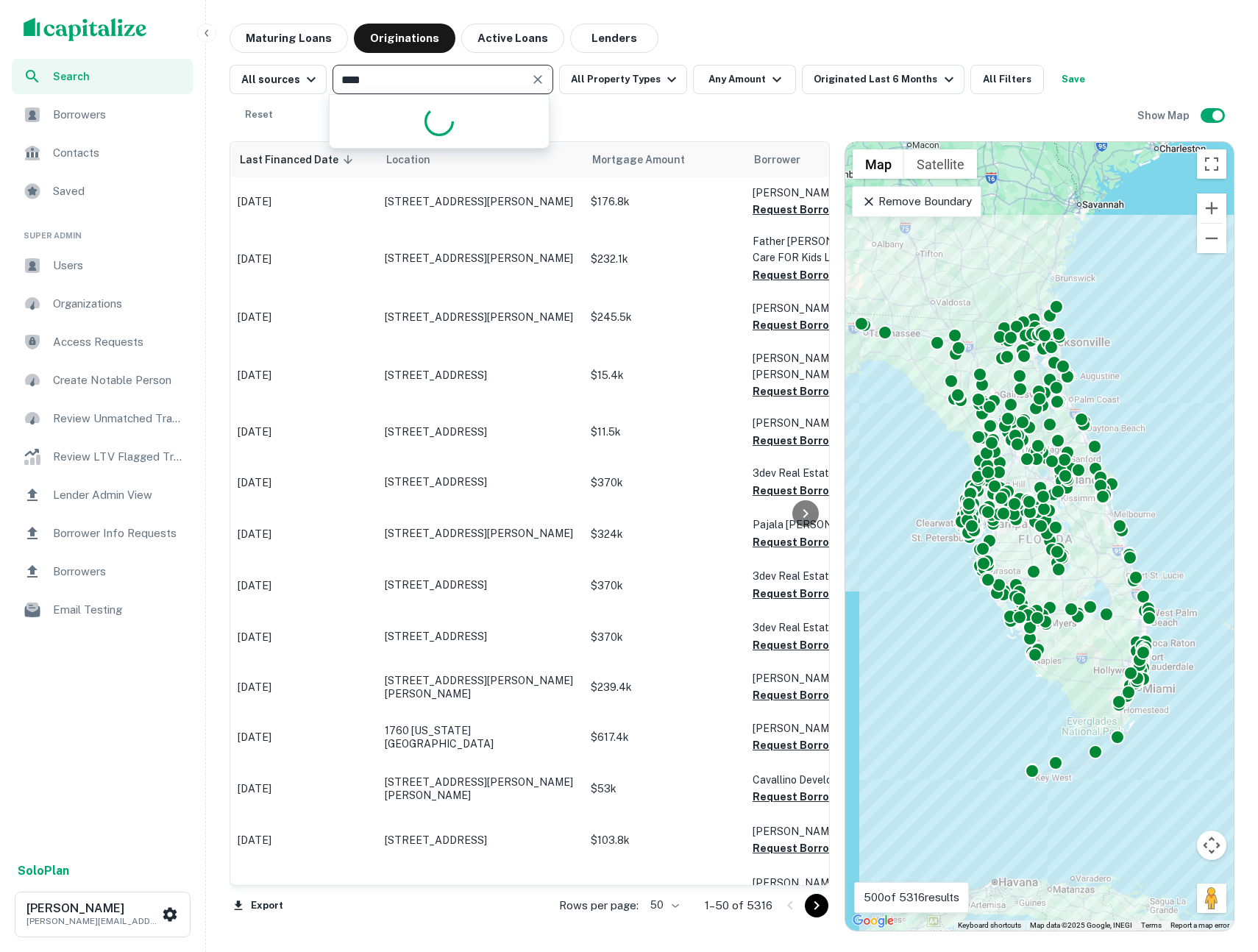 type on "*****" 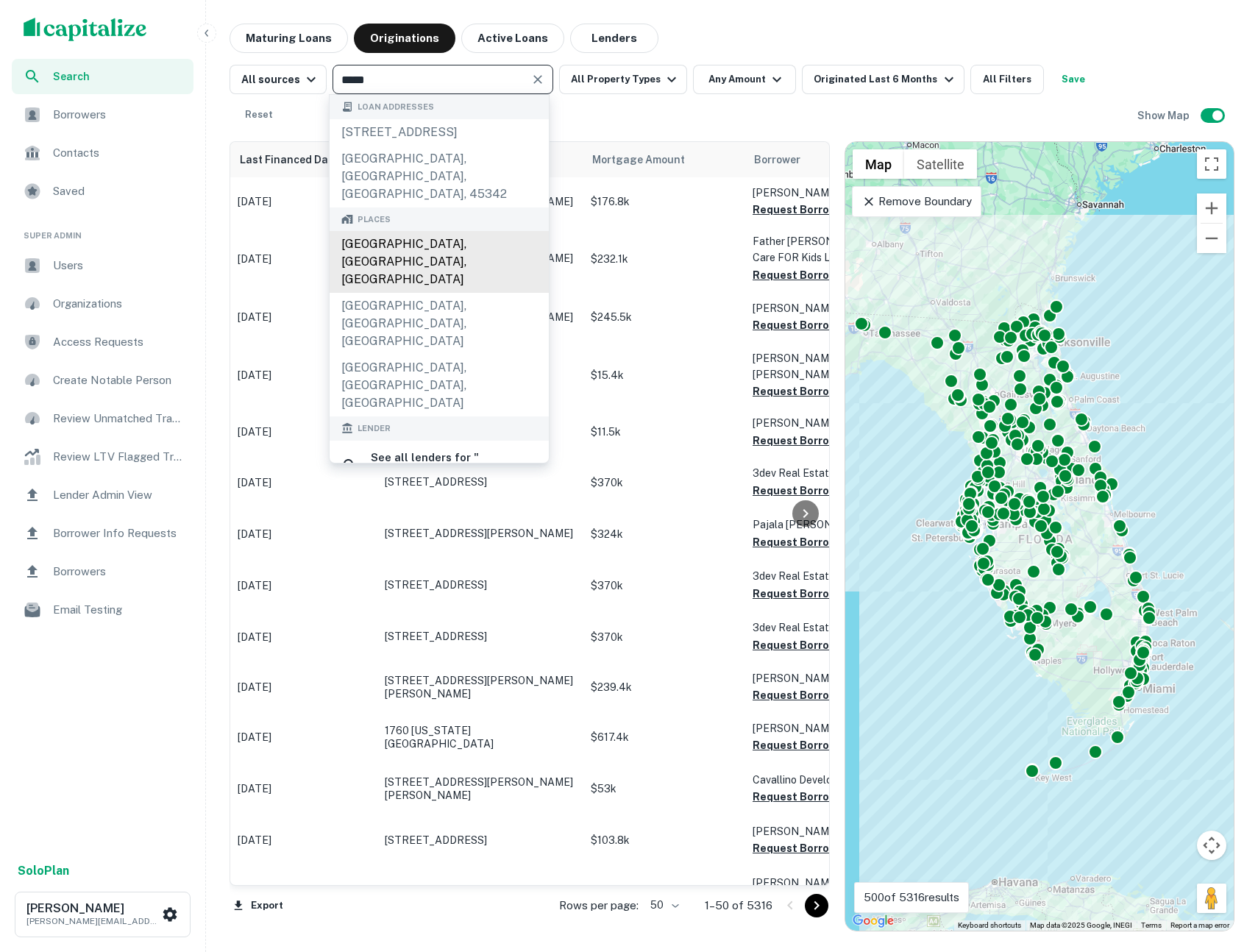 click on "Miami, FL, USA" at bounding box center [439, 262] 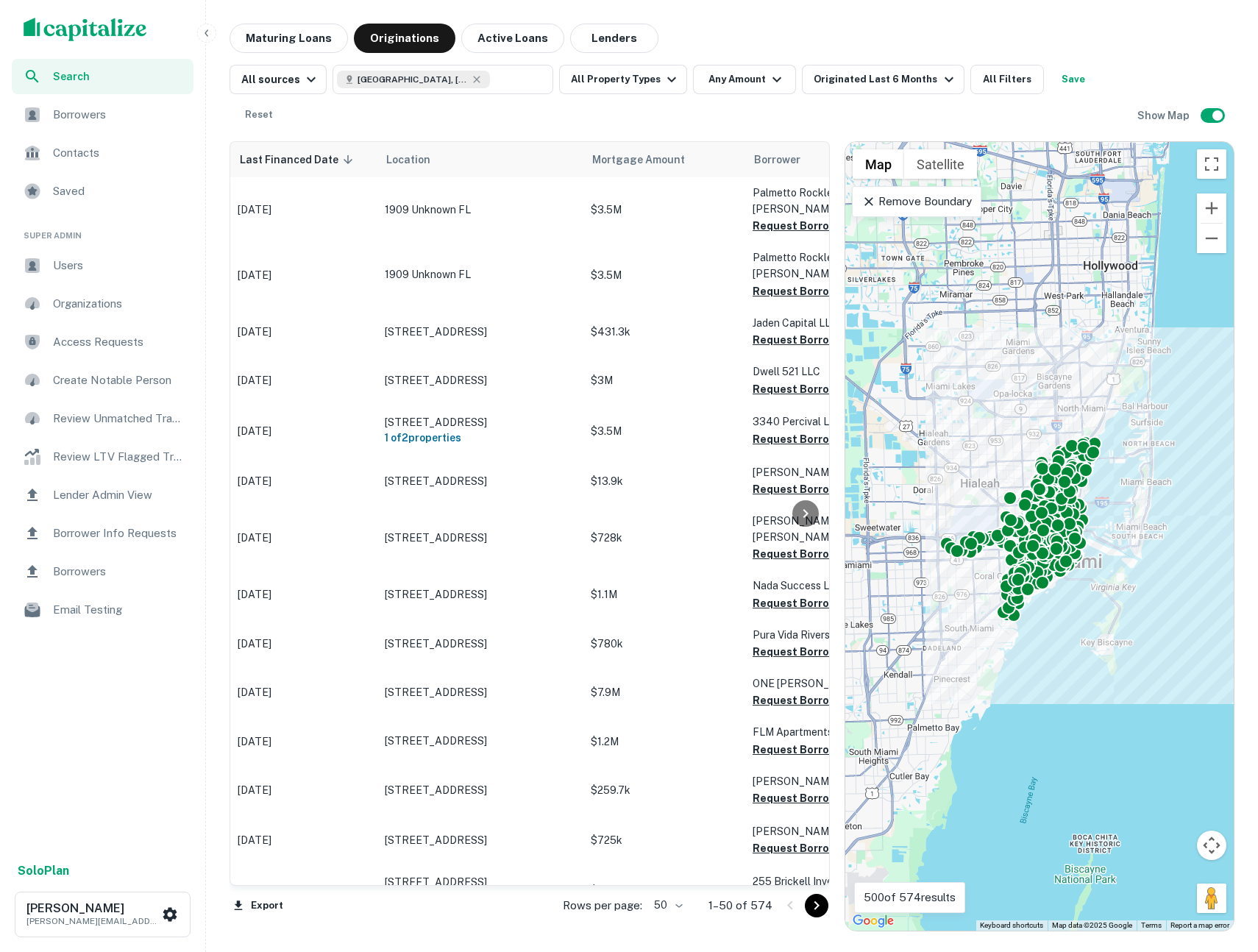 click on "Remove Boundary" at bounding box center [916, 202] 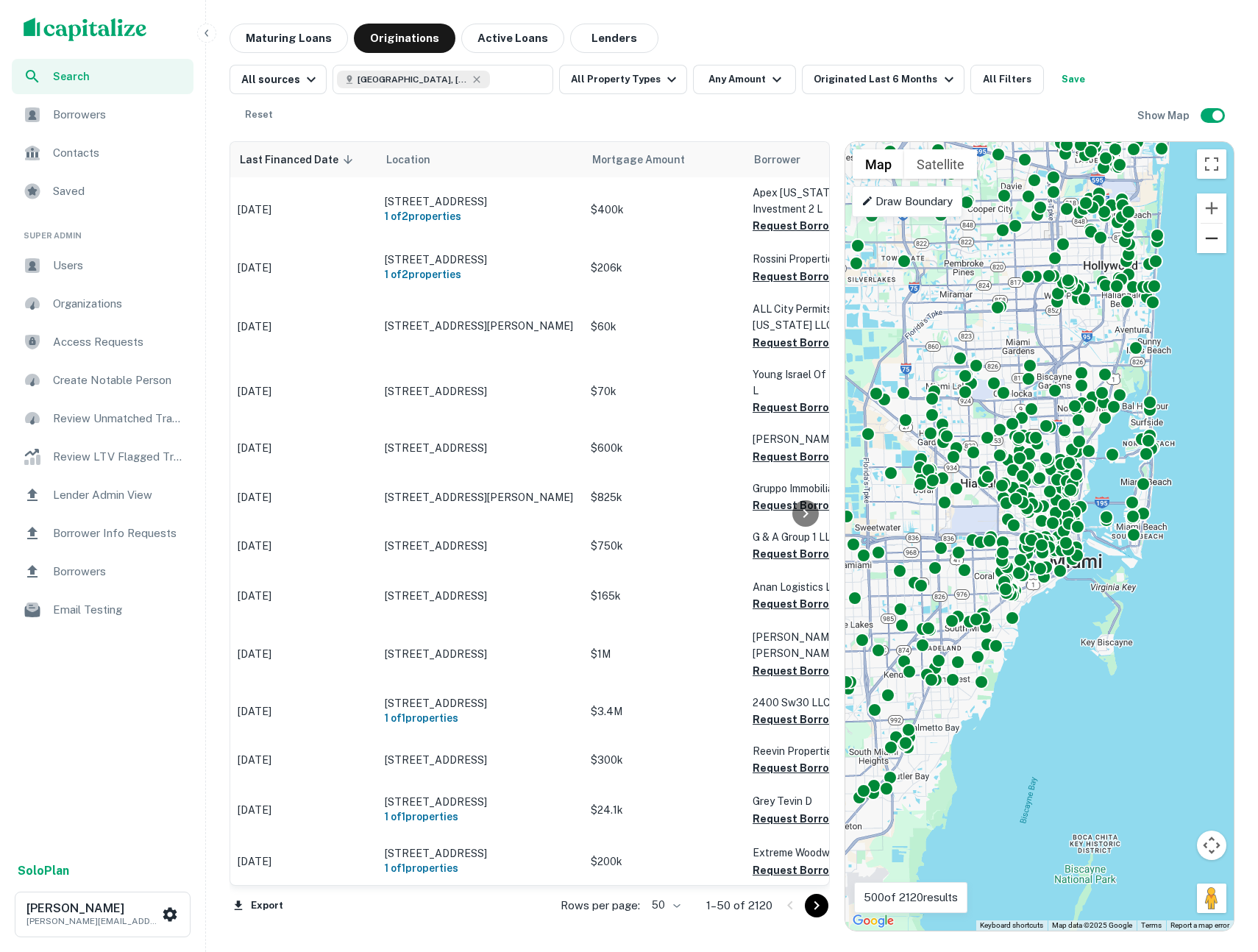 click at bounding box center [1212, 238] 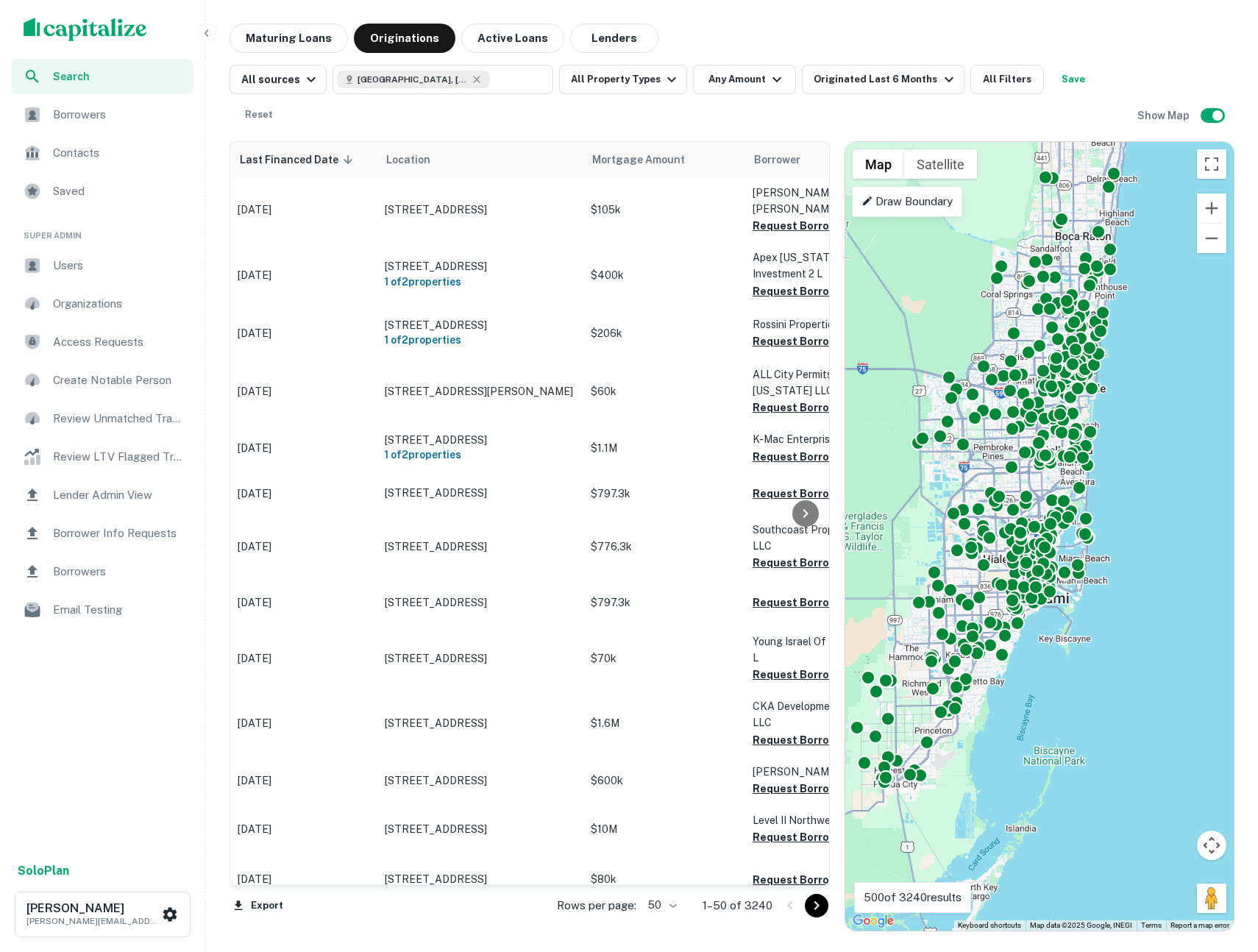 drag, startPoint x: 1158, startPoint y: 216, endPoint x: 1187, endPoint y: 229, distance: 31.780497 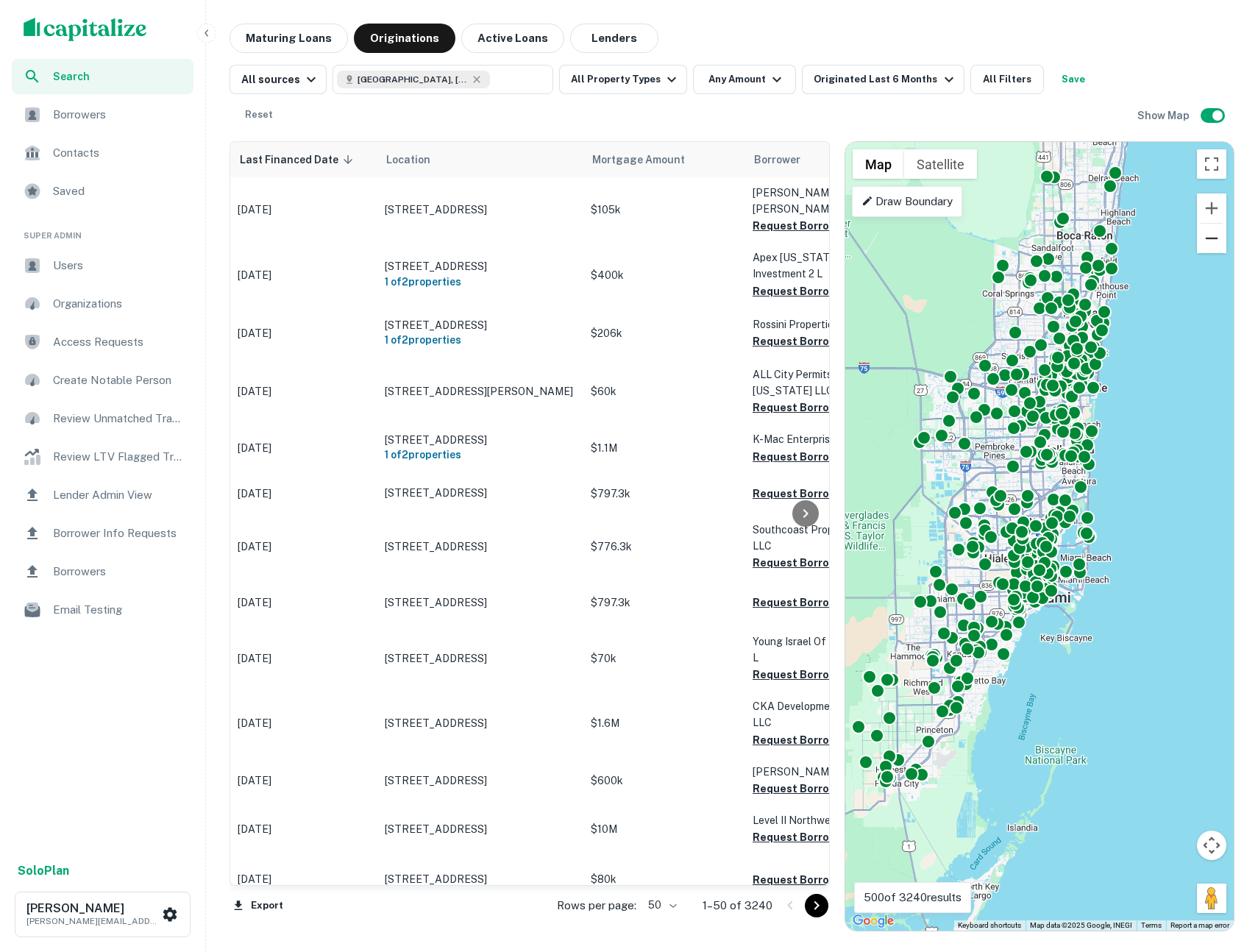 click at bounding box center (1212, 238) 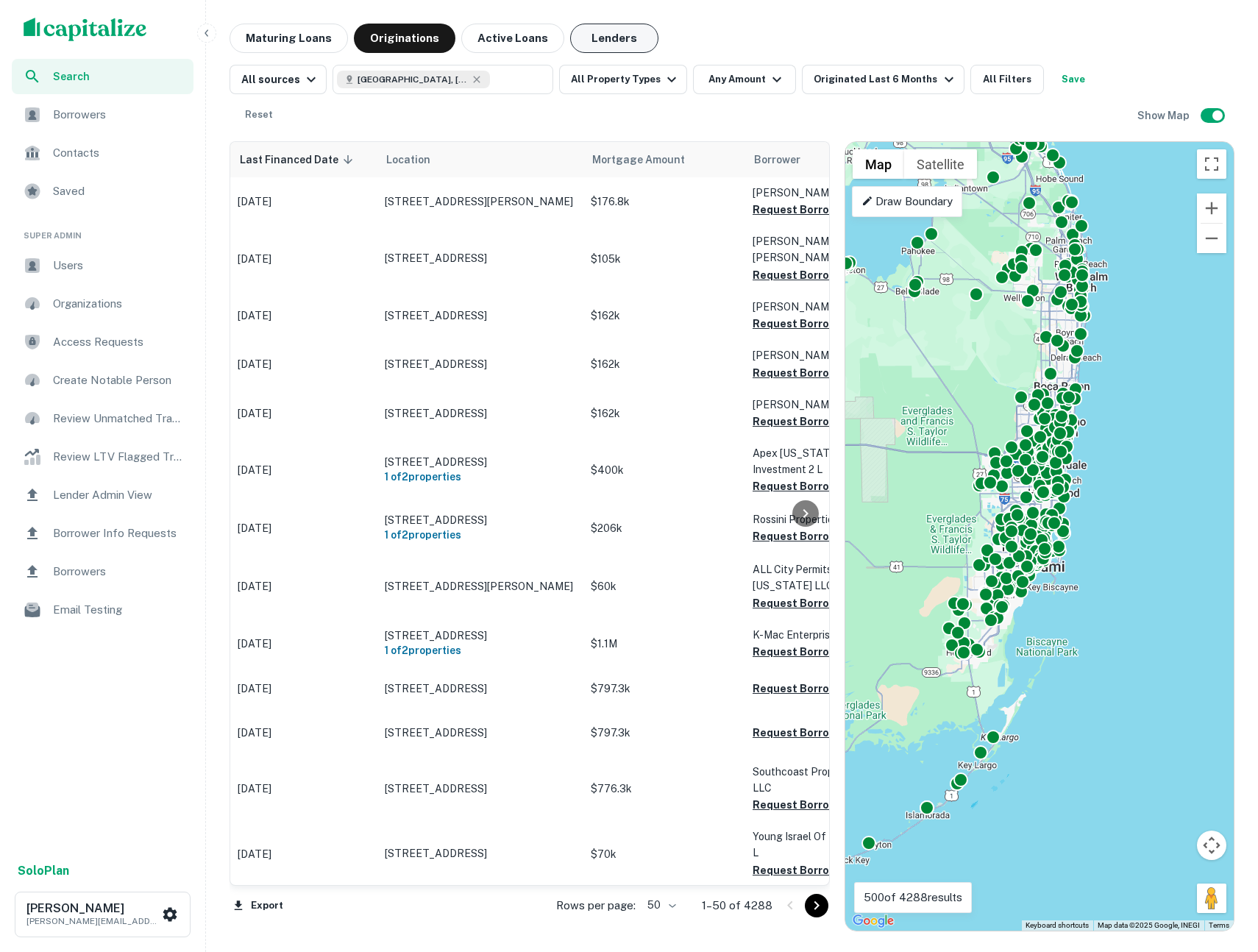 click on "Lenders" at bounding box center [614, 38] 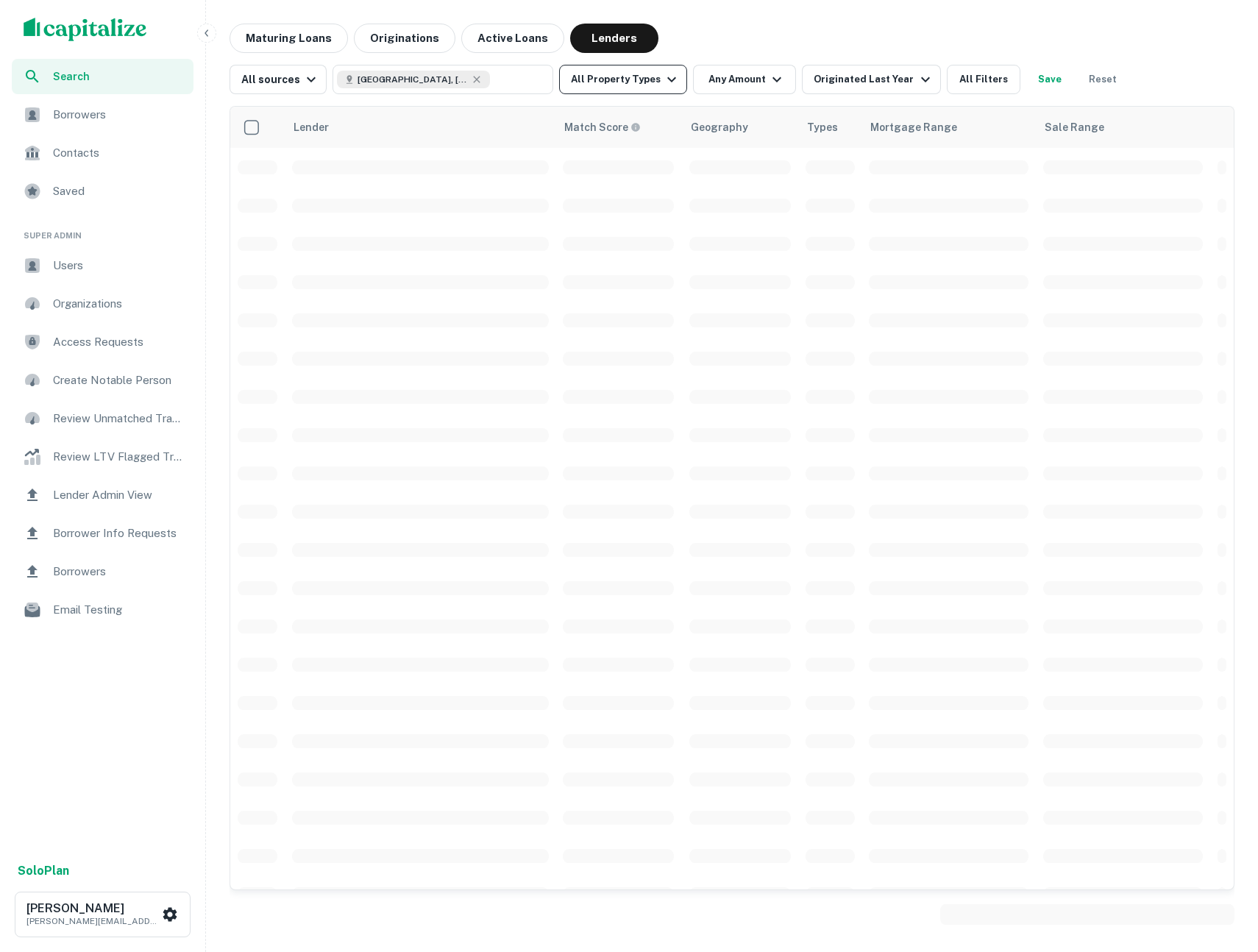 click on "All Property Types" at bounding box center (623, 79) 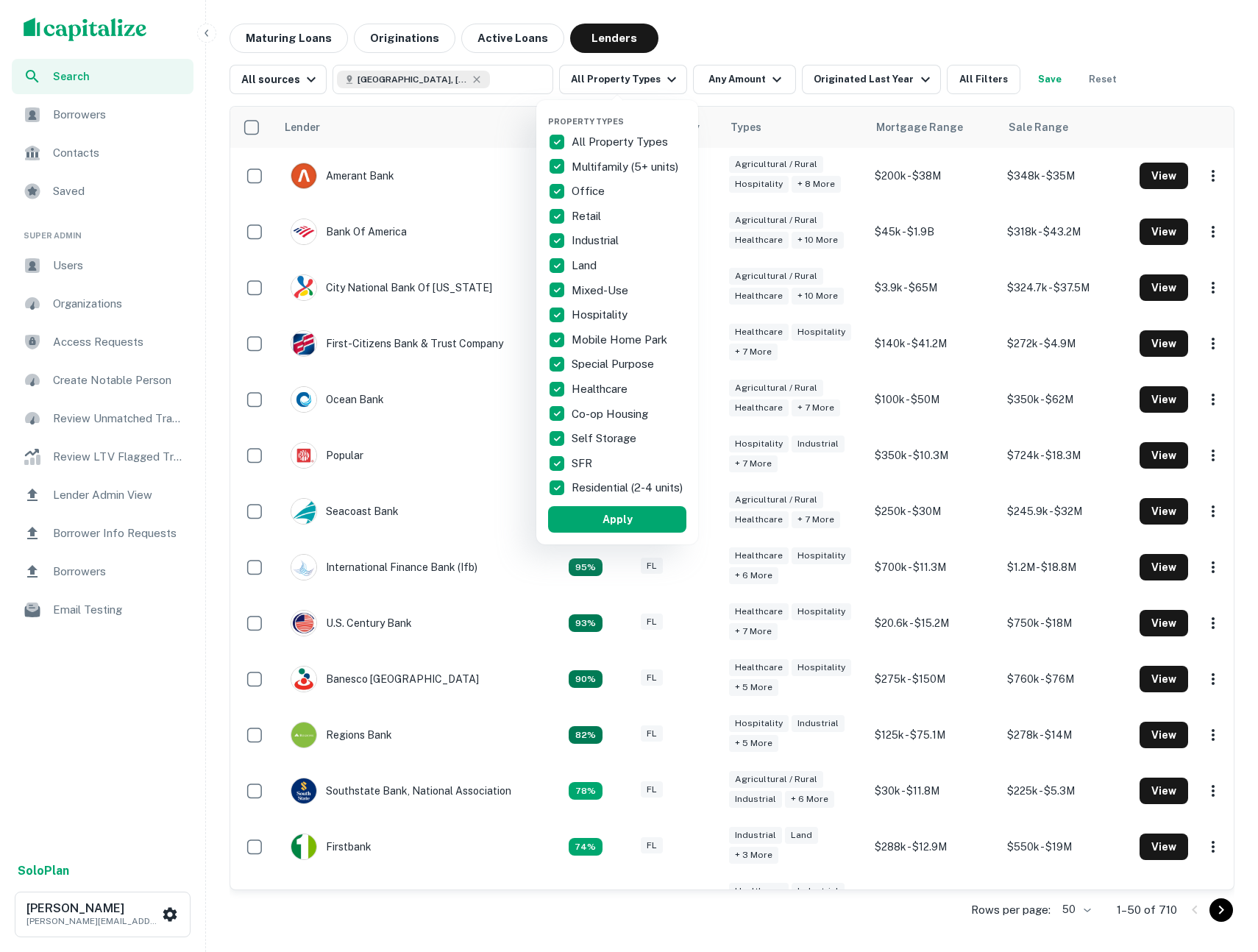 click on "All Property Types" at bounding box center [621, 142] 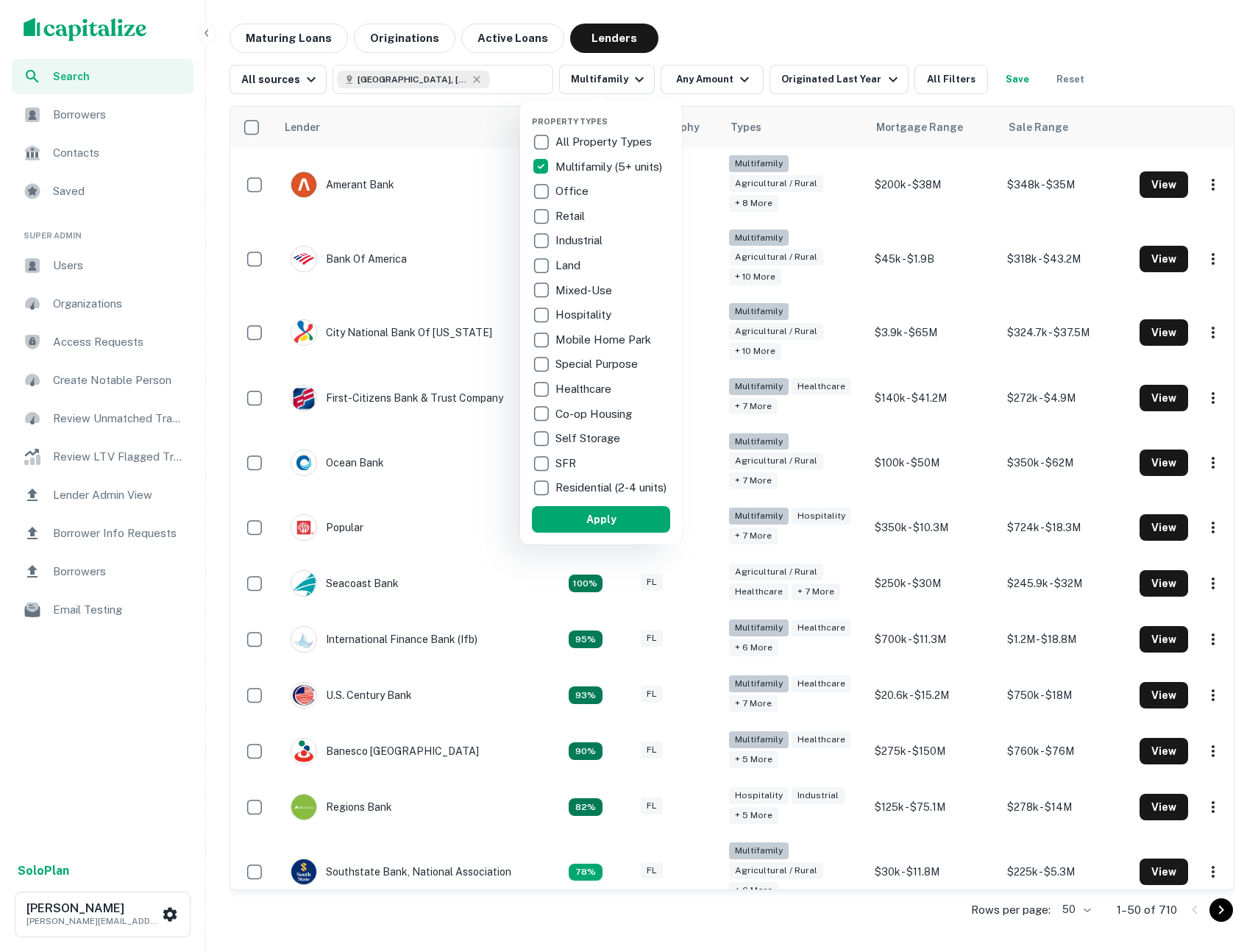 drag, startPoint x: 608, startPoint y: 527, endPoint x: 643, endPoint y: 431, distance: 102.18121 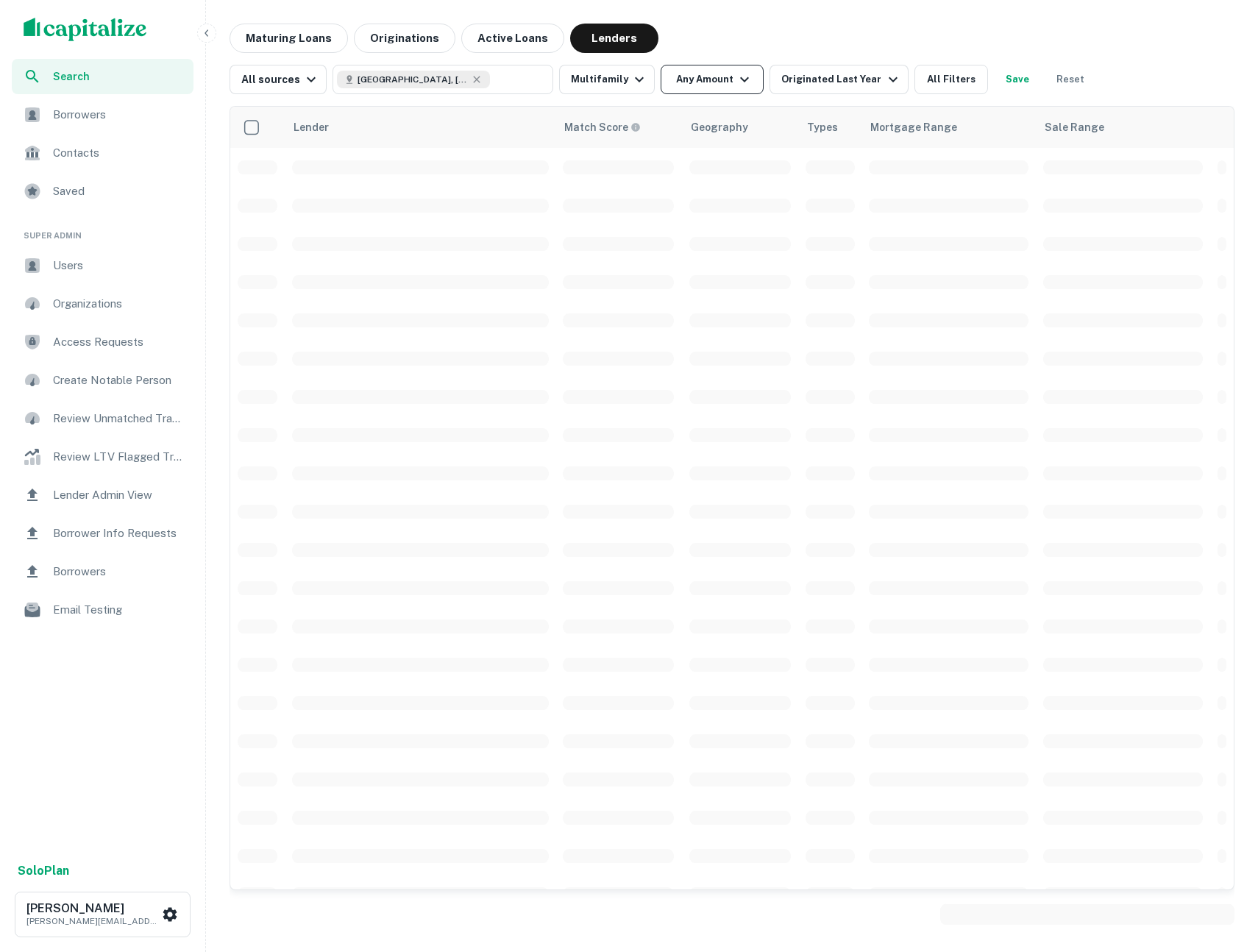 click on "Any Amount" at bounding box center [712, 79] 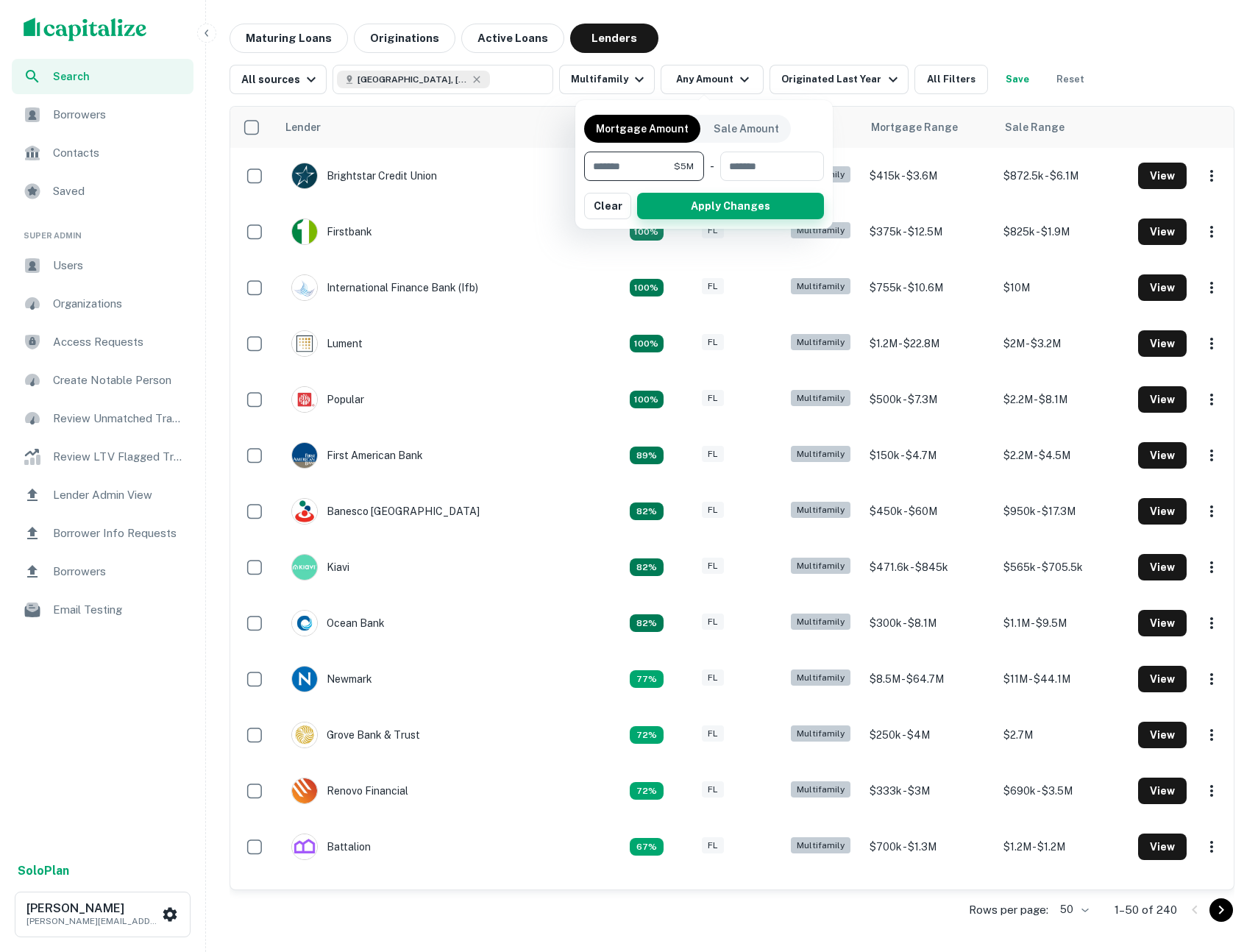 type on "*******" 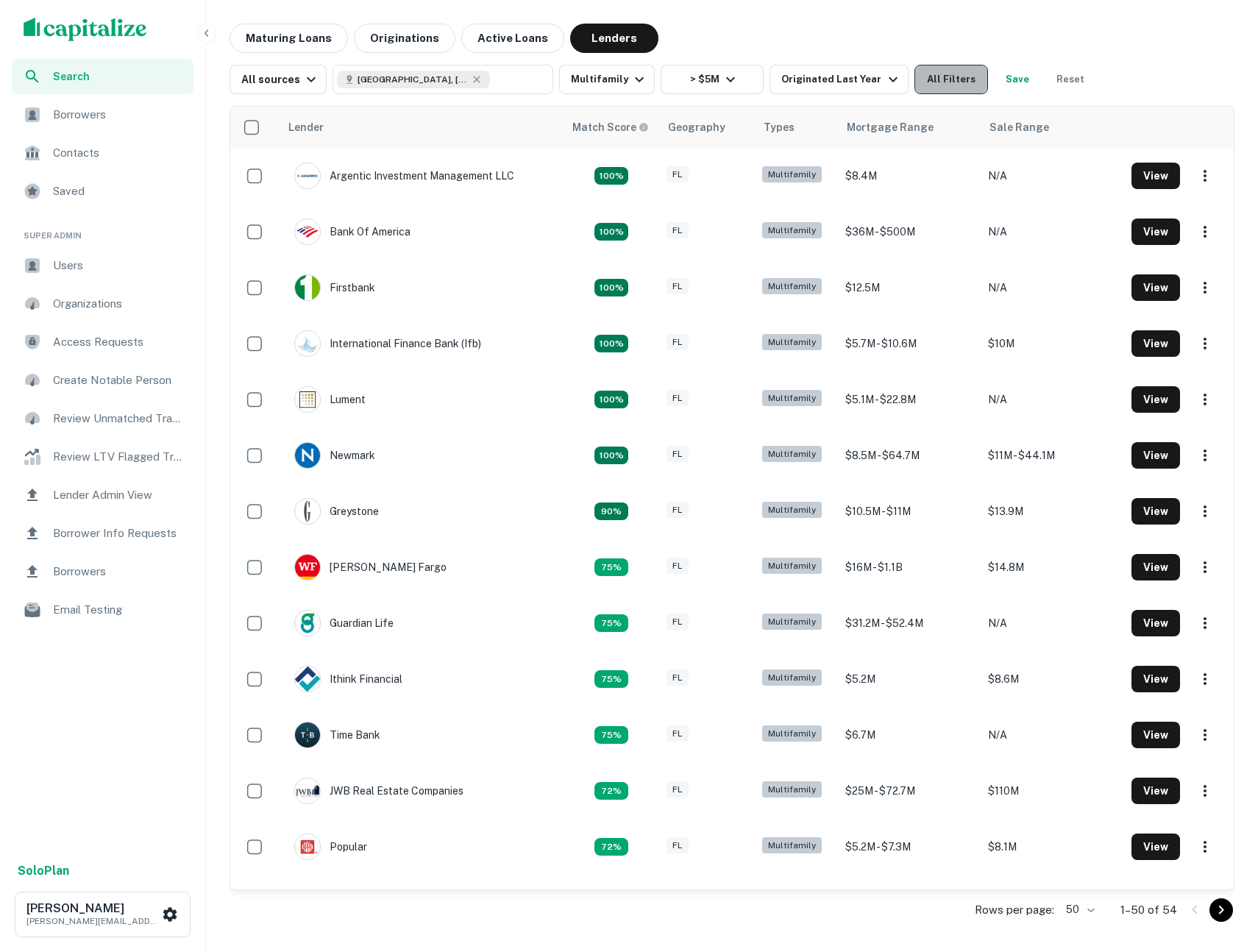 click on "All Filters" at bounding box center [951, 79] 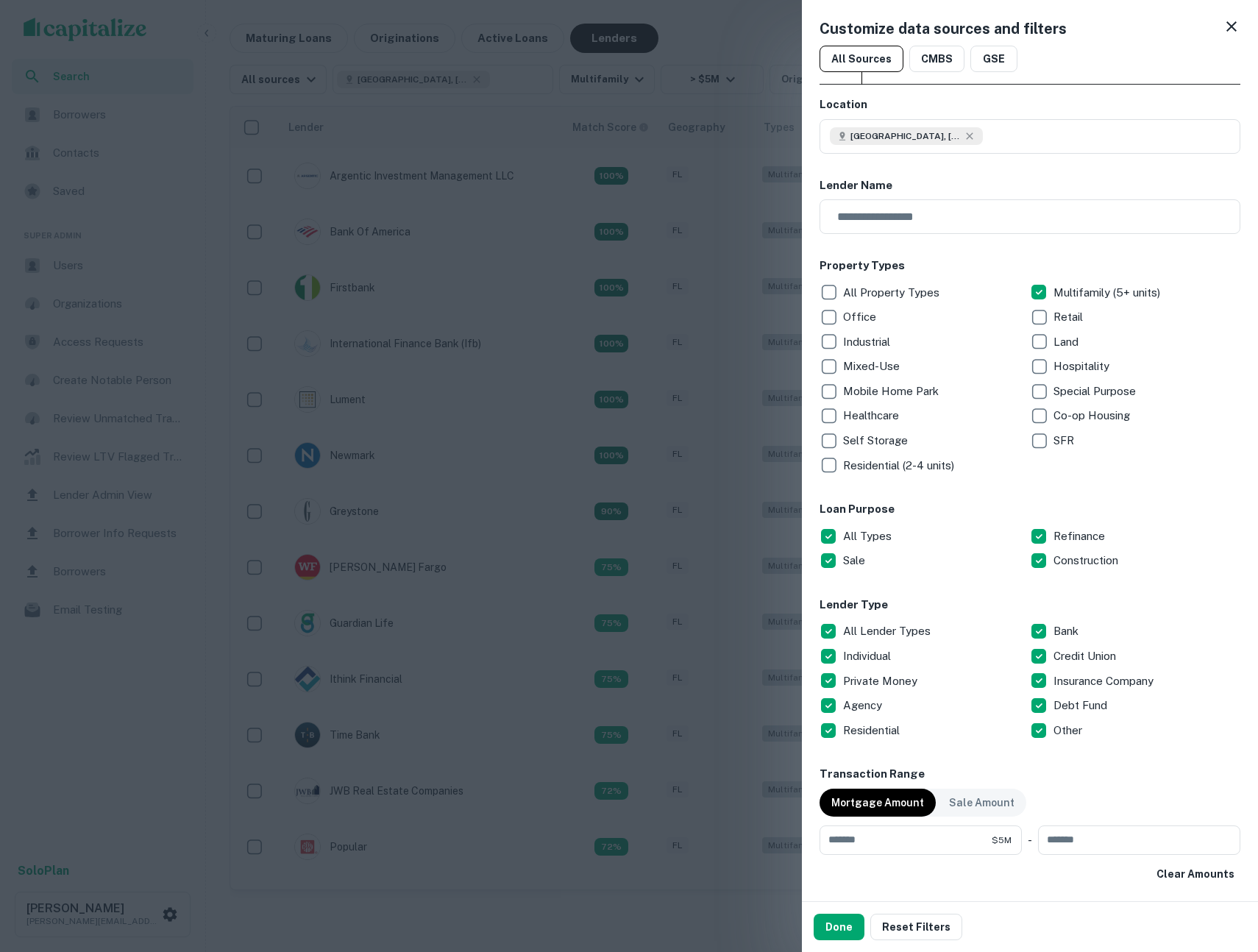scroll, scrollTop: 85, scrollLeft: 0, axis: vertical 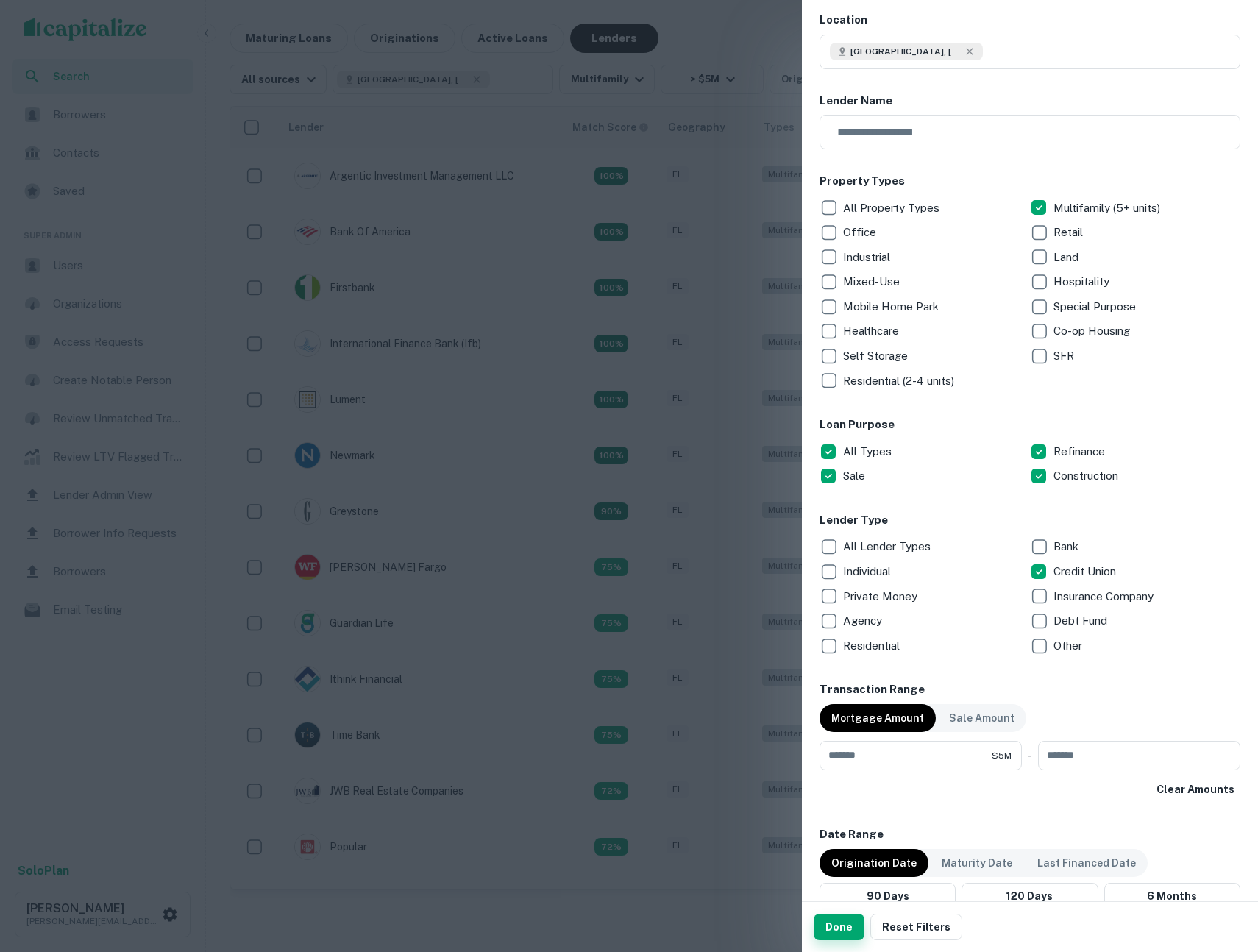 click on "Done" at bounding box center [839, 927] 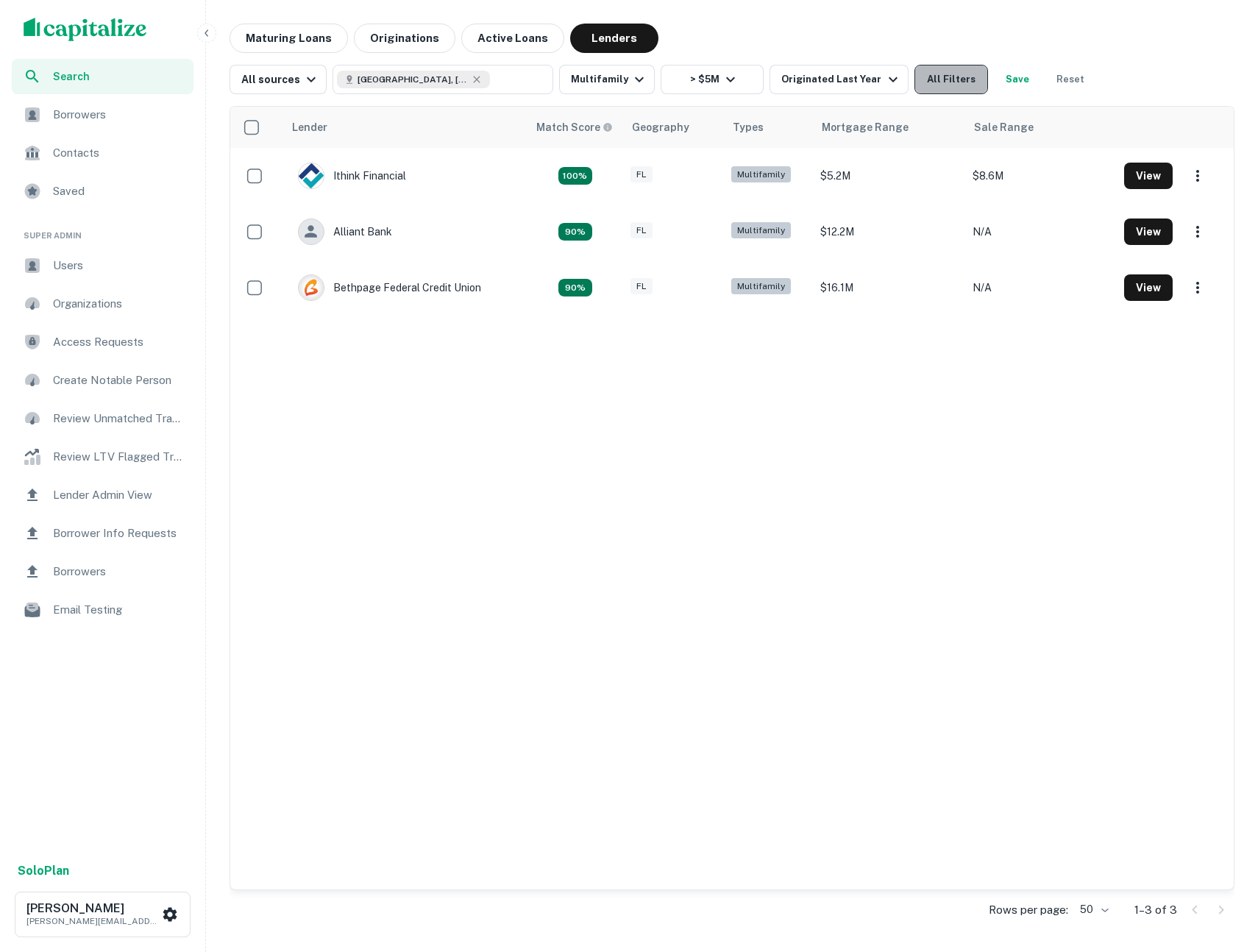 click on "All Filters" at bounding box center [951, 79] 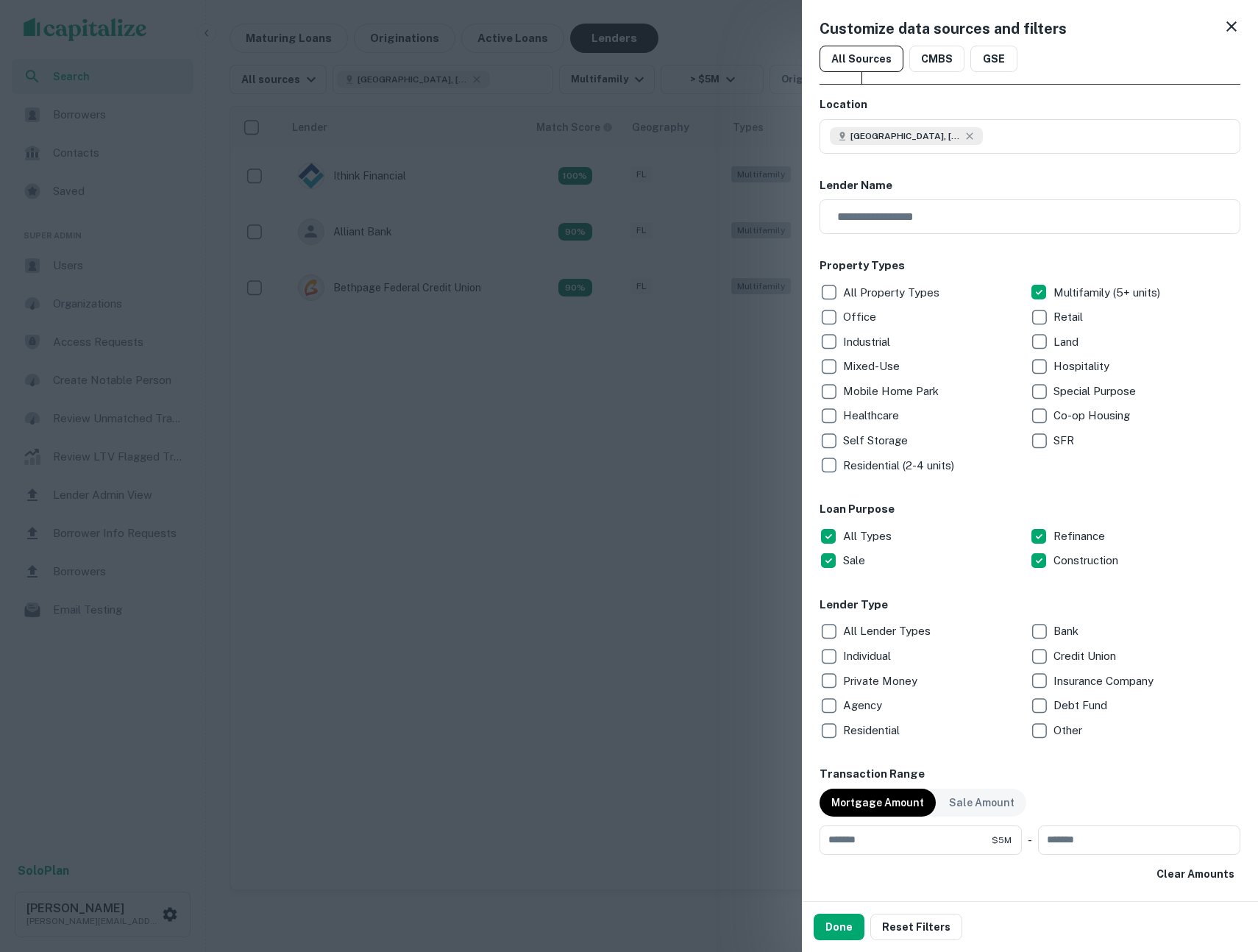 click on "All Lender Types" at bounding box center [888, 631] 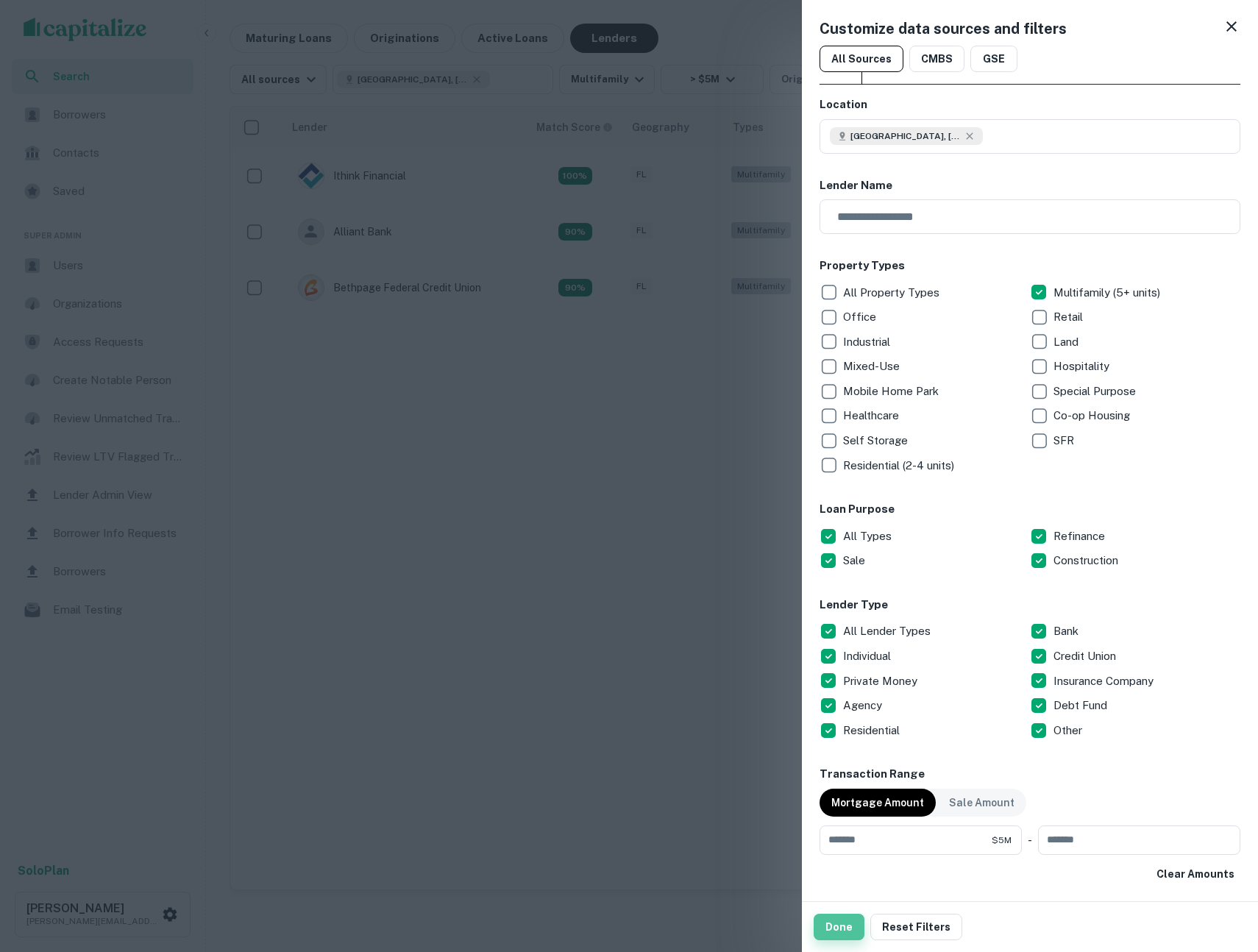 click on "Done" at bounding box center (839, 927) 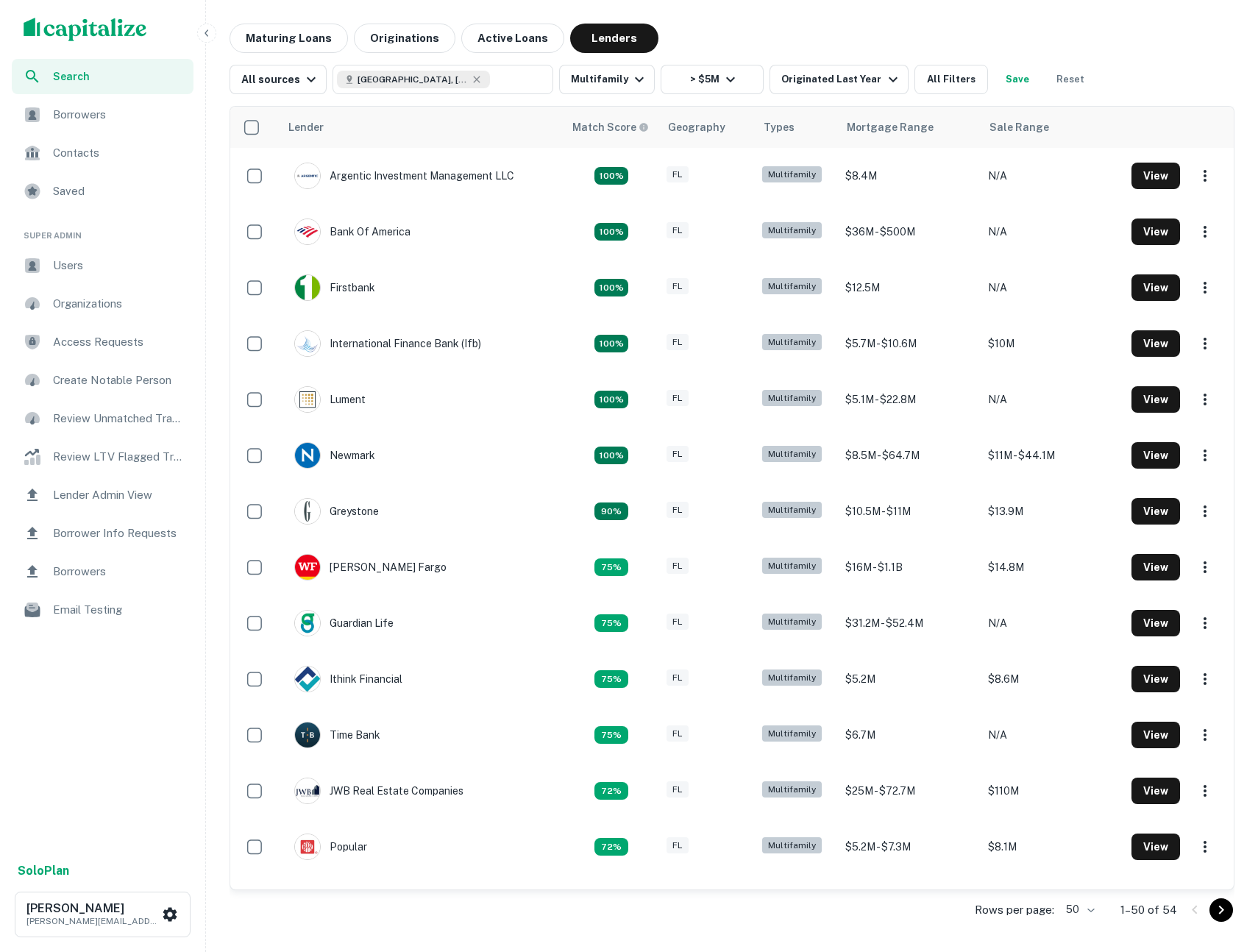 click 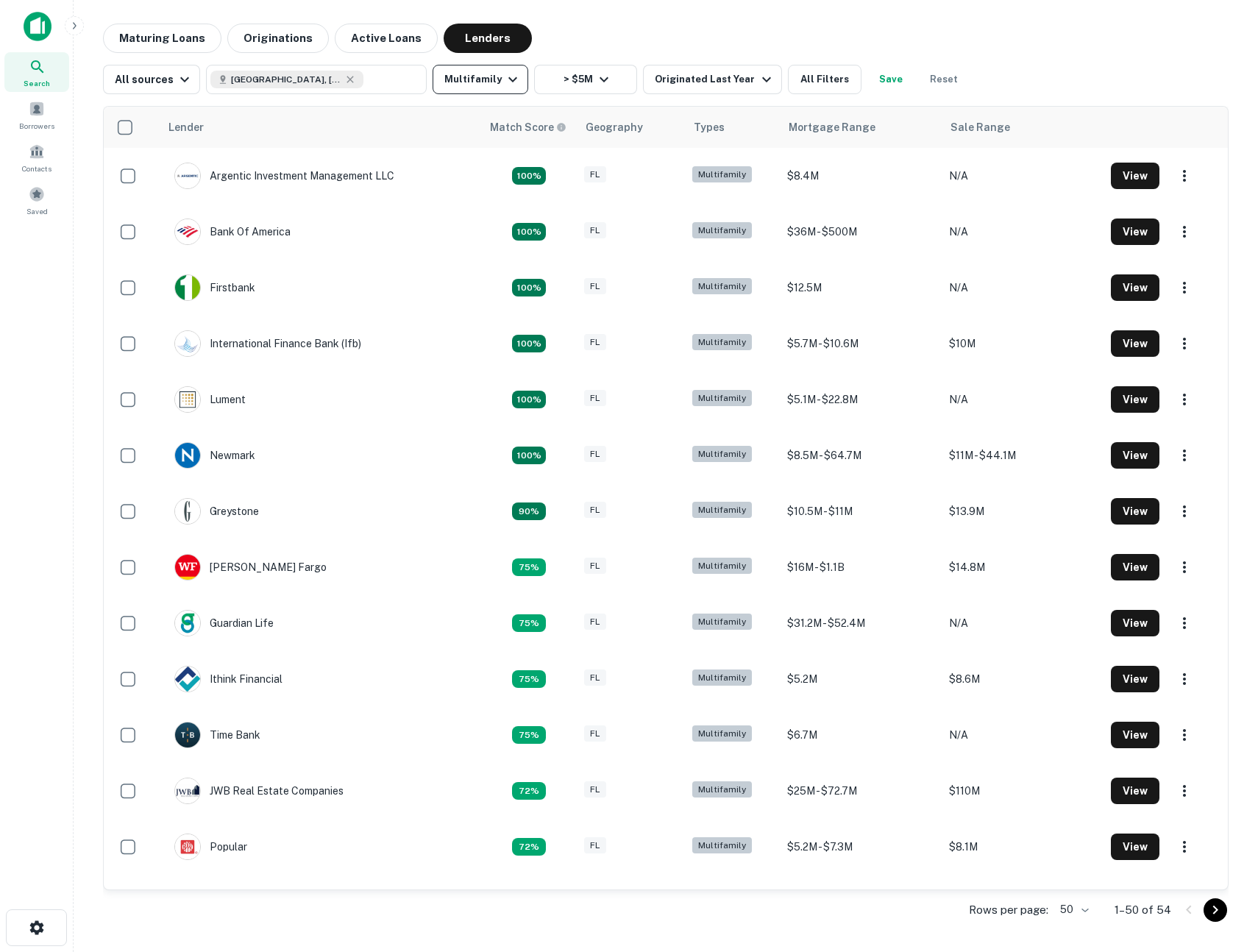 click 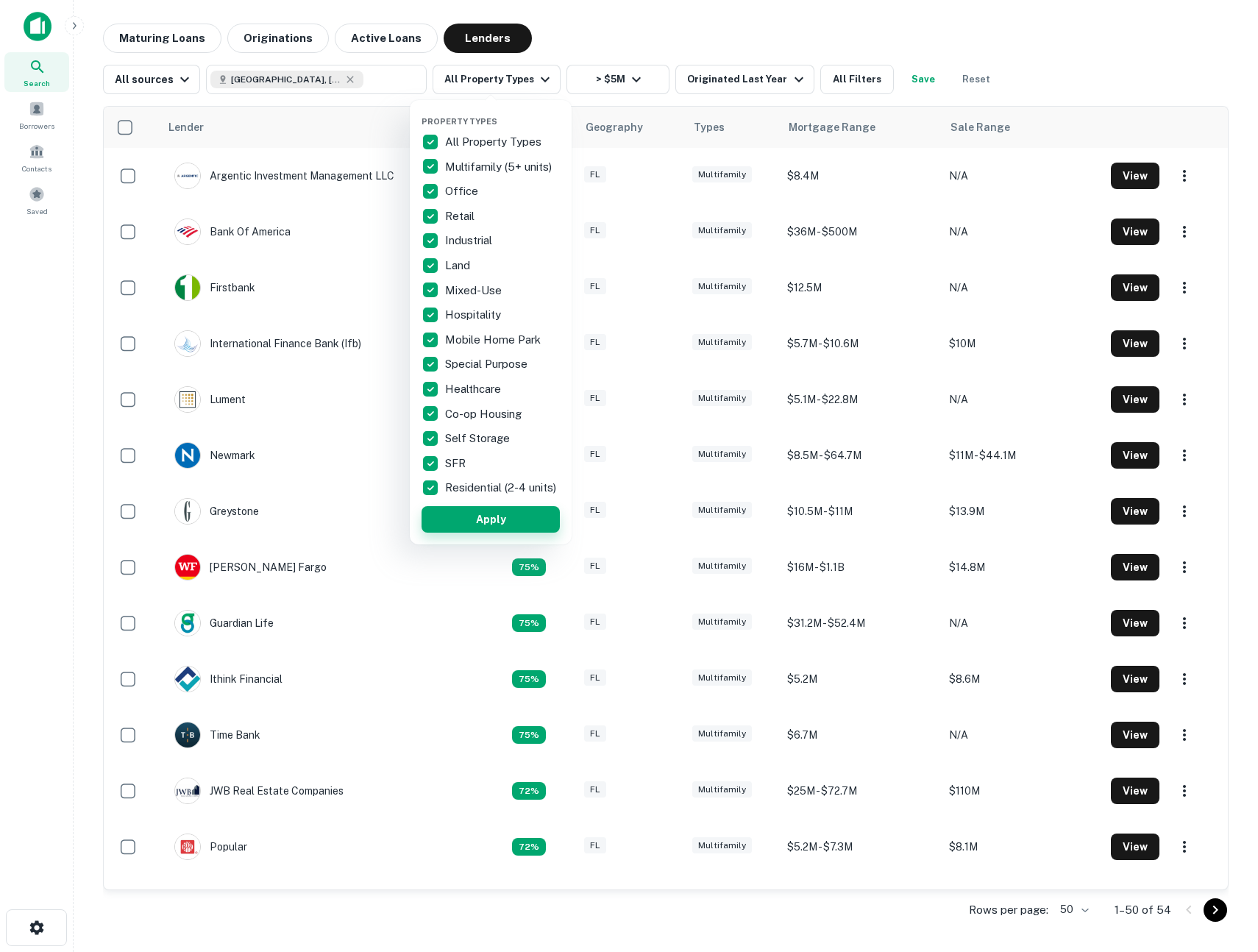 click on "Apply" at bounding box center [491, 519] 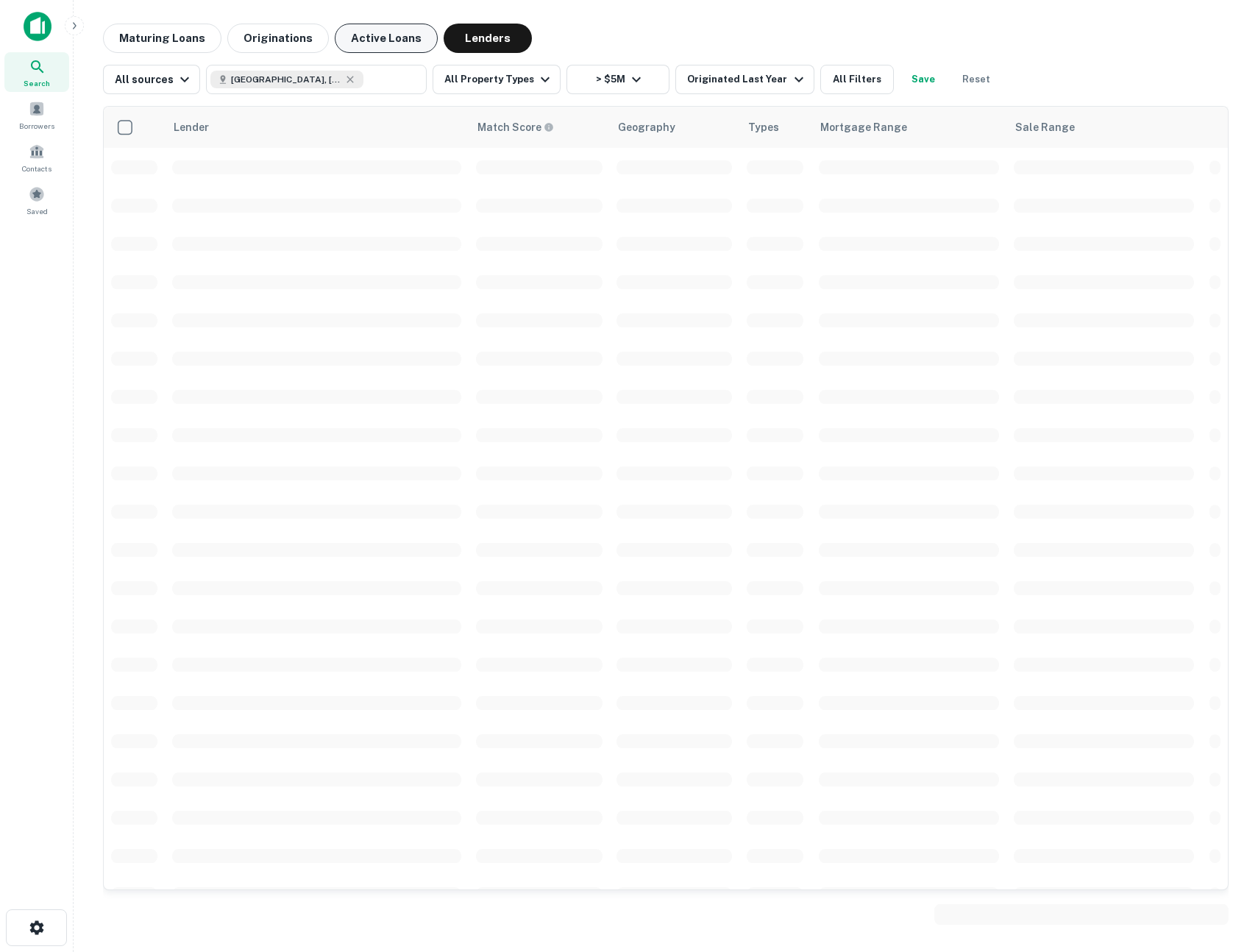 click on "Active Loans" at bounding box center (386, 38) 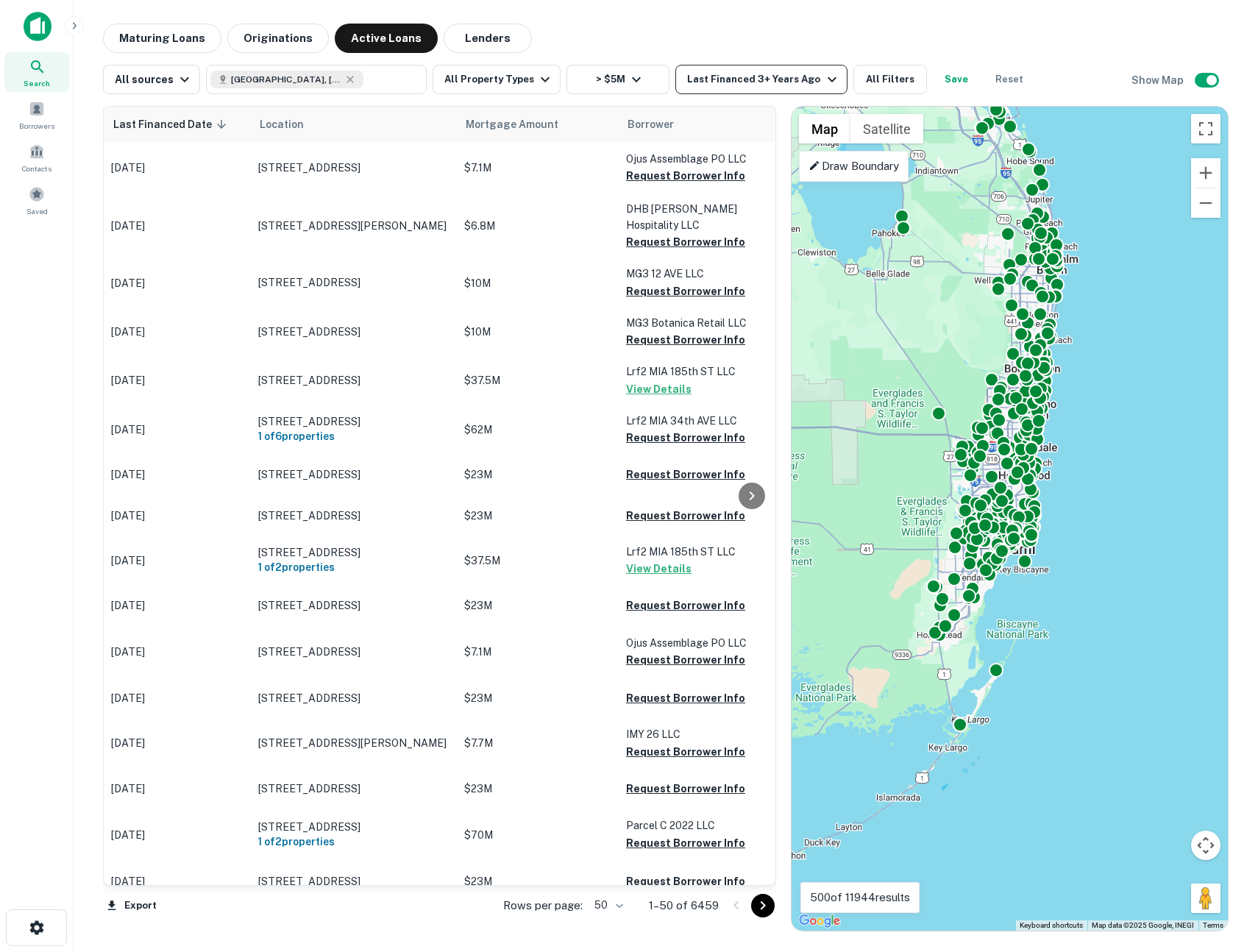 click on "Last Financed 3+ Years Ago" at bounding box center (764, 79) 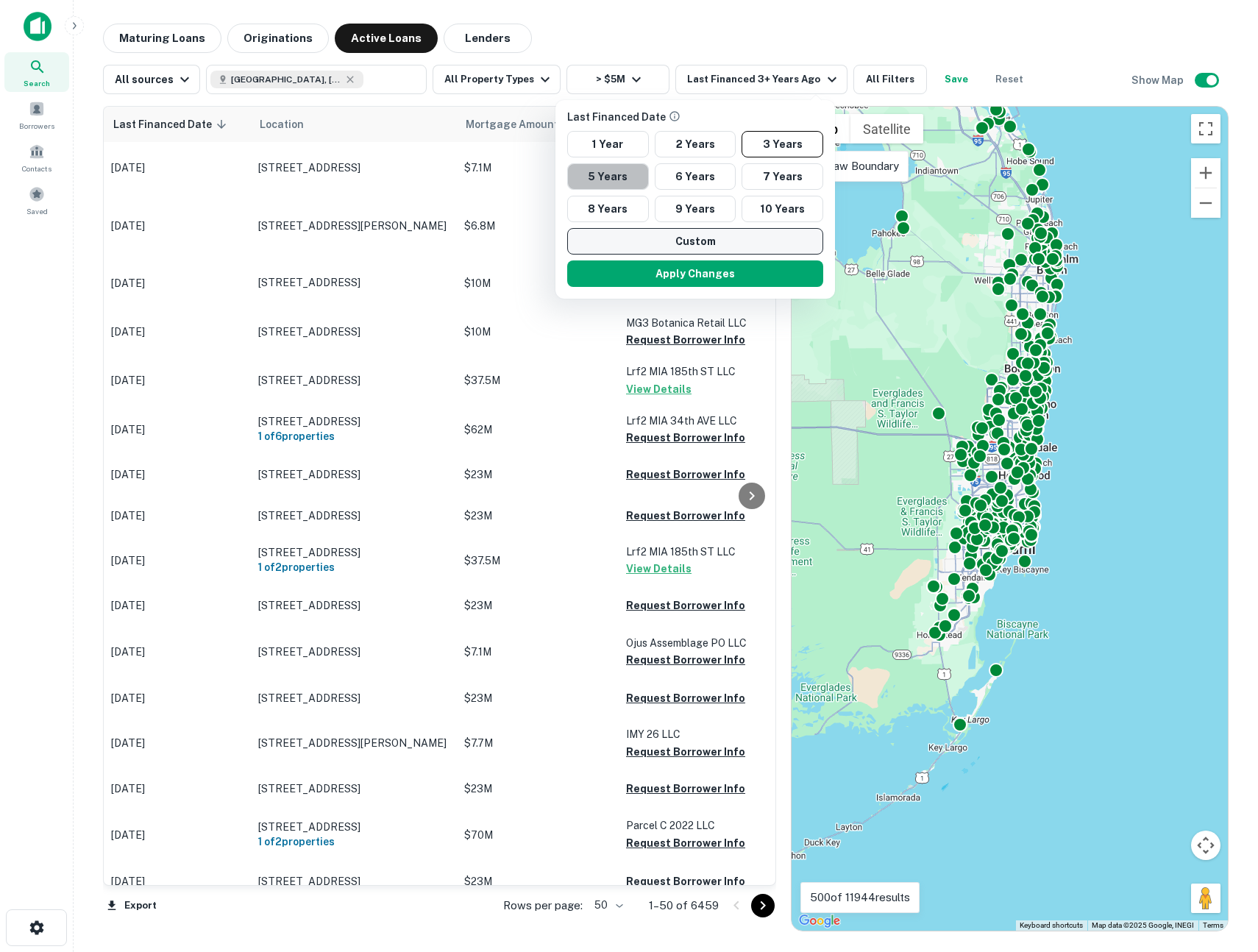 drag, startPoint x: 619, startPoint y: 177, endPoint x: 639, endPoint y: 229, distance: 55.71355 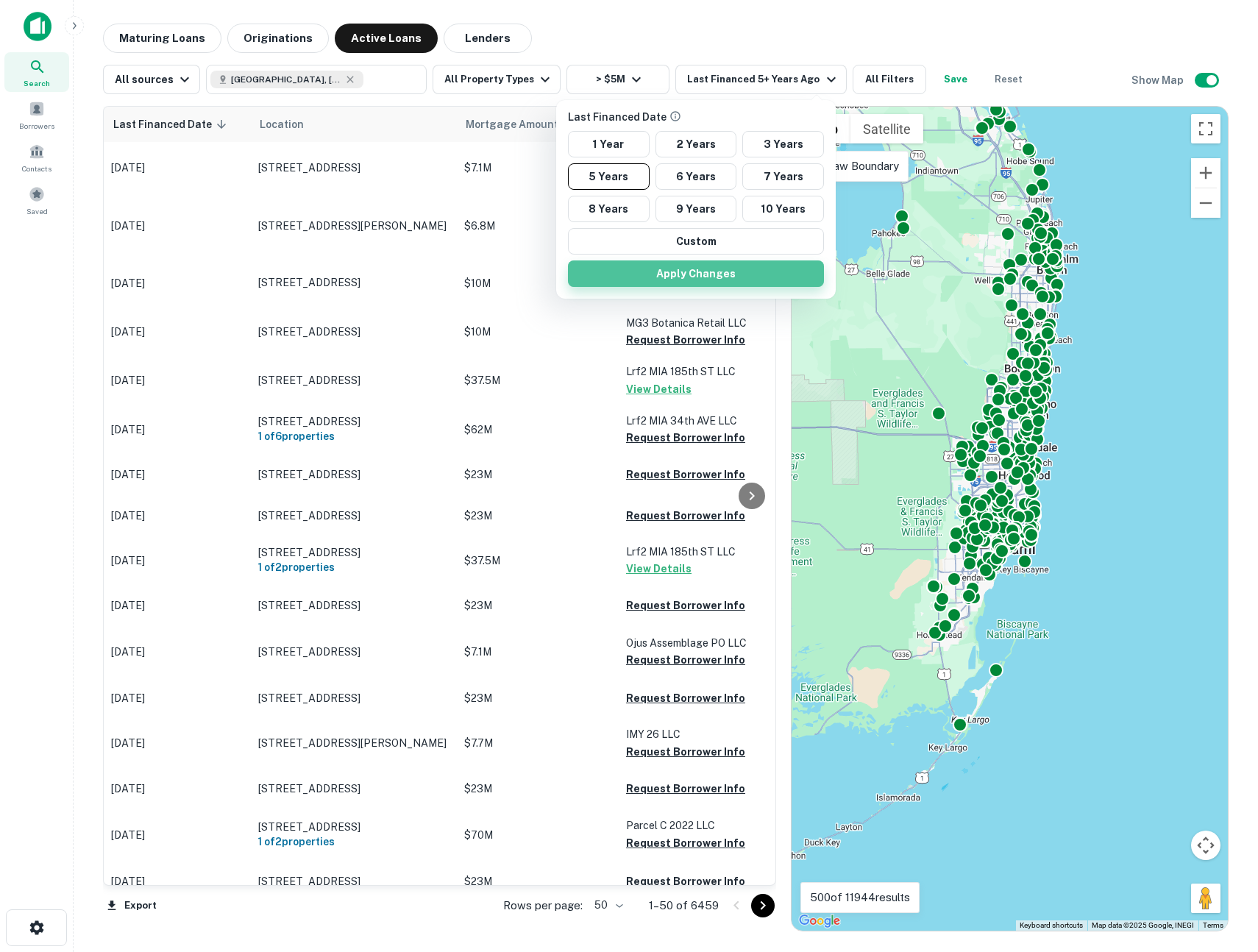 click on "Apply Changes" at bounding box center (696, 274) 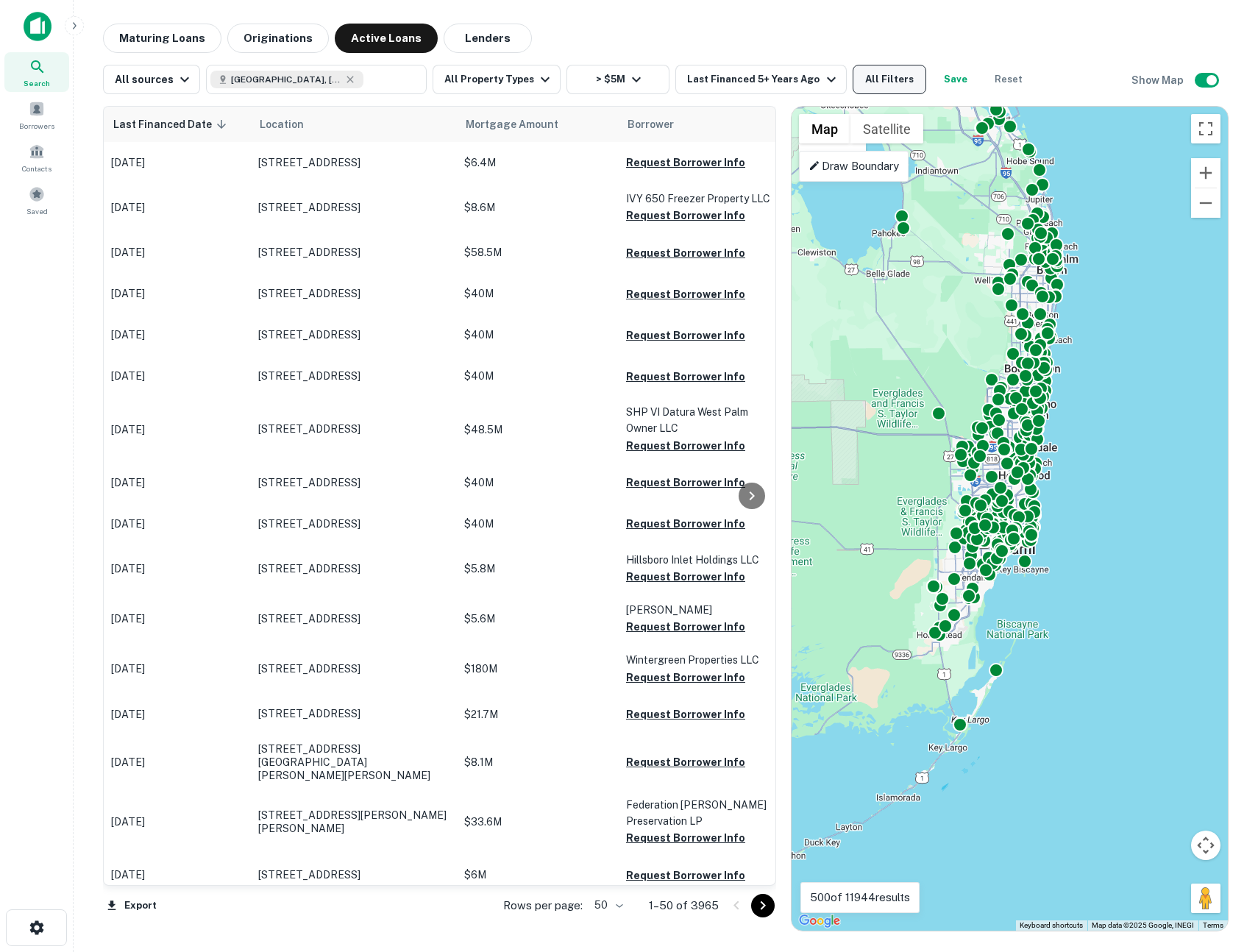 click on "All Filters" at bounding box center [889, 79] 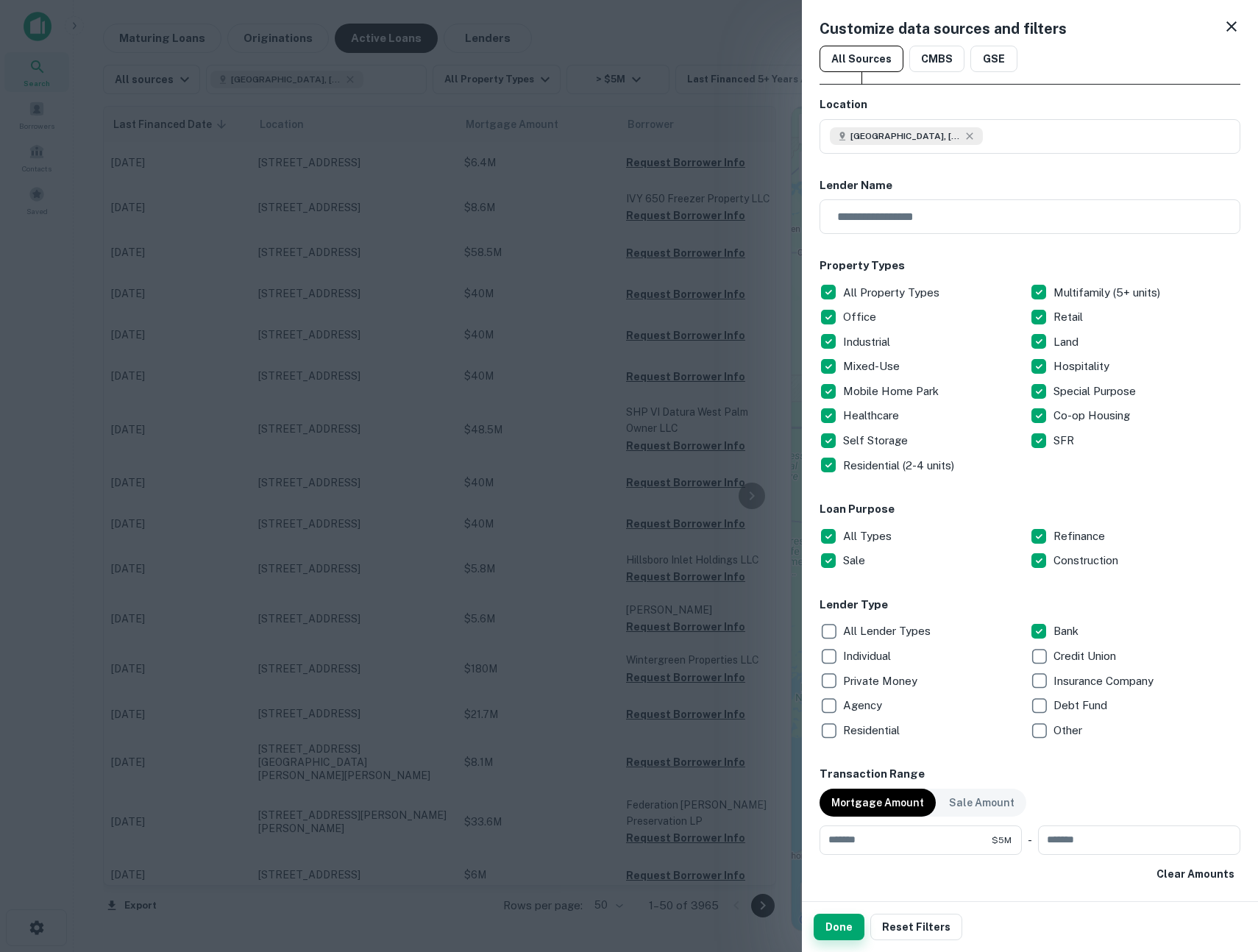 click on "Done" at bounding box center (839, 927) 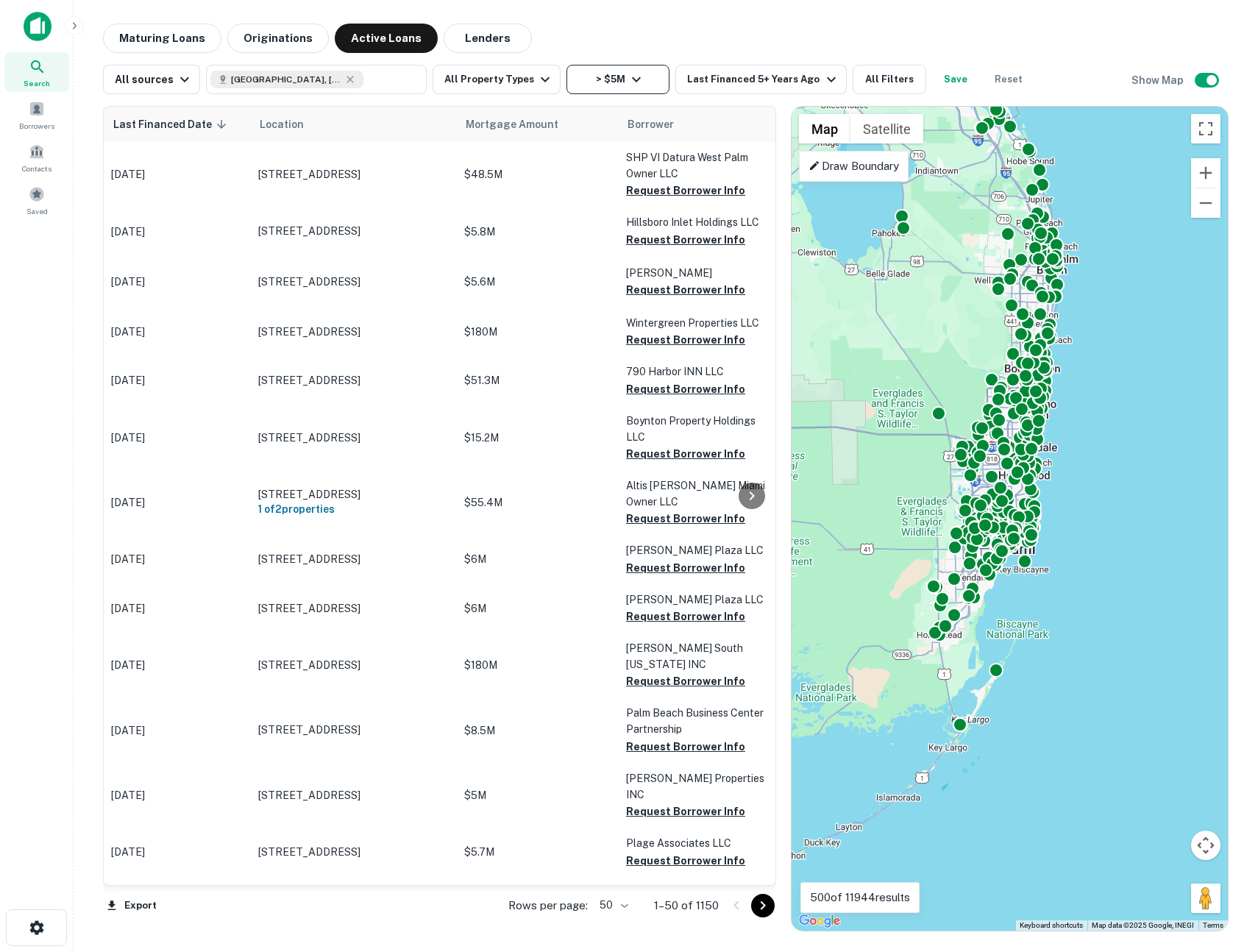 click on "> $5M" at bounding box center (618, 79) 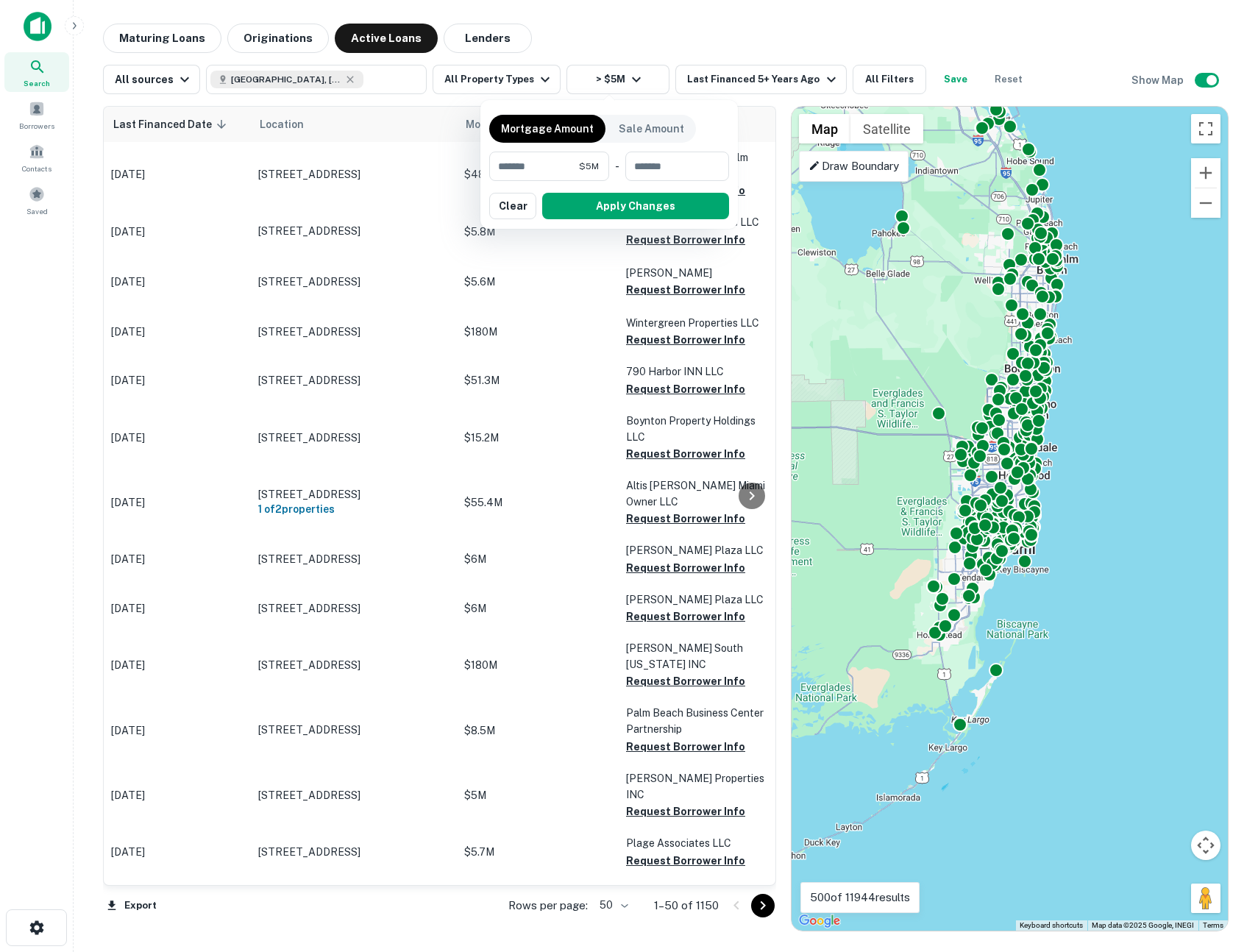 drag, startPoint x: 662, startPoint y: 40, endPoint x: 699, endPoint y: 62, distance: 43.04649 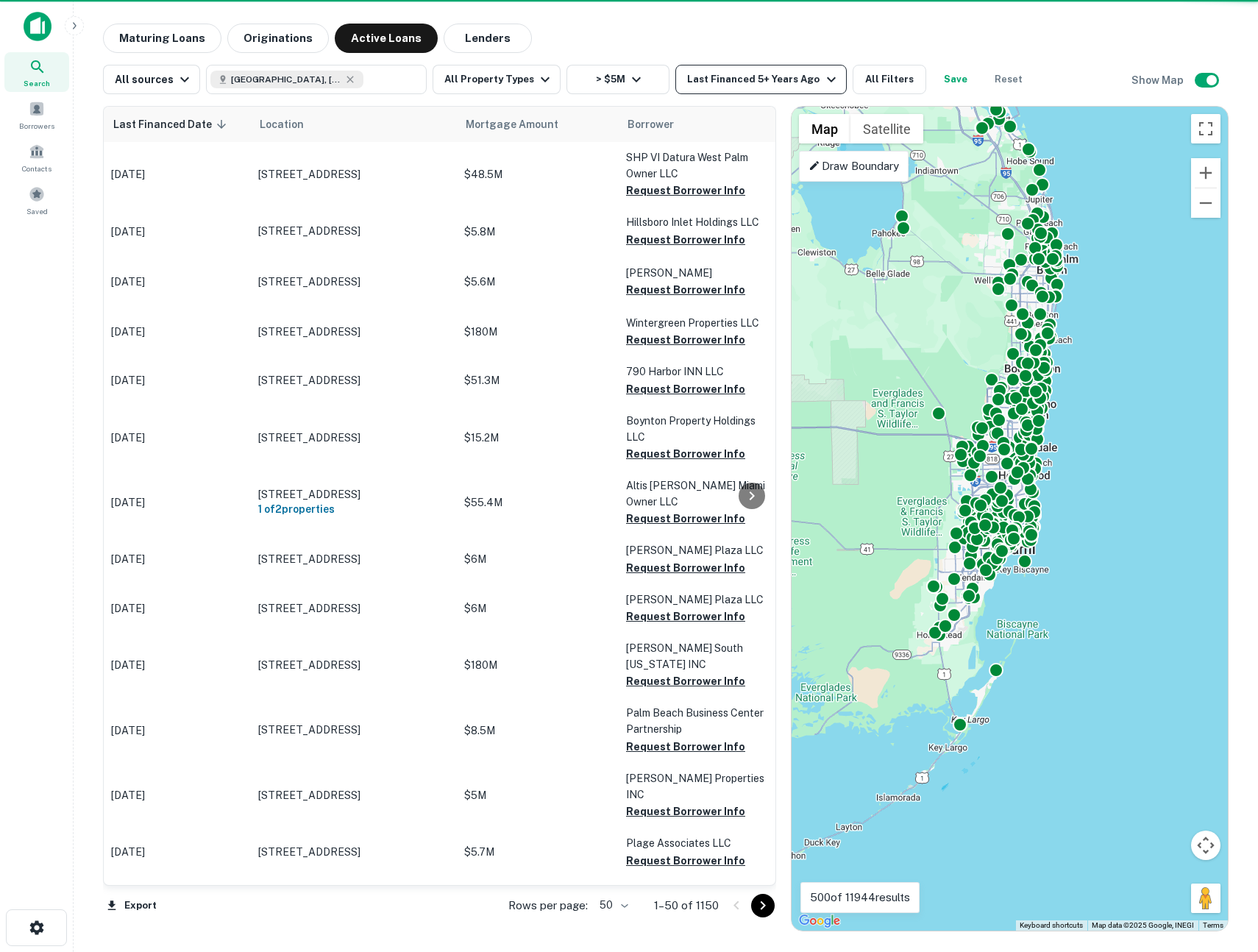 click on "Last Financed 5+ Years Ago" at bounding box center [763, 79] 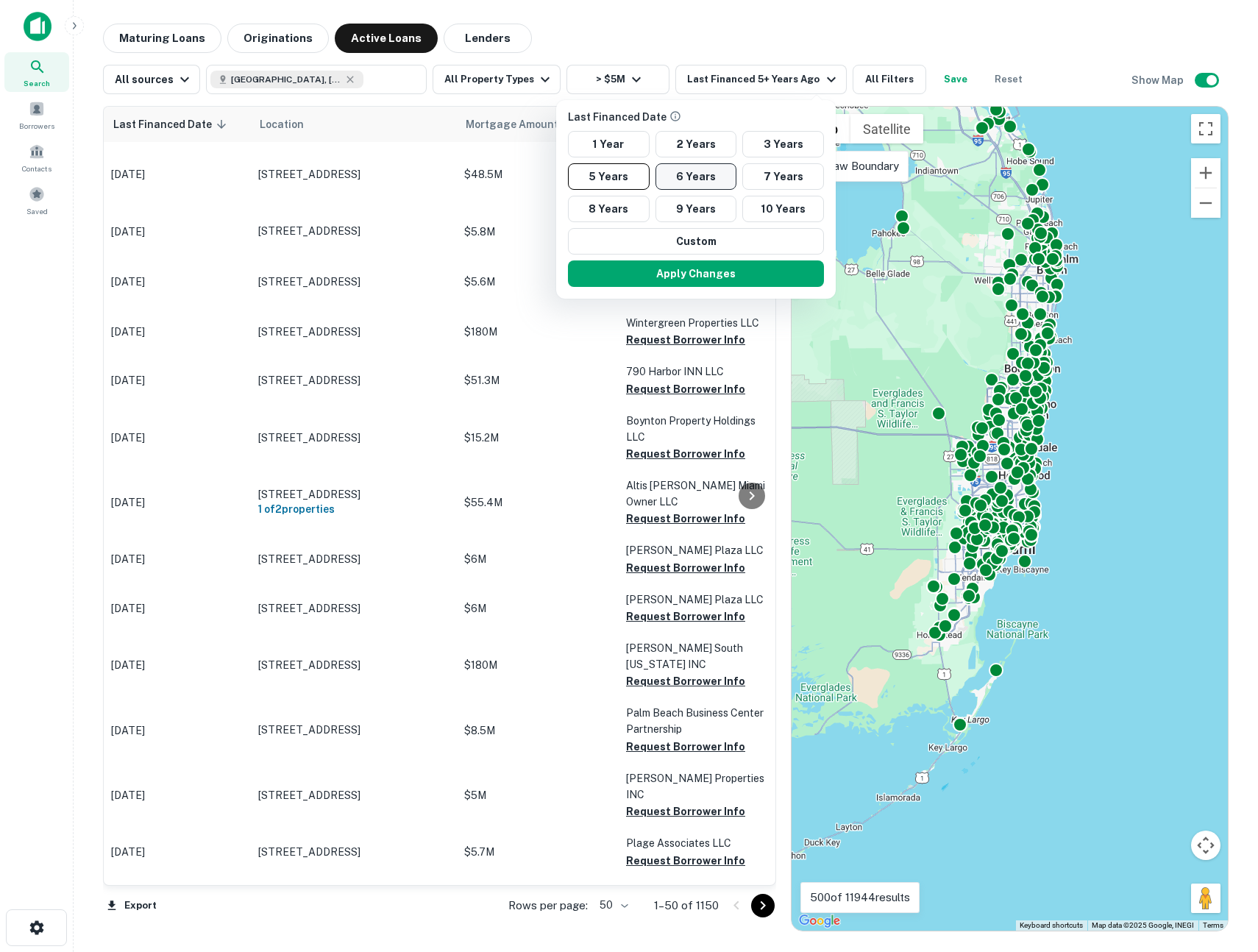 drag, startPoint x: 708, startPoint y: 172, endPoint x: 717, endPoint y: 188, distance: 18.35756 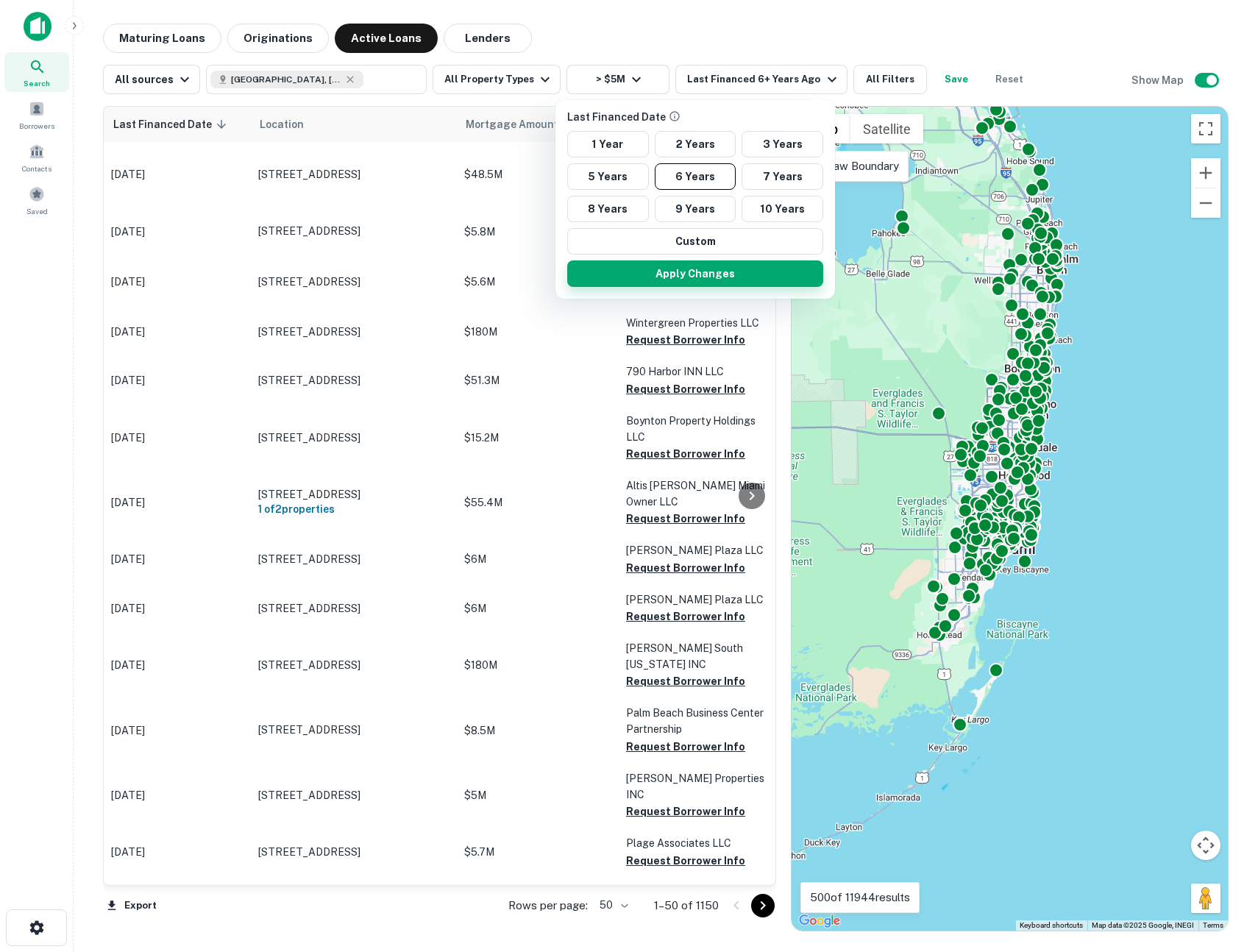 click on "Apply Changes" at bounding box center (695, 274) 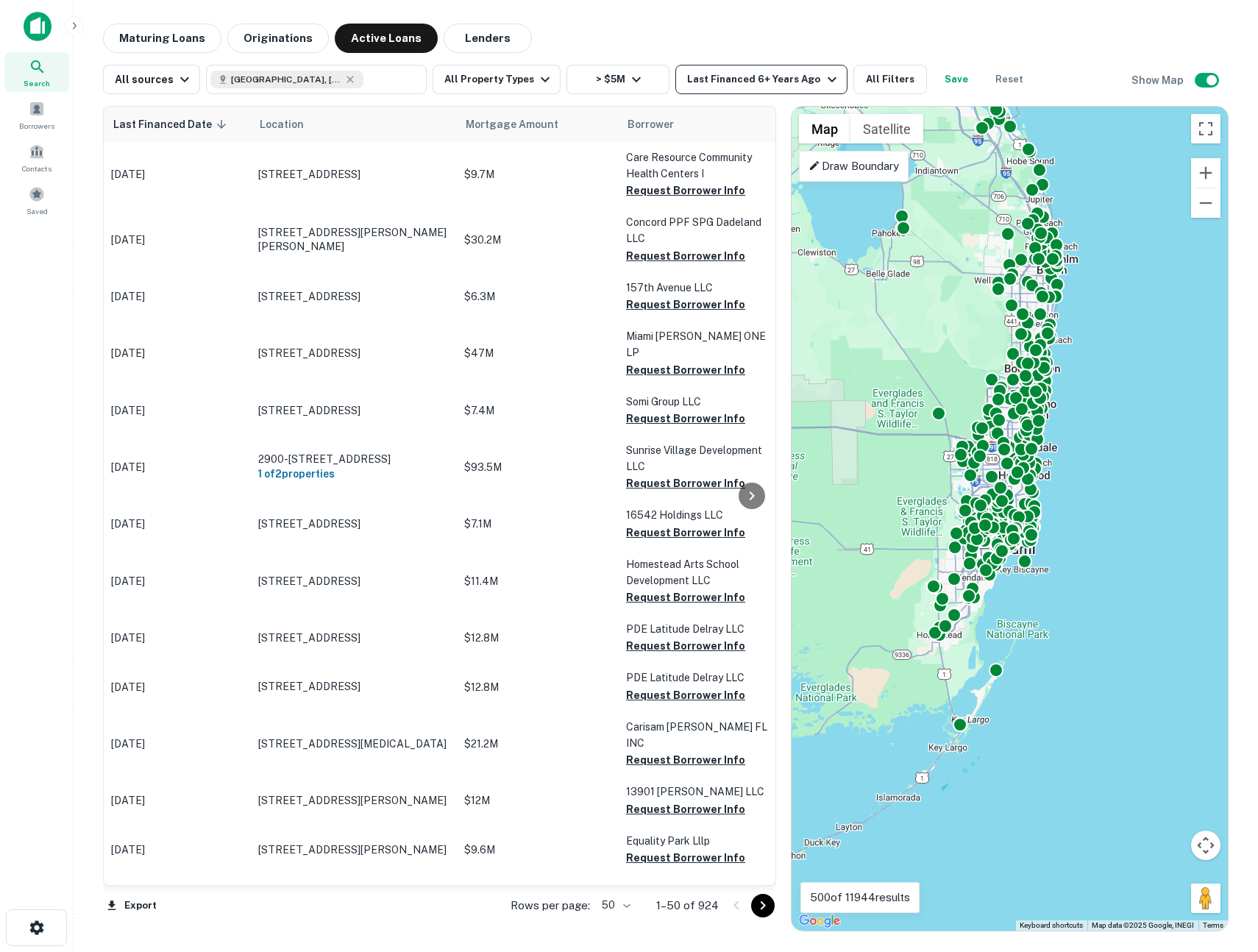 click on "Last Financed 6+ Years Ago" at bounding box center [764, 79] 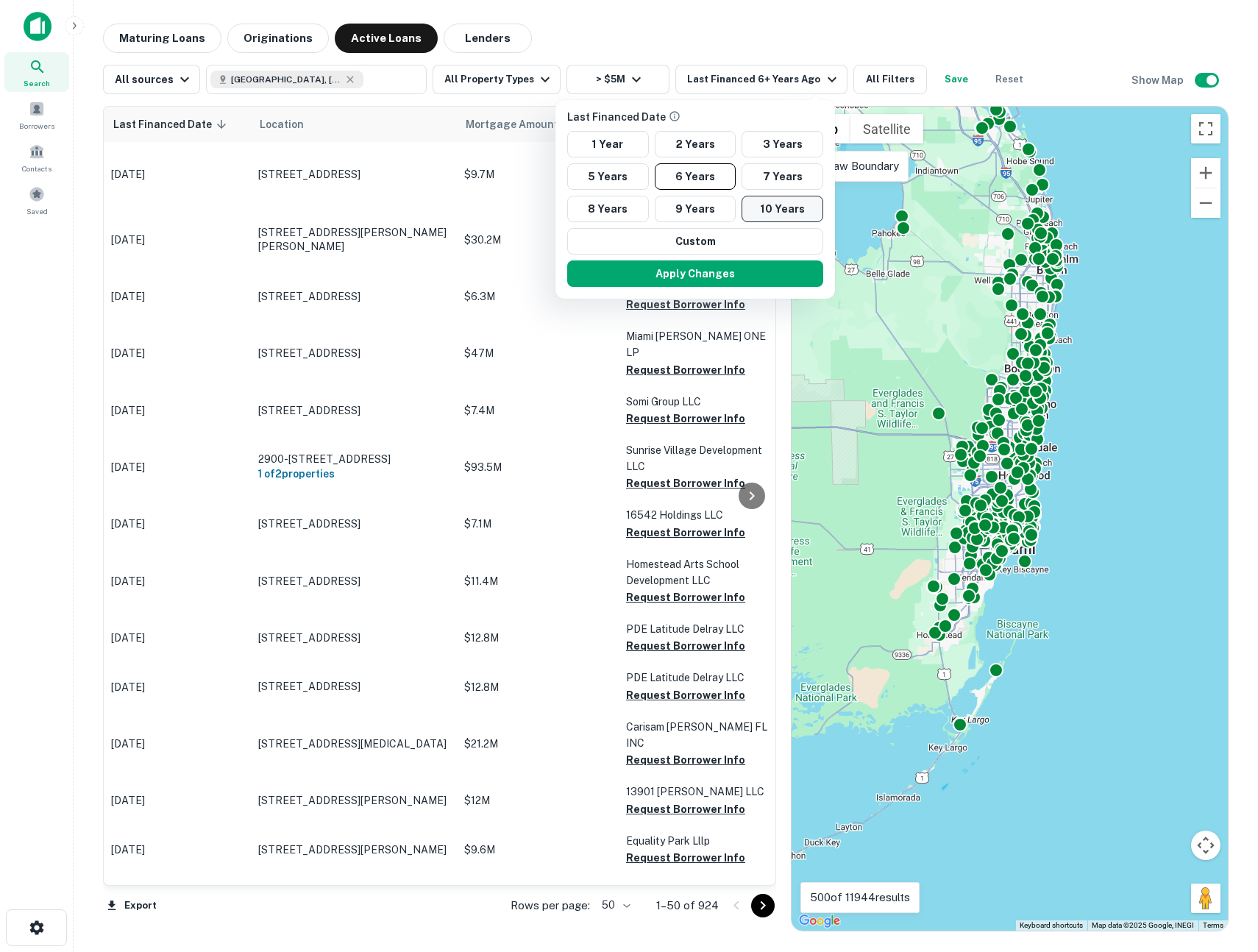 click on "10 Years" at bounding box center (782, 209) 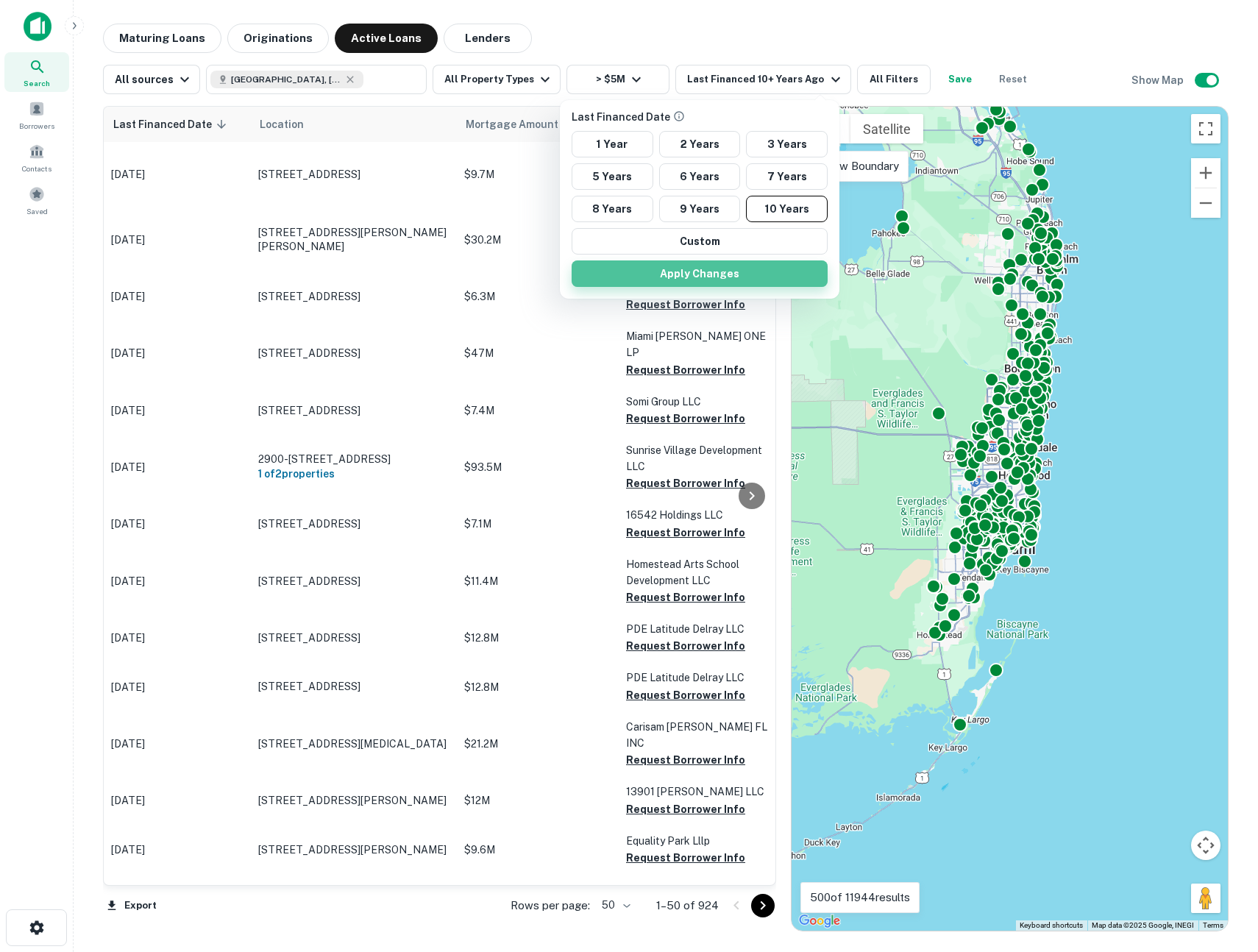 click on "Apply Changes" at bounding box center (700, 274) 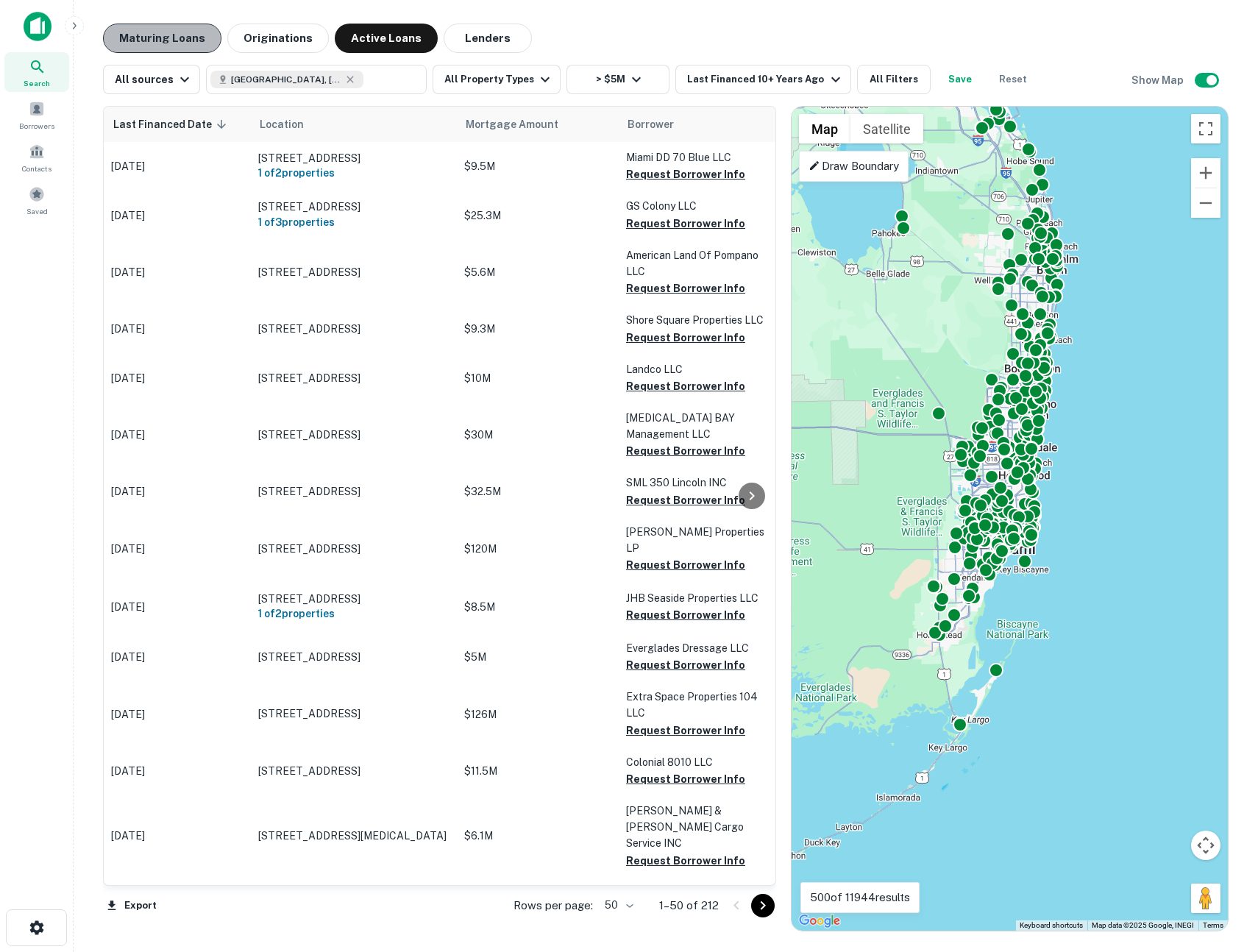 click on "Maturing Loans" at bounding box center [162, 38] 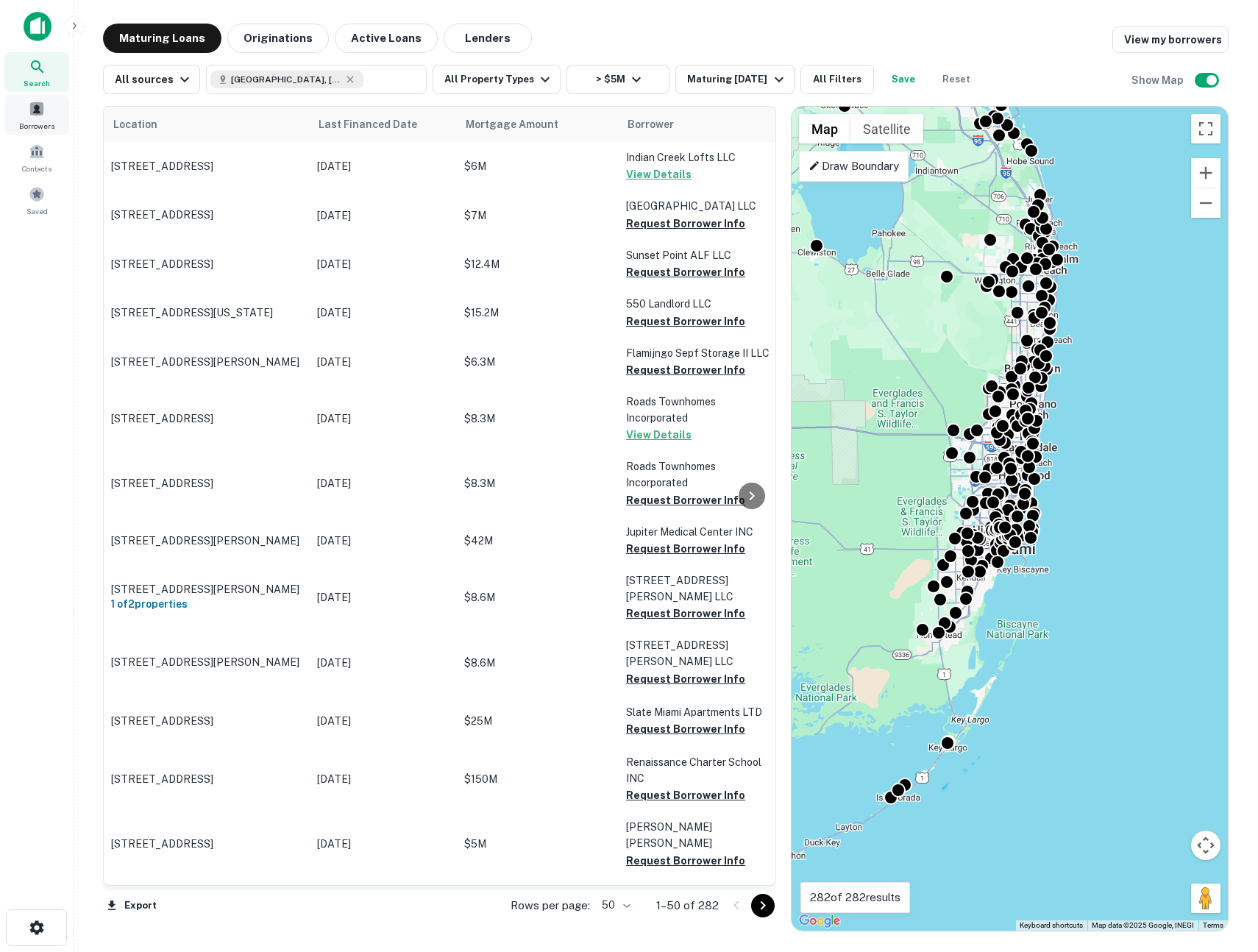 click at bounding box center (37, 109) 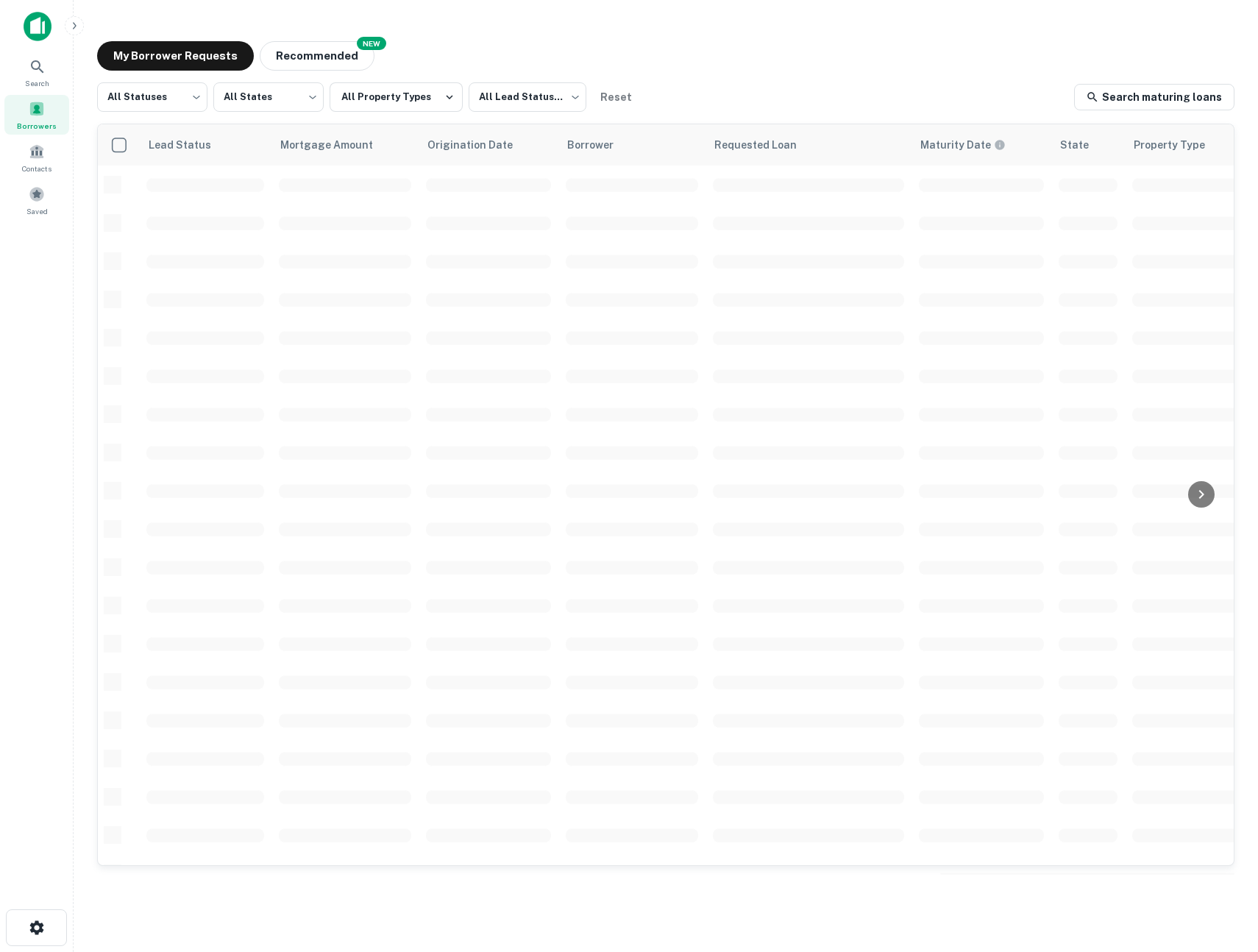 scroll, scrollTop: 0, scrollLeft: 0, axis: both 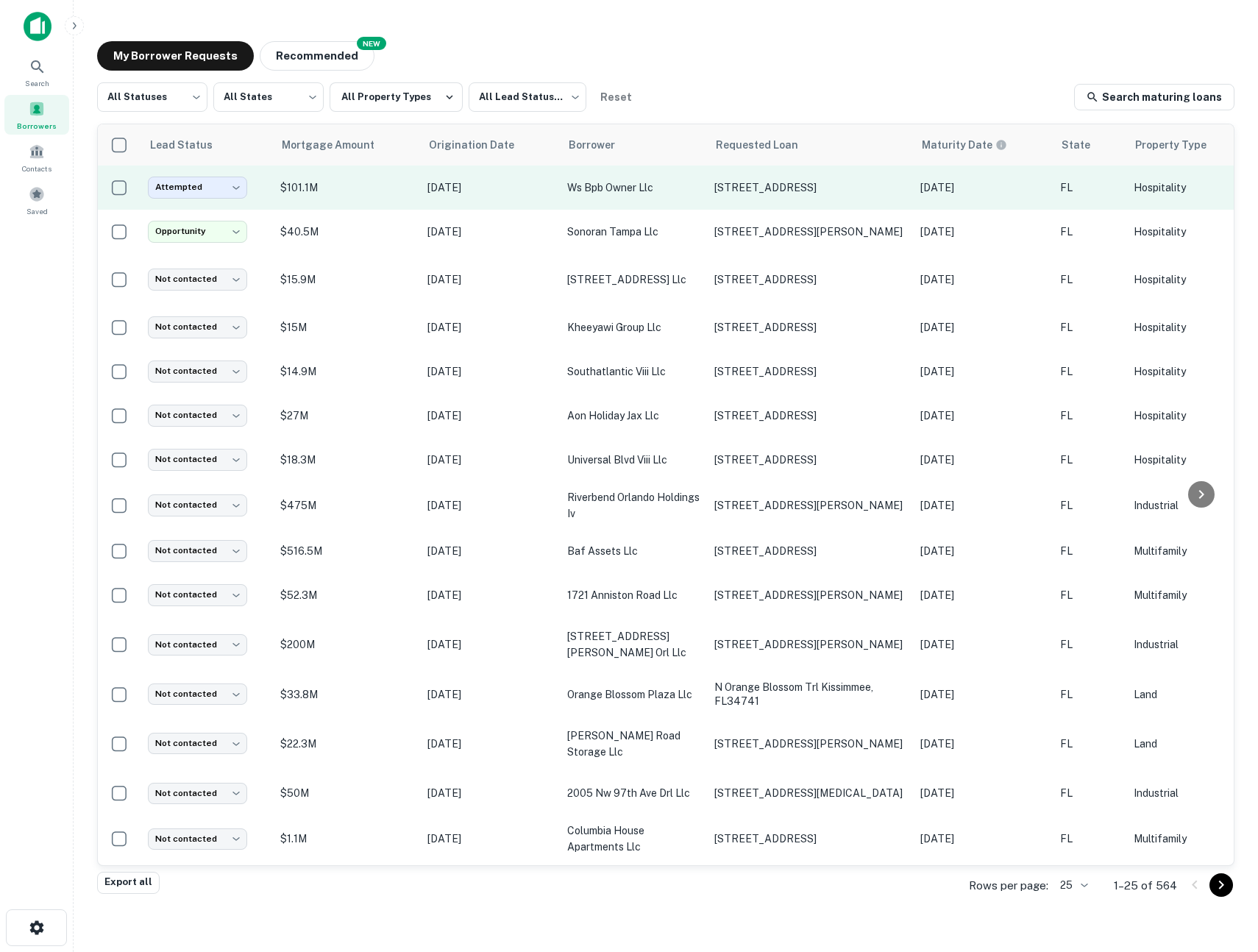 click on "$101.1M" at bounding box center (347, 188) 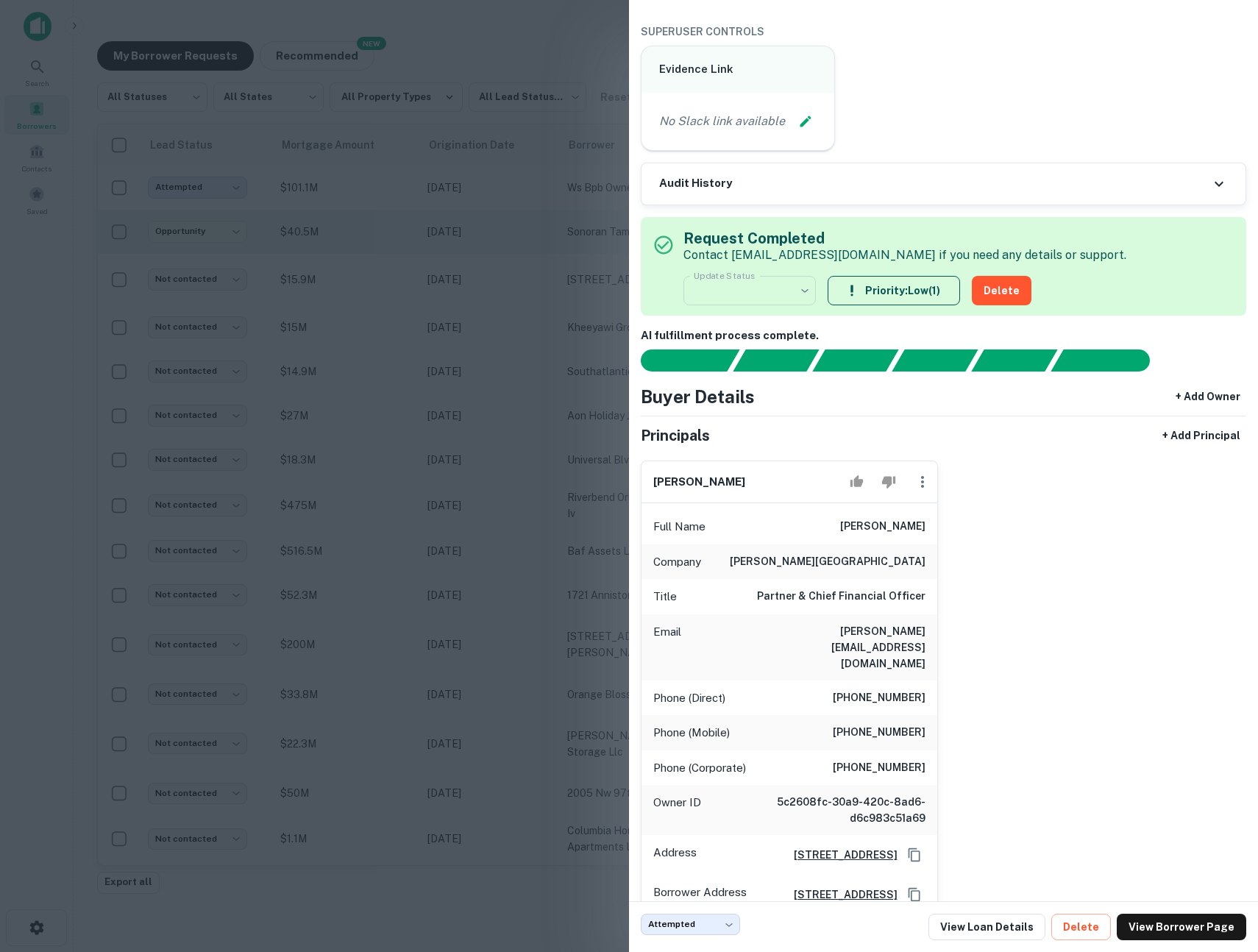 click at bounding box center (629, 476) 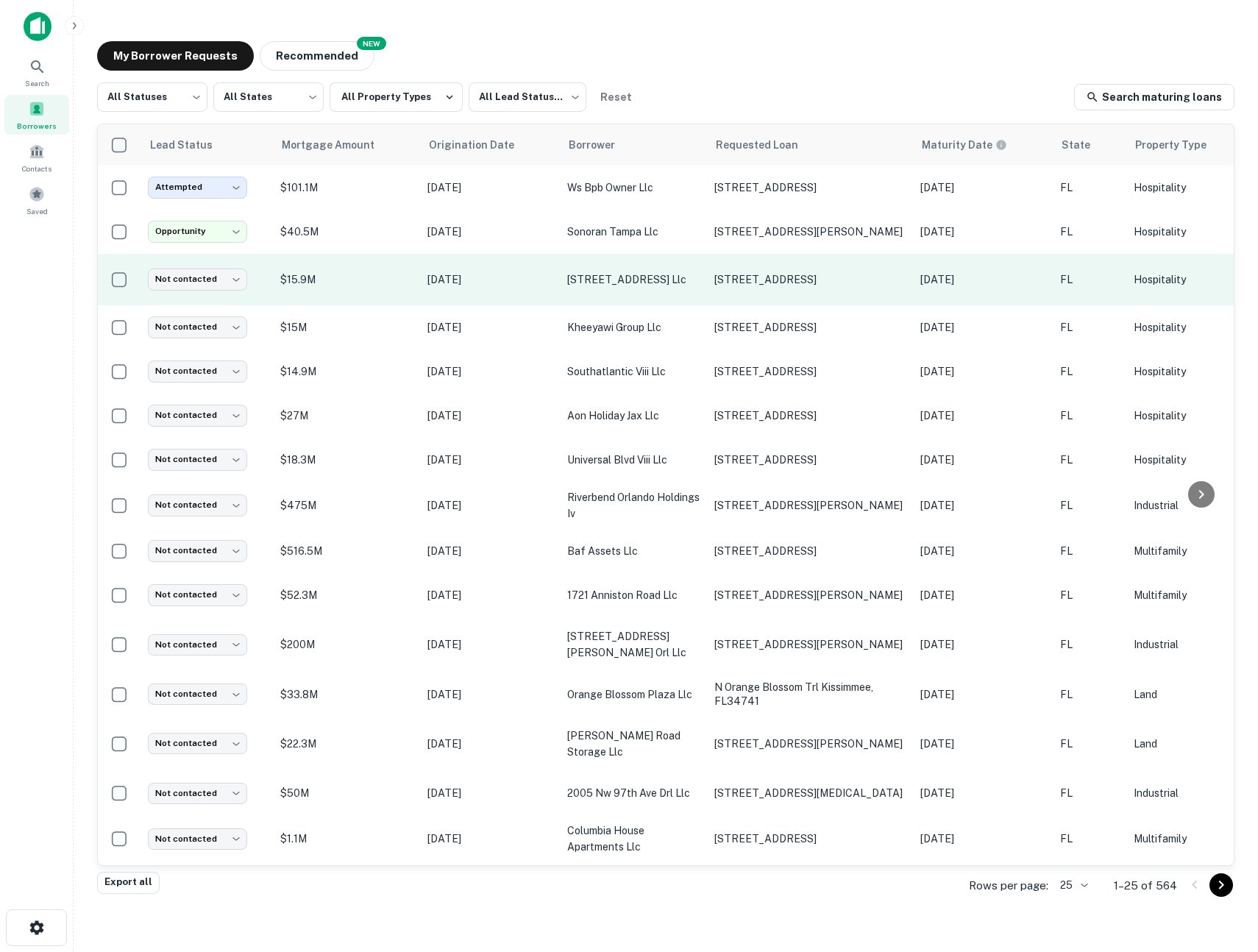 click on "$15.9M" at bounding box center [347, 280] 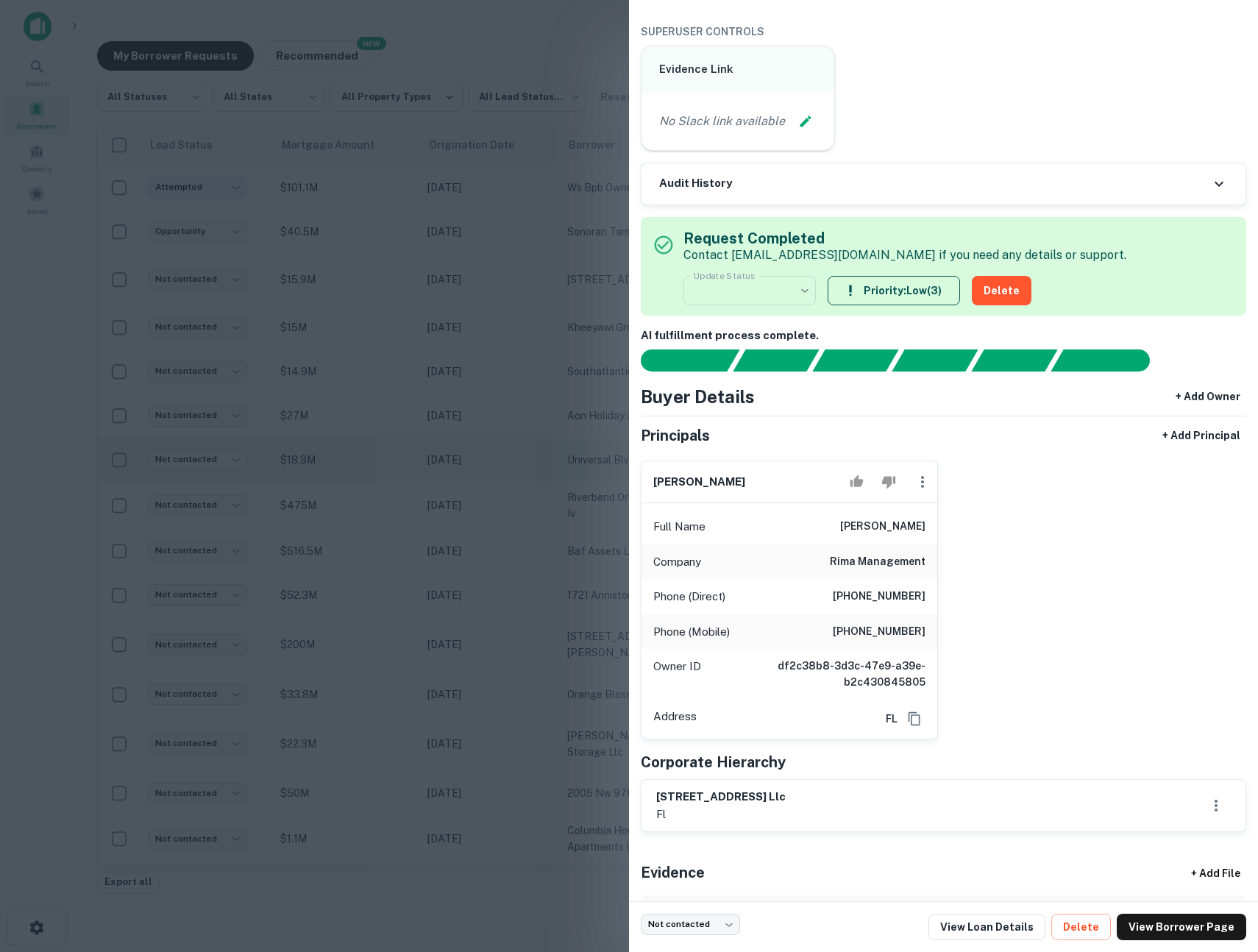 click at bounding box center [629, 476] 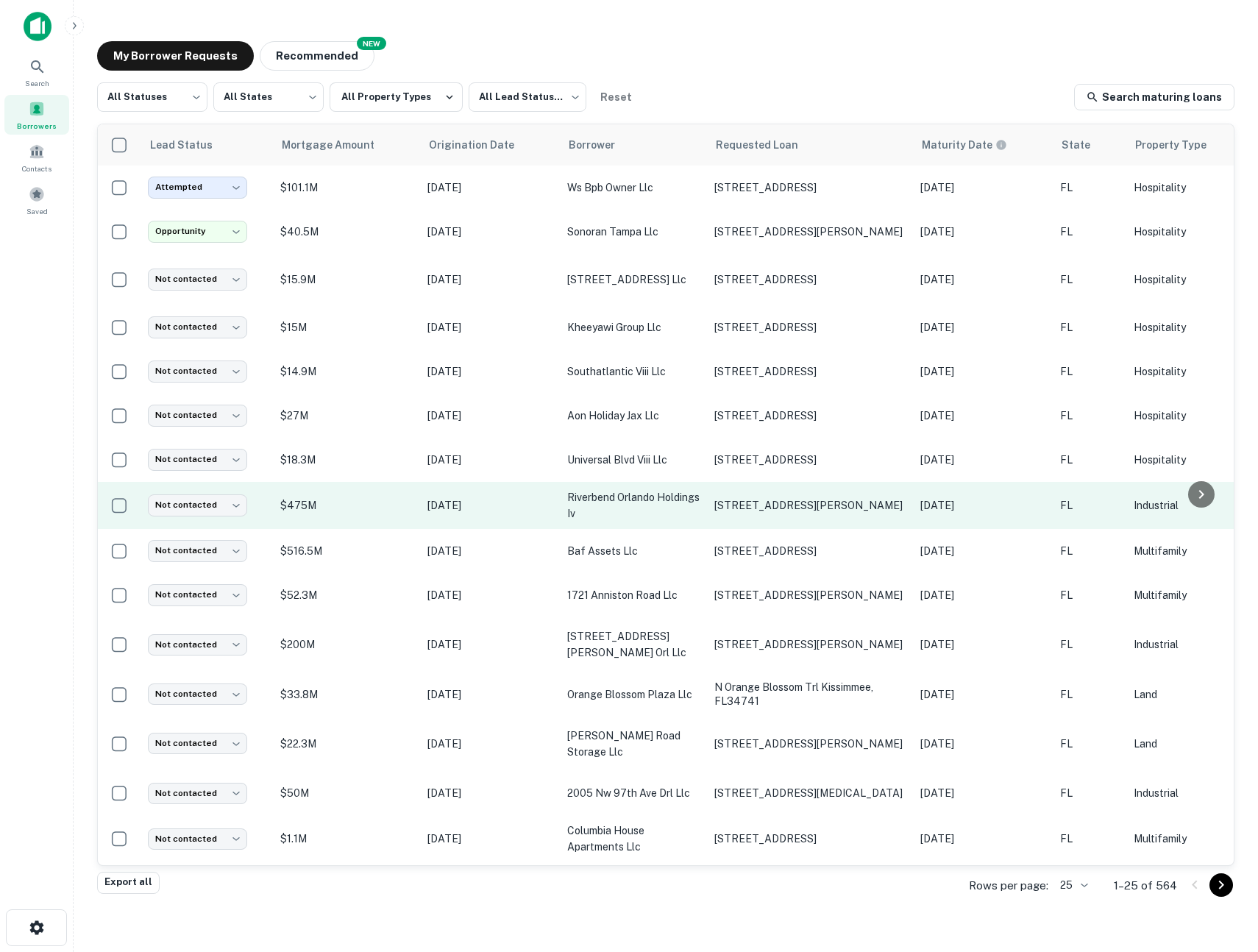 click on "$475M" at bounding box center [347, 505] 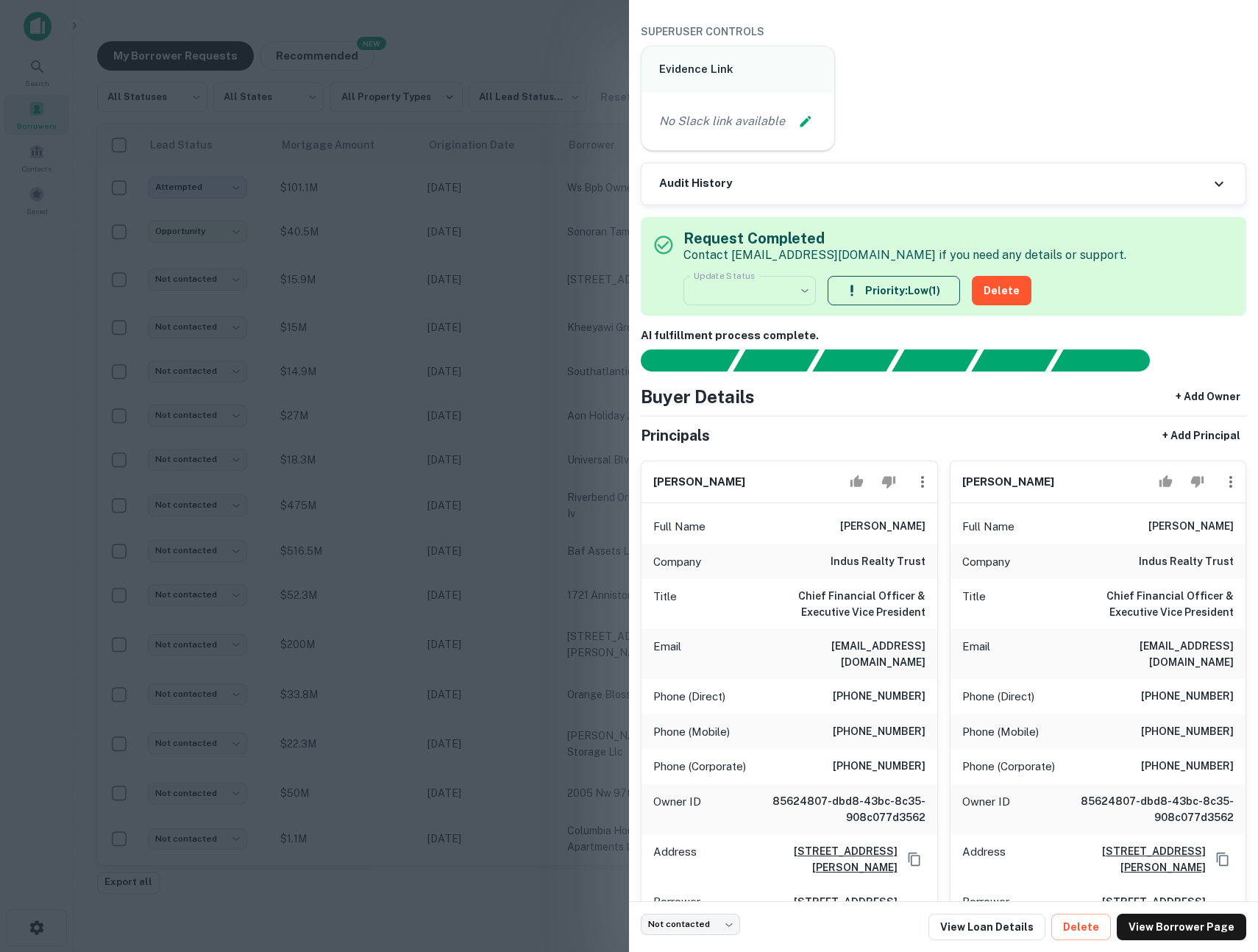 click at bounding box center (629, 476) 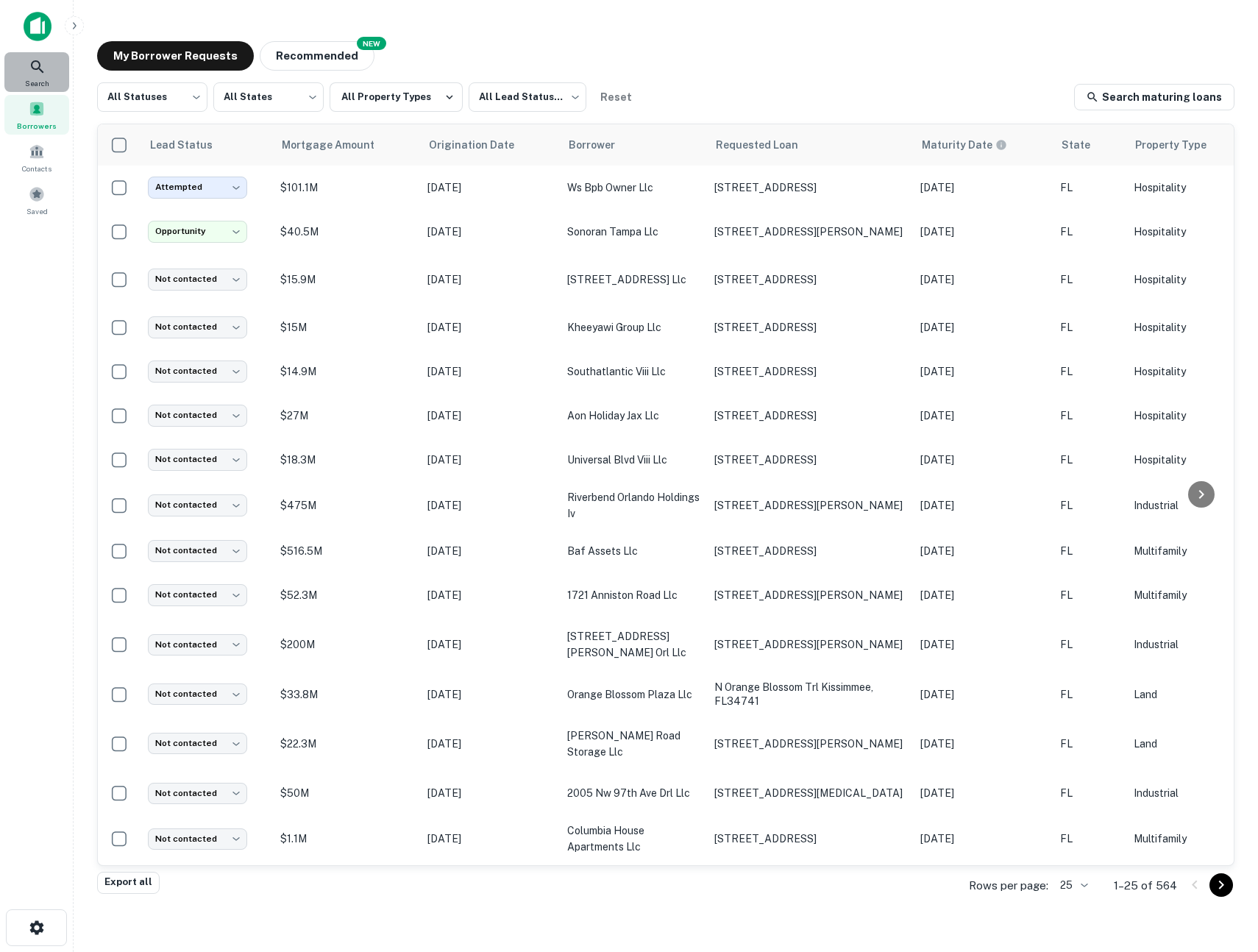 click 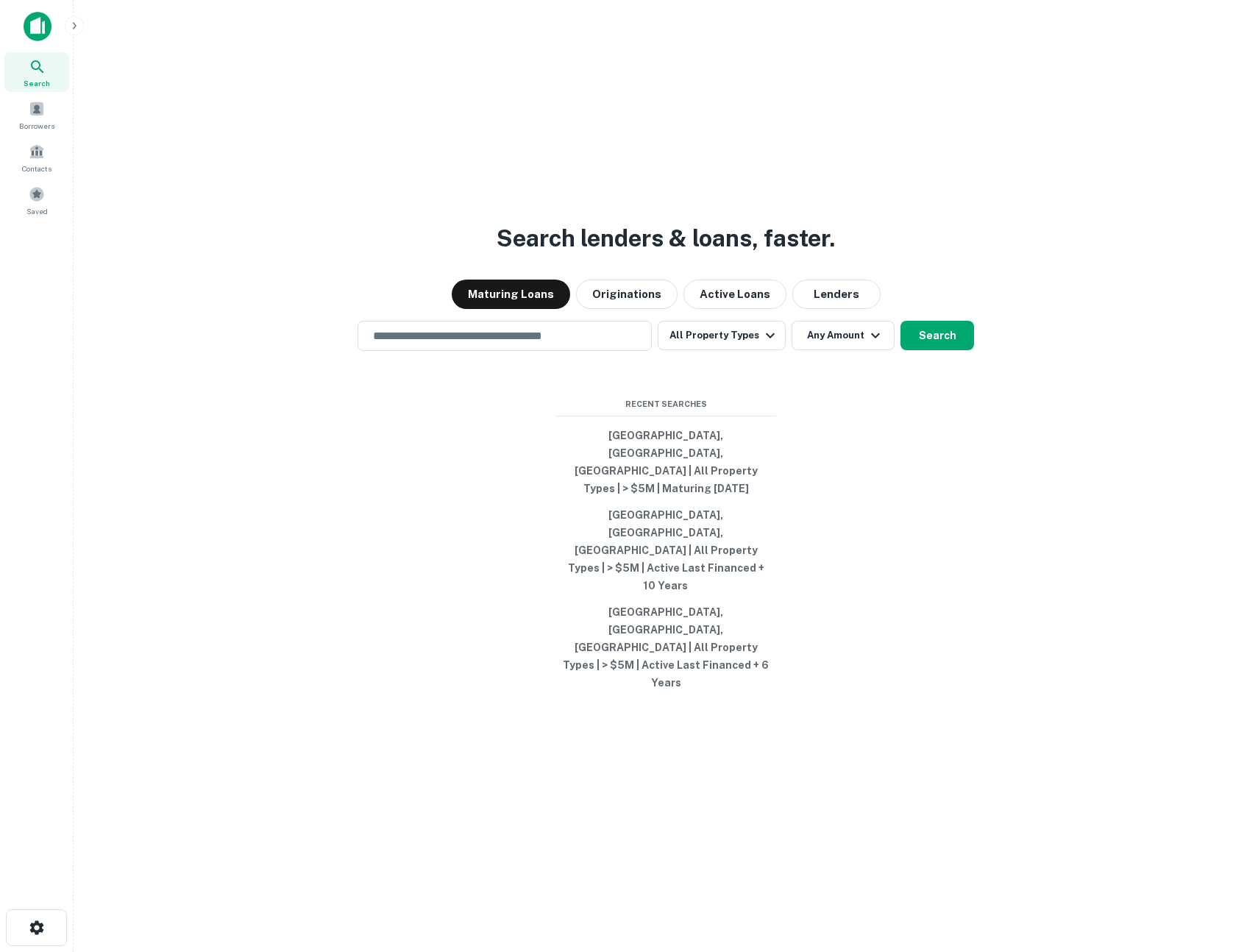 scroll, scrollTop: 0, scrollLeft: 0, axis: both 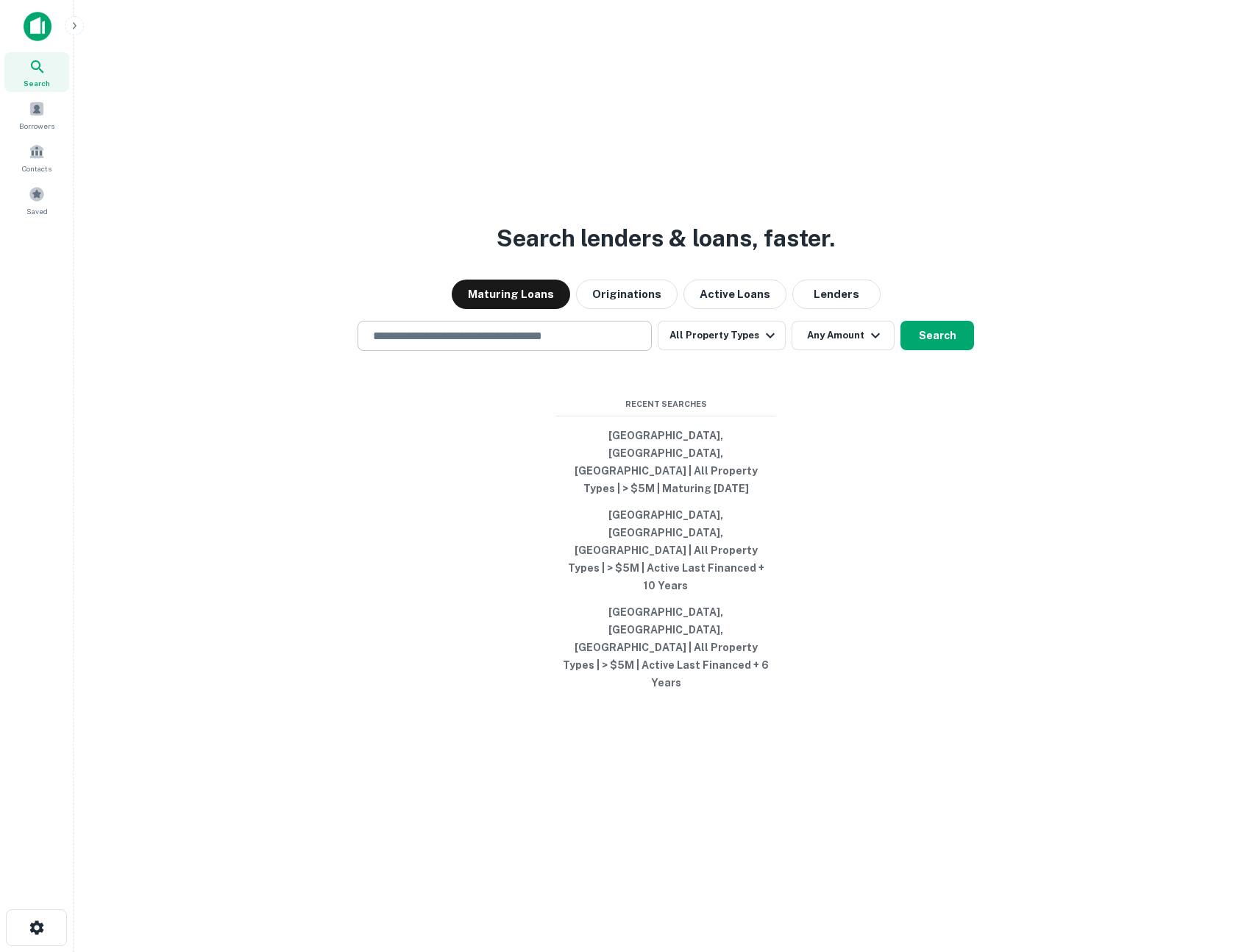 click at bounding box center [505, 335] 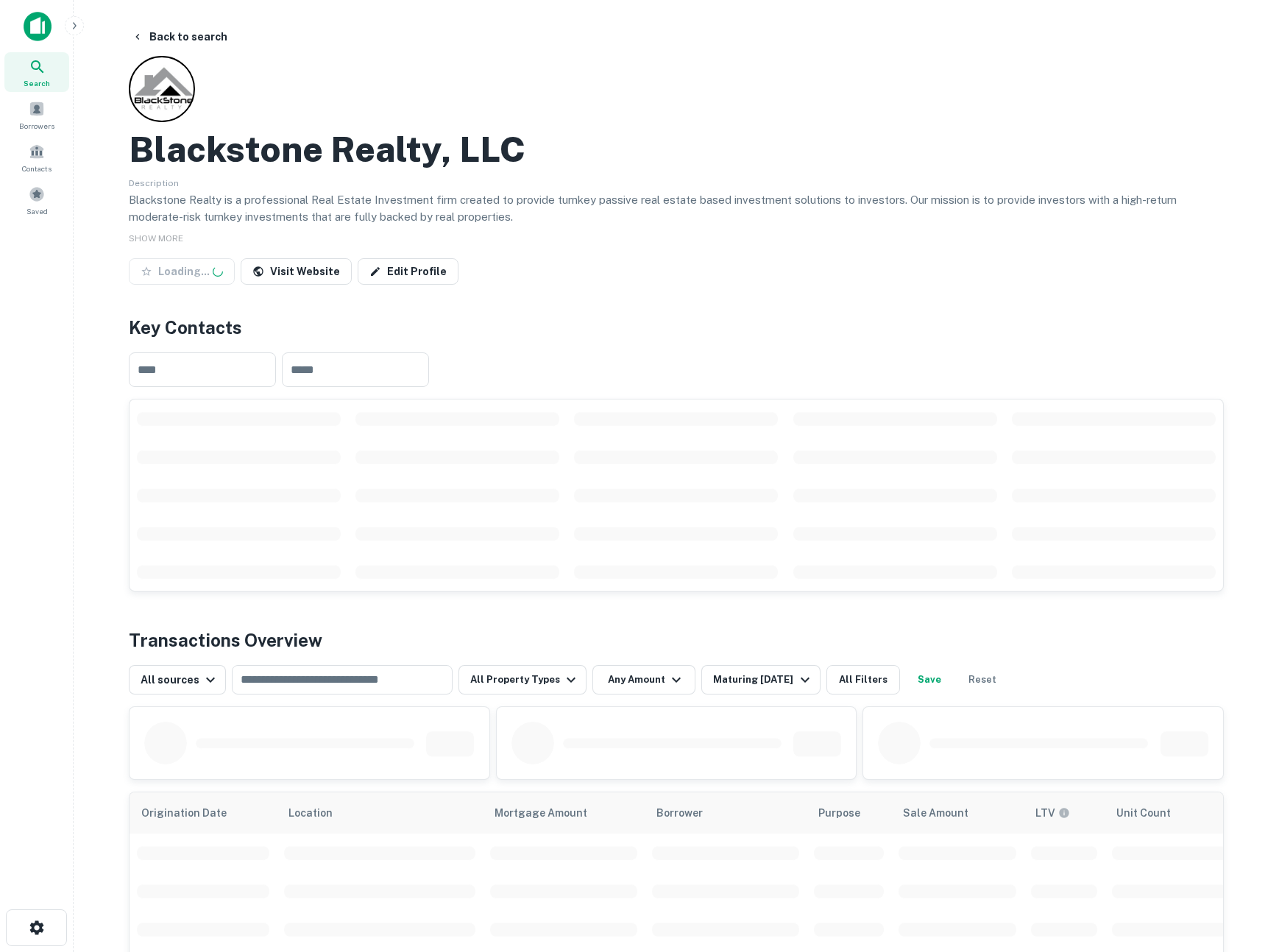 scroll, scrollTop: 0, scrollLeft: 0, axis: both 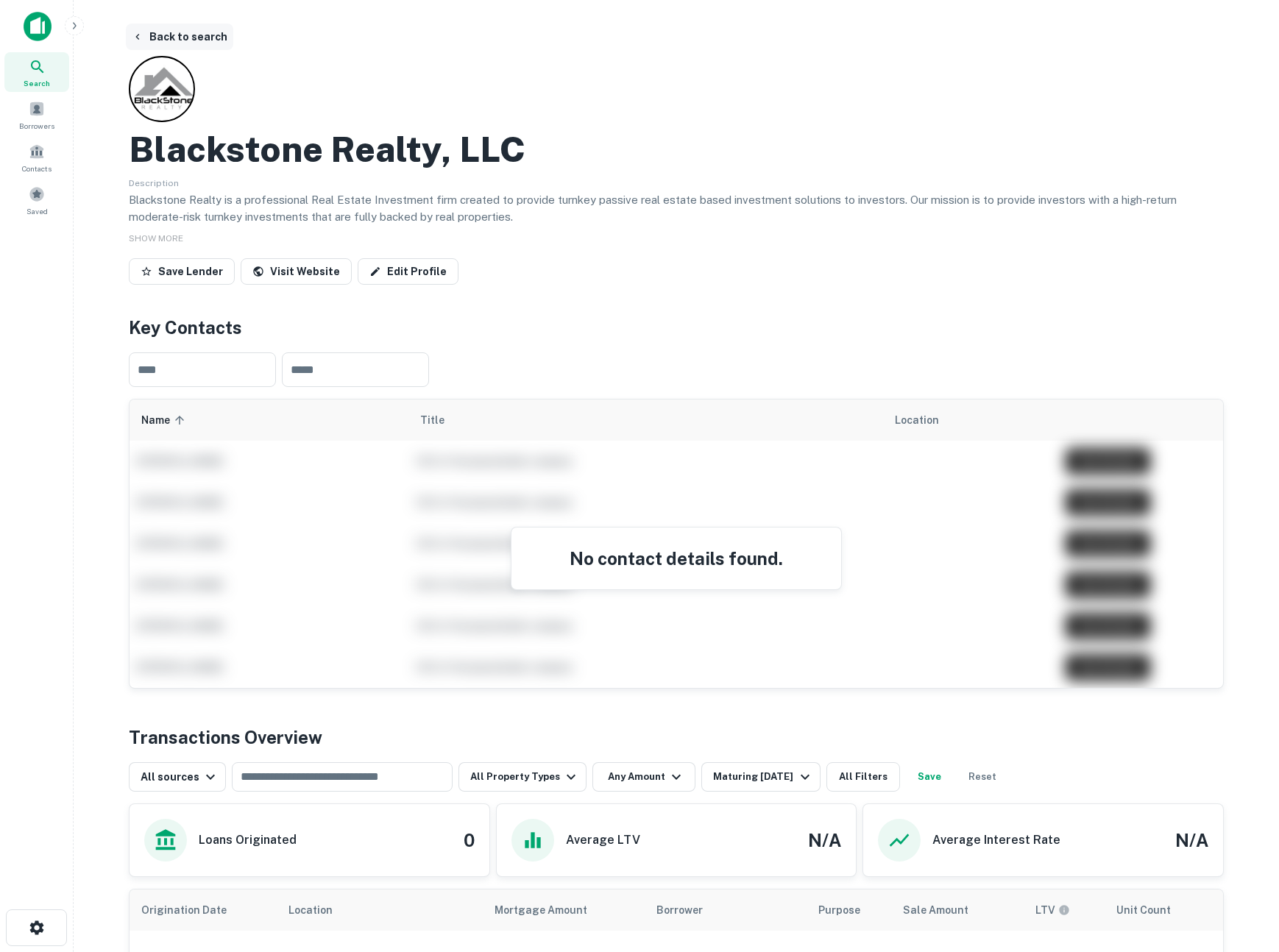 click on "Back to search" at bounding box center (180, 37) 